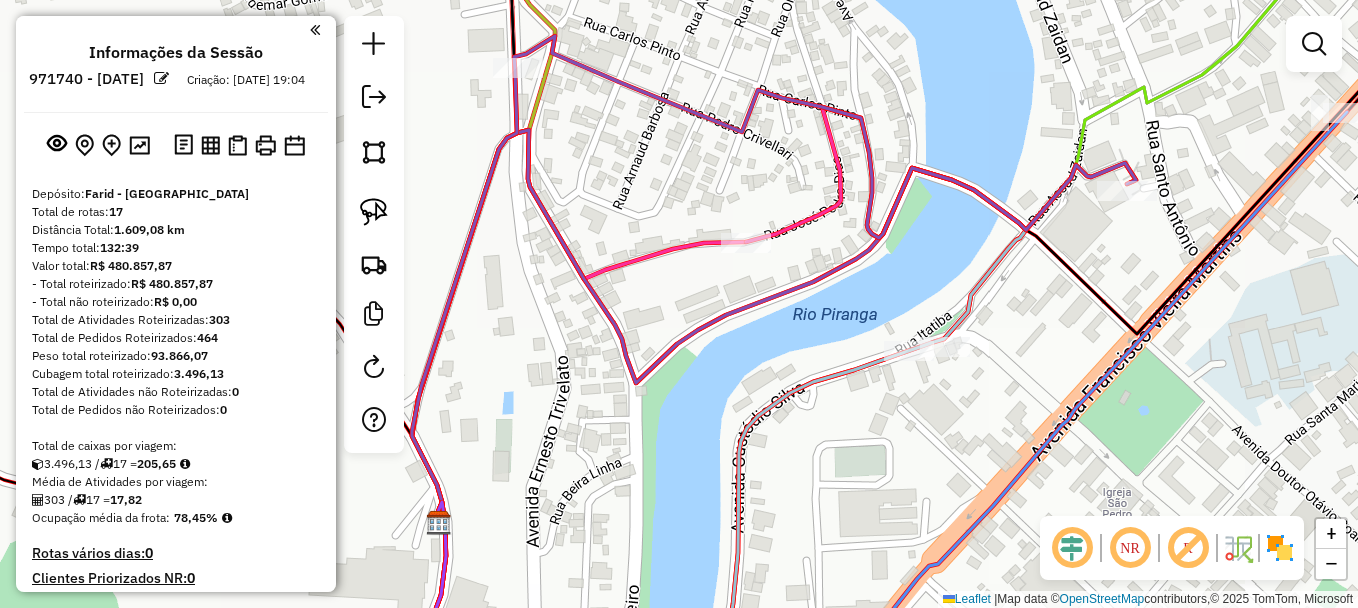 scroll, scrollTop: 0, scrollLeft: 0, axis: both 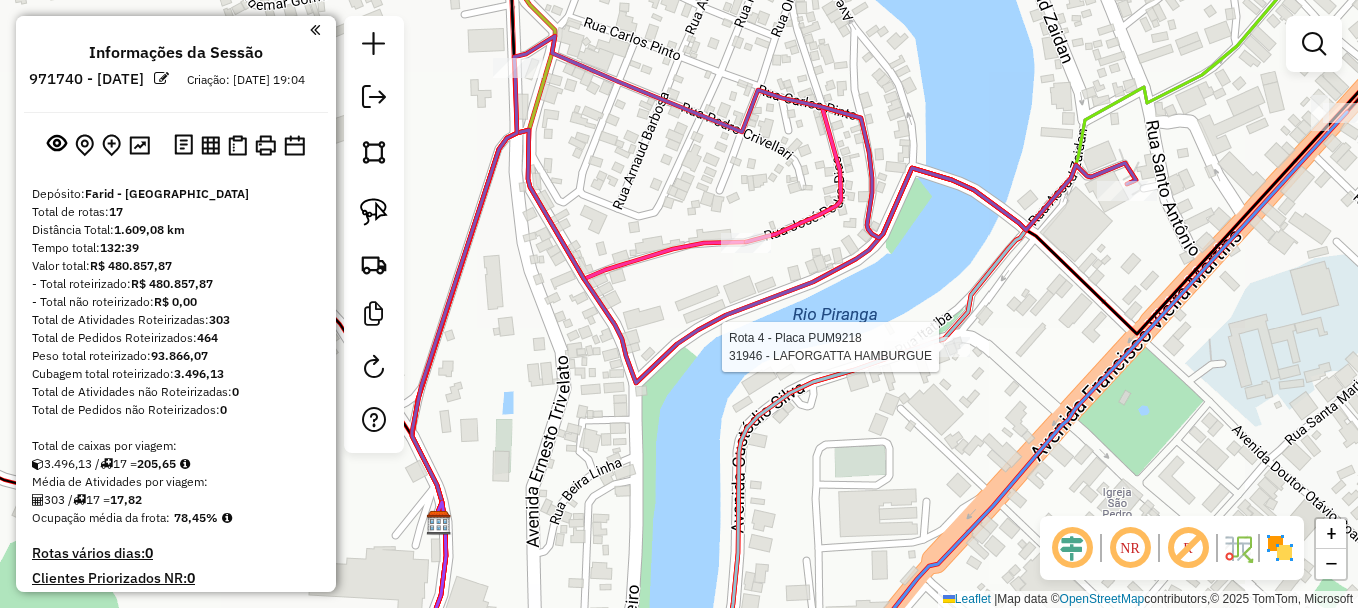 select on "**********" 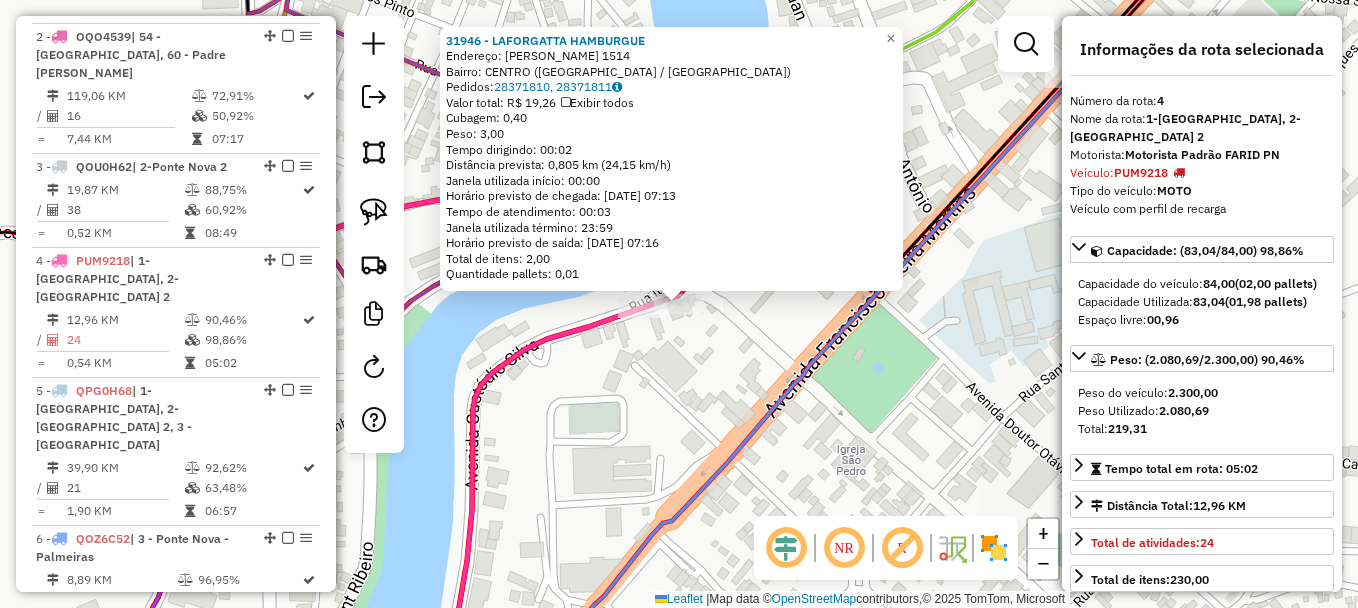 scroll, scrollTop: 1068, scrollLeft: 0, axis: vertical 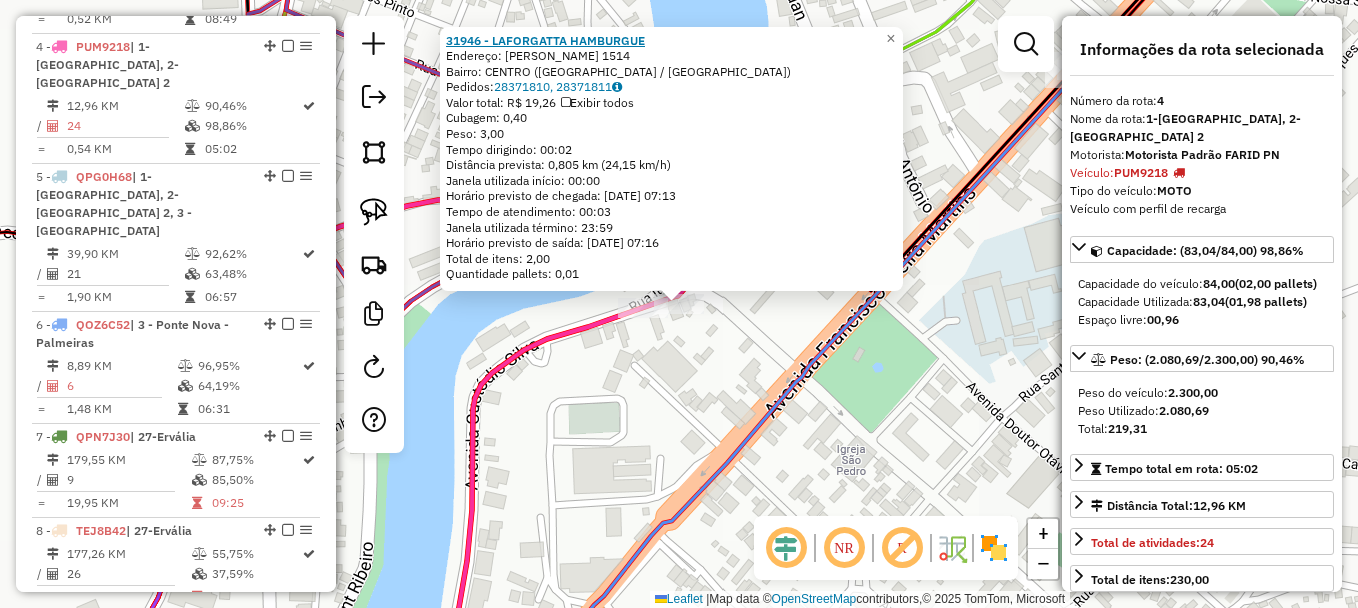 click on "31946 - LAFORGATTA HAMBURGUE" 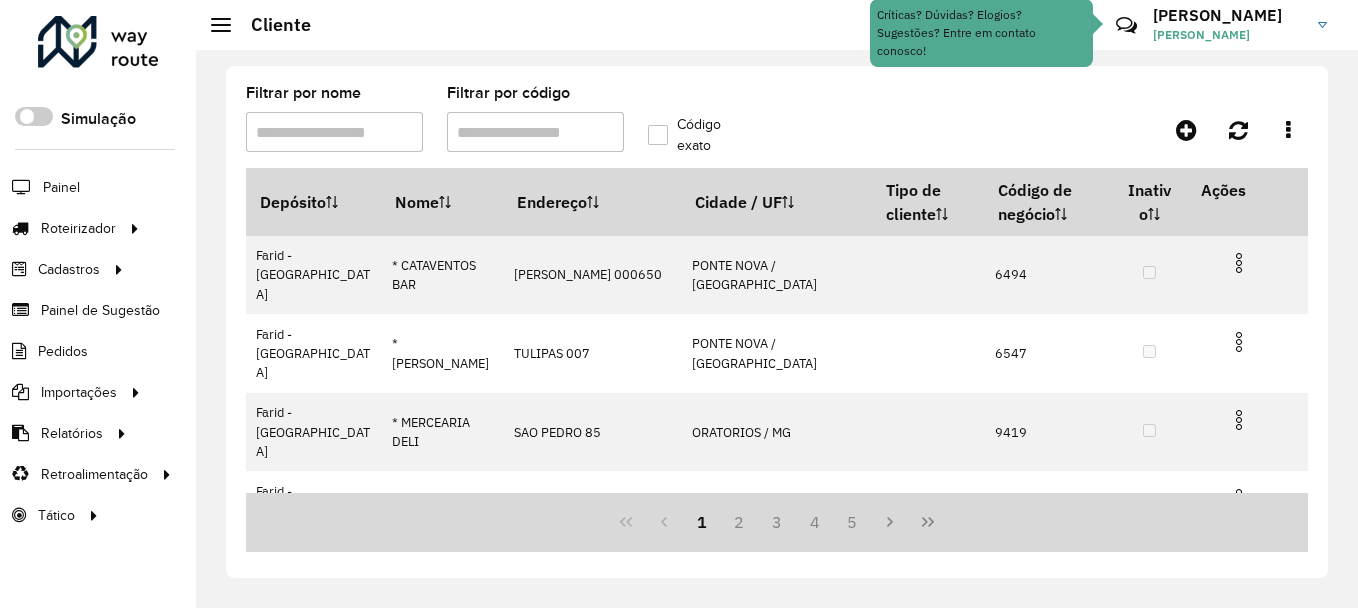 scroll, scrollTop: 0, scrollLeft: 0, axis: both 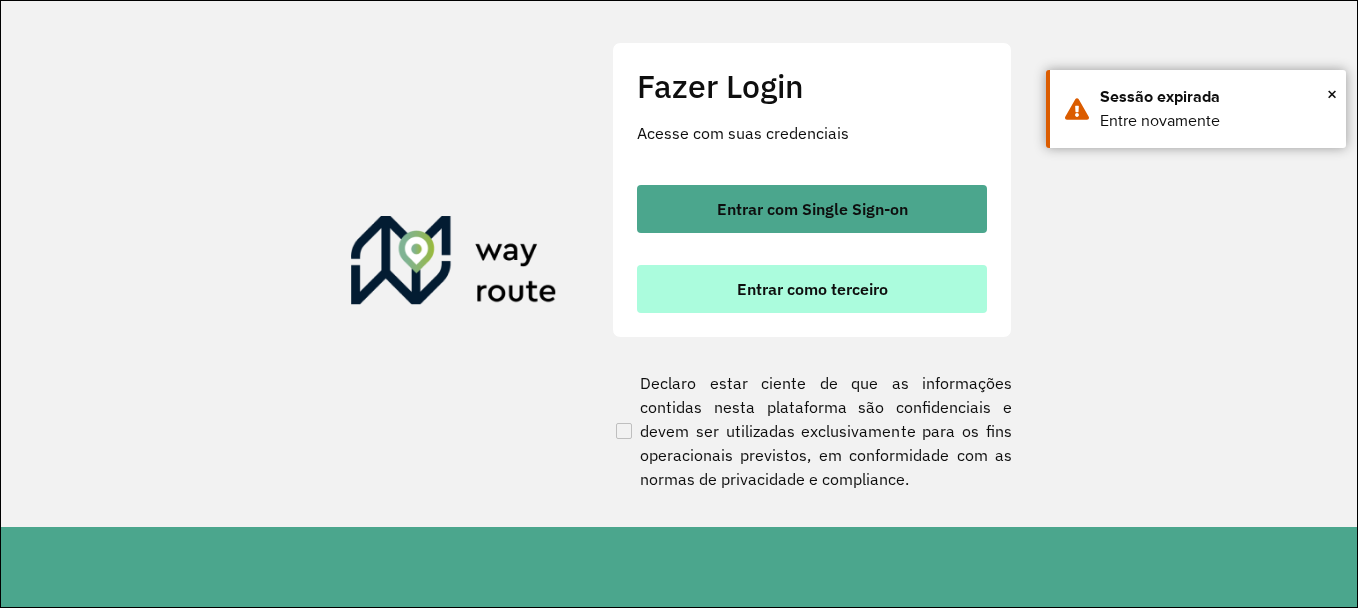 click on "Entrar como terceiro" at bounding box center [812, 289] 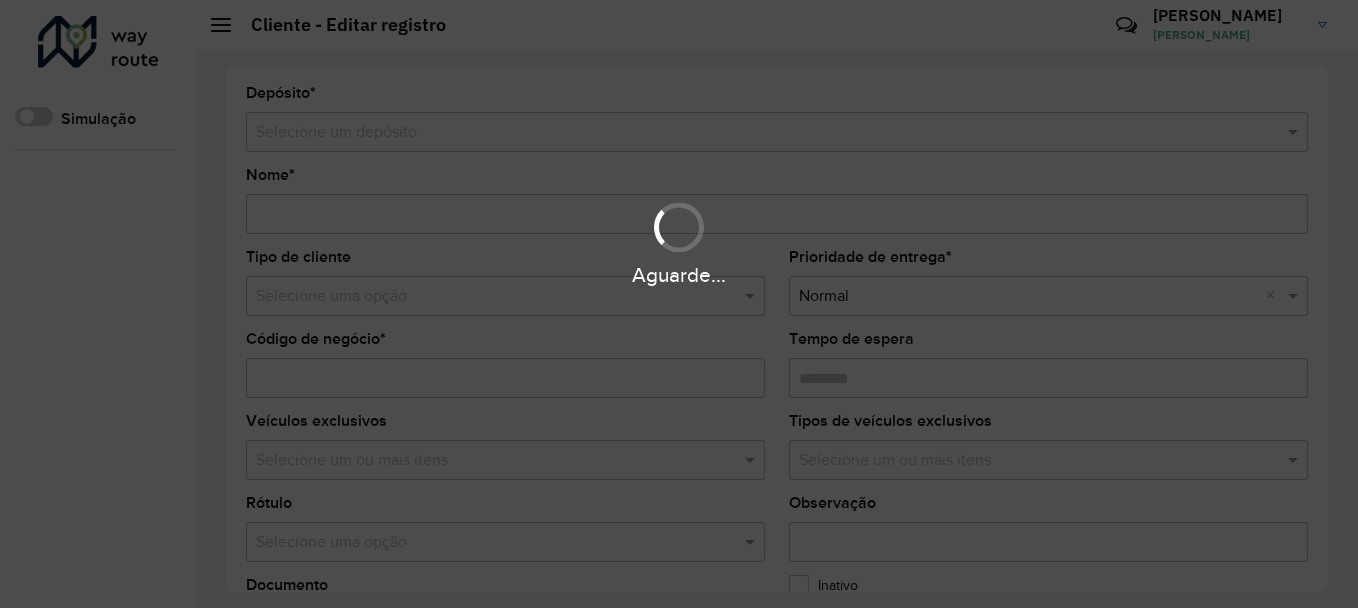 scroll, scrollTop: 0, scrollLeft: 0, axis: both 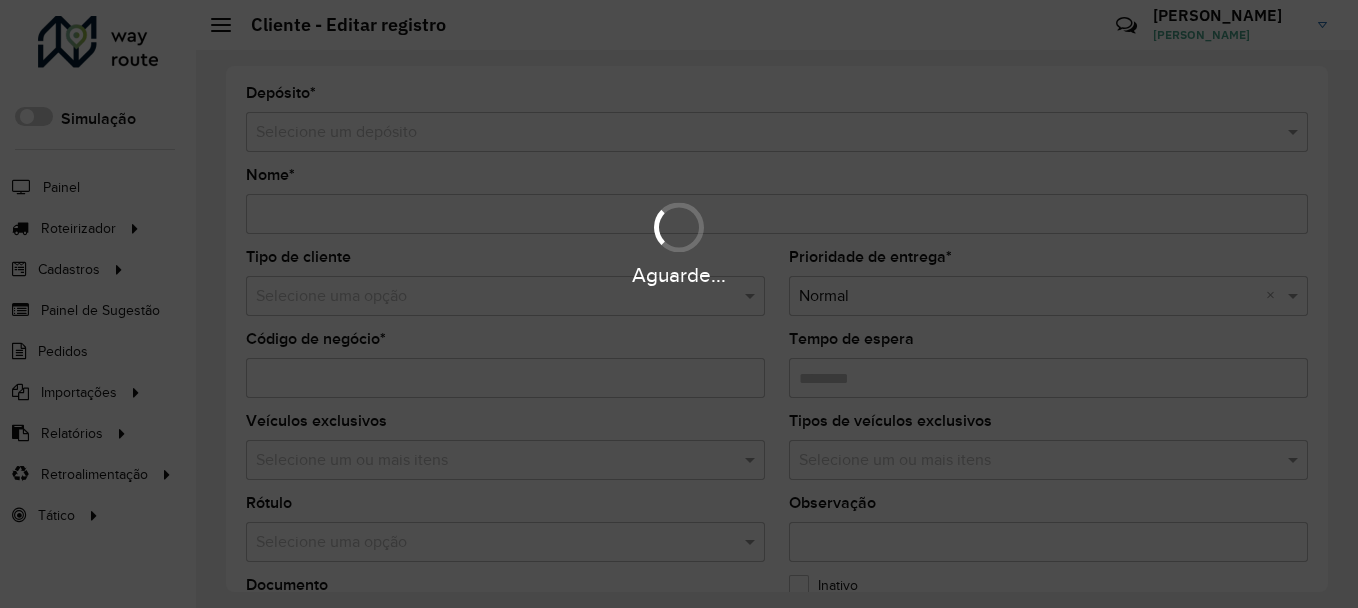 type on "**********" 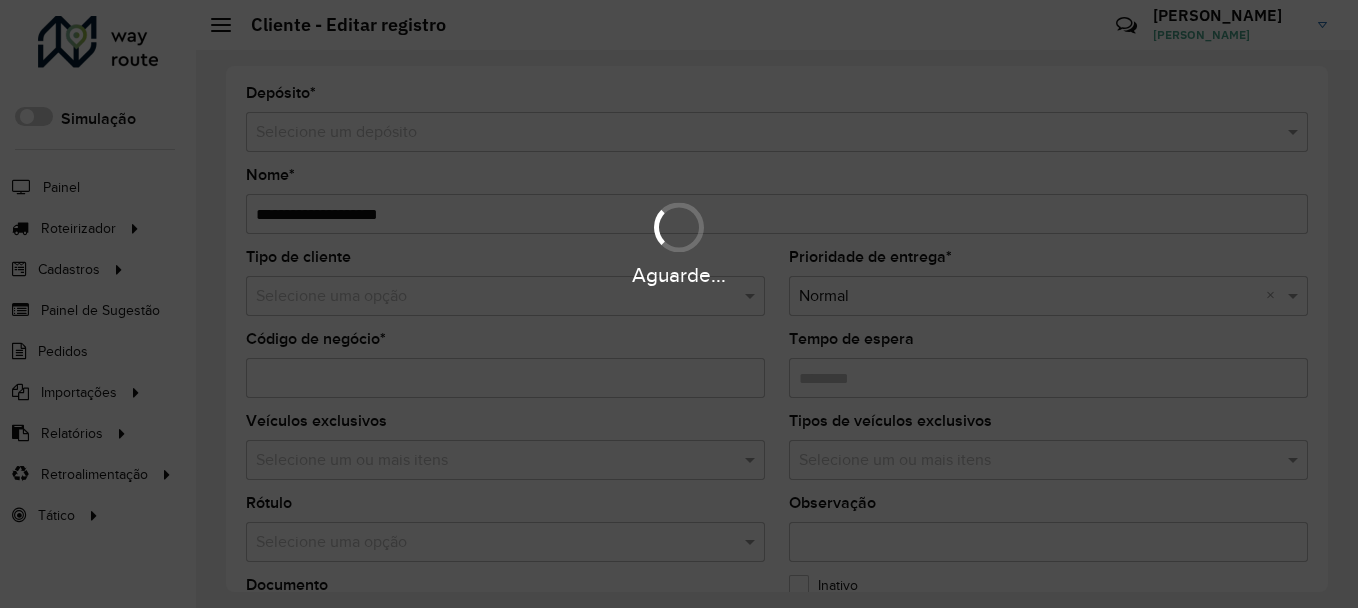 type on "*****" 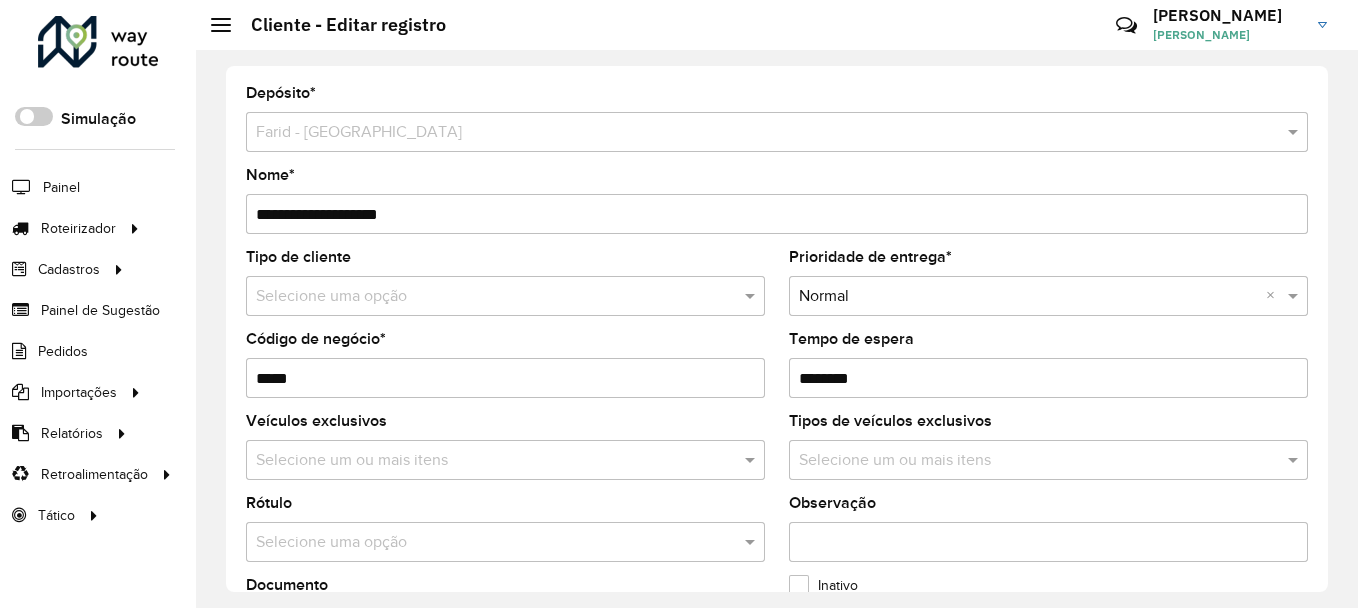 click at bounding box center (485, 297) 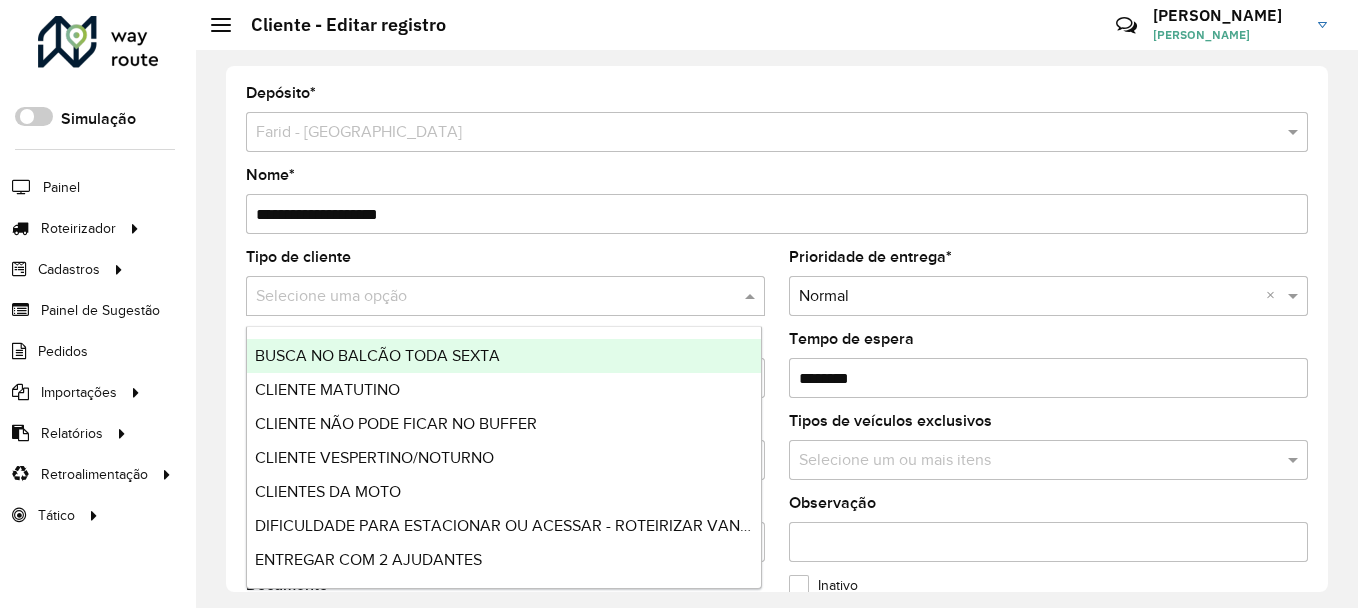 scroll, scrollTop: 100, scrollLeft: 0, axis: vertical 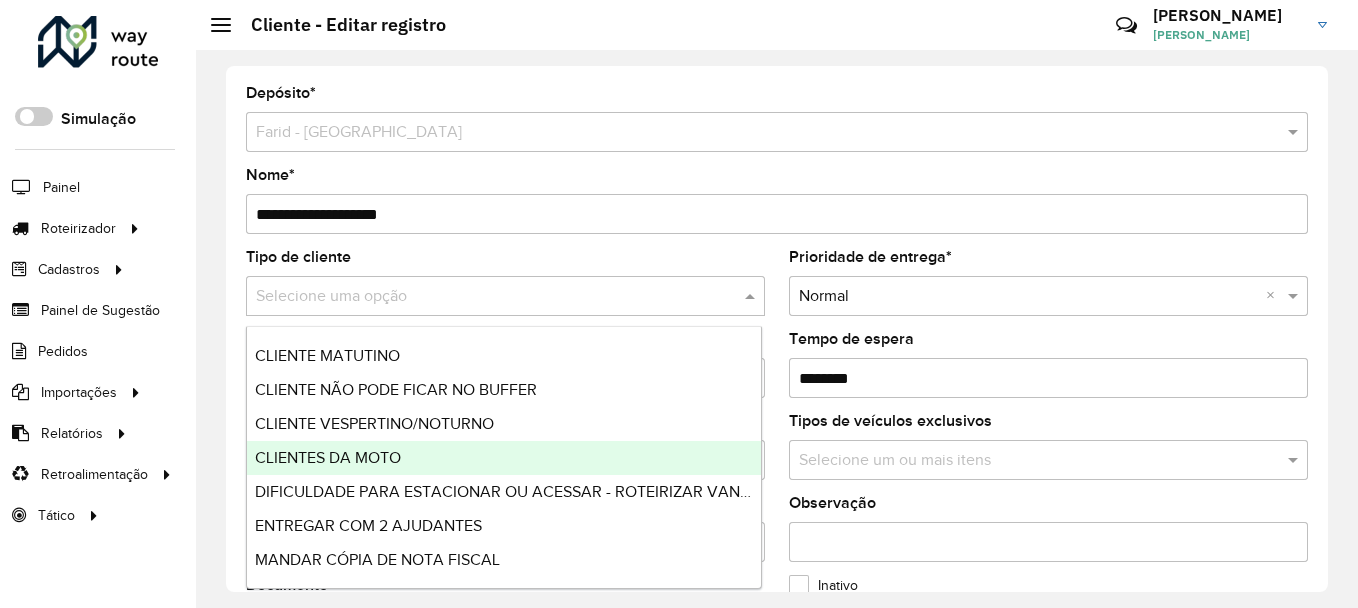 click on "CLIENTES DA MOTO" at bounding box center [504, 458] 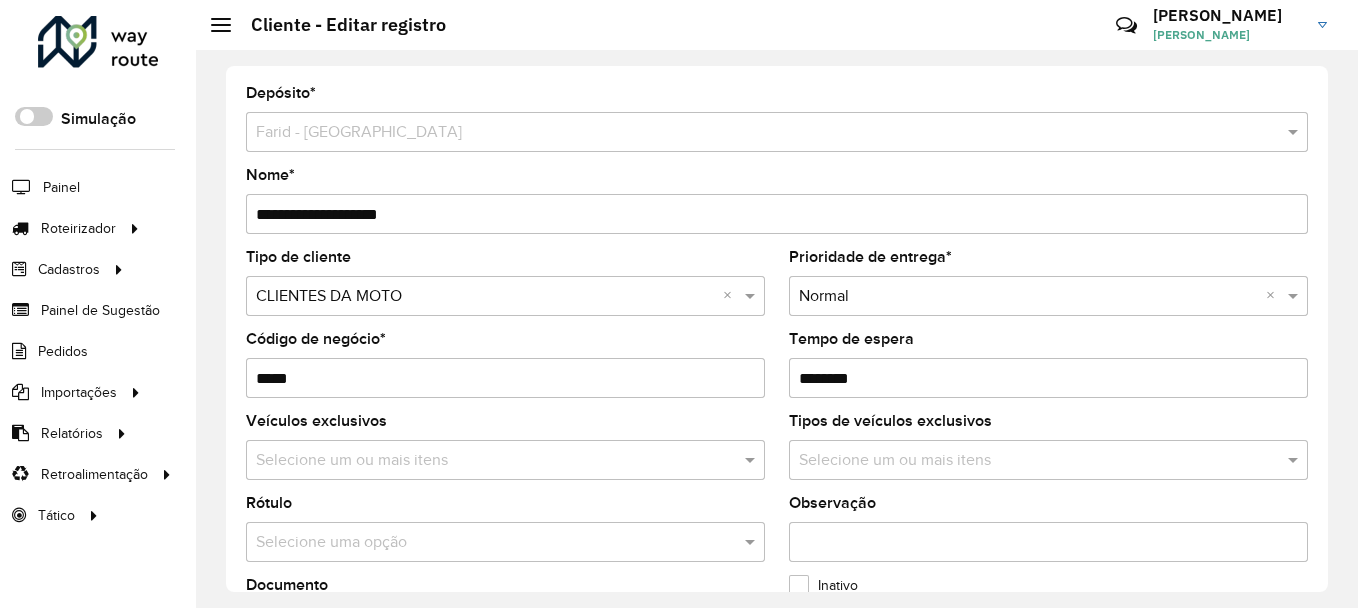 click on "Tempo de espera" 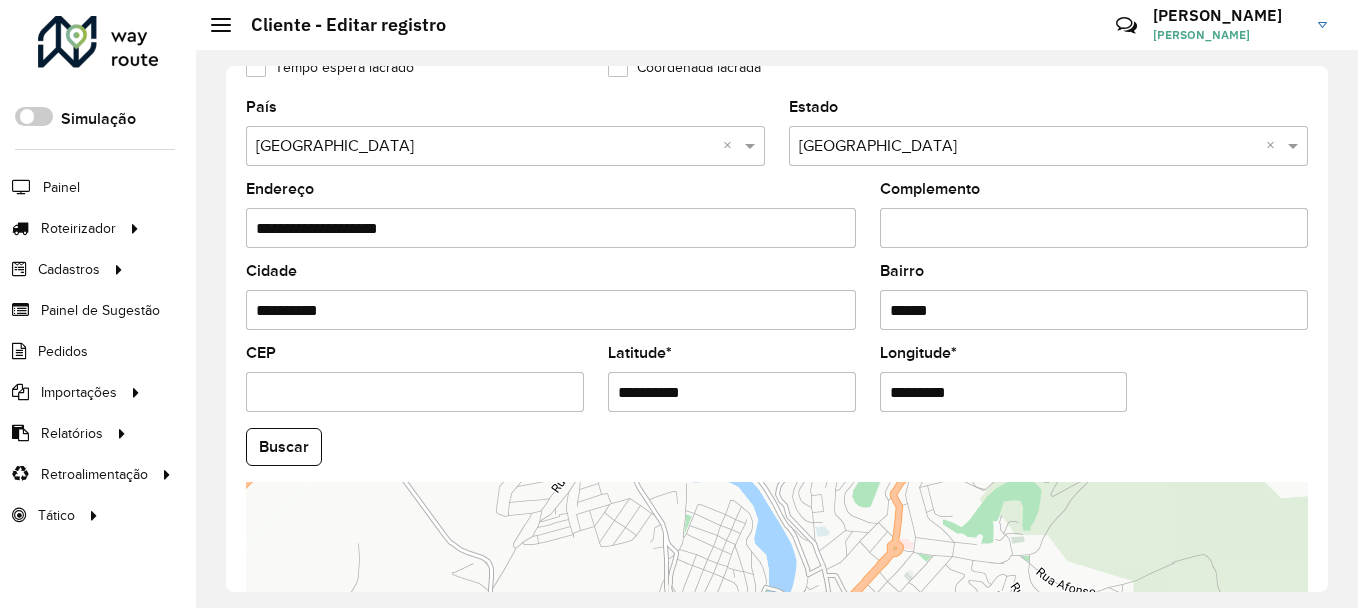 scroll, scrollTop: 880, scrollLeft: 0, axis: vertical 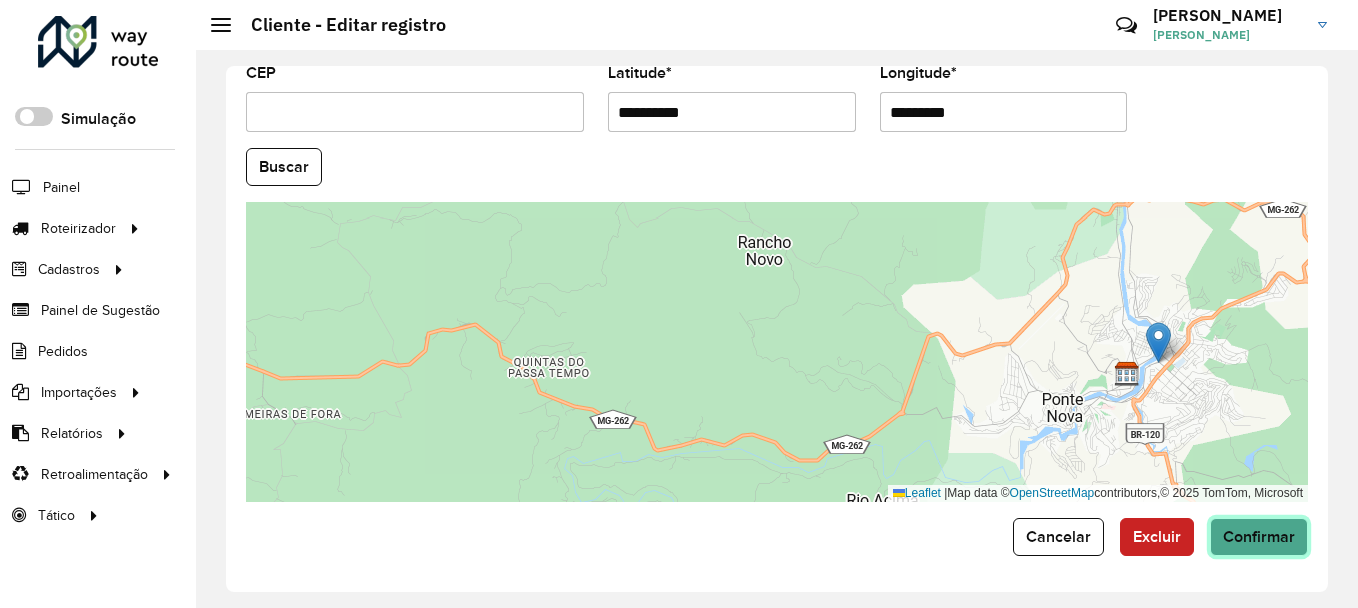 click on "Confirmar" 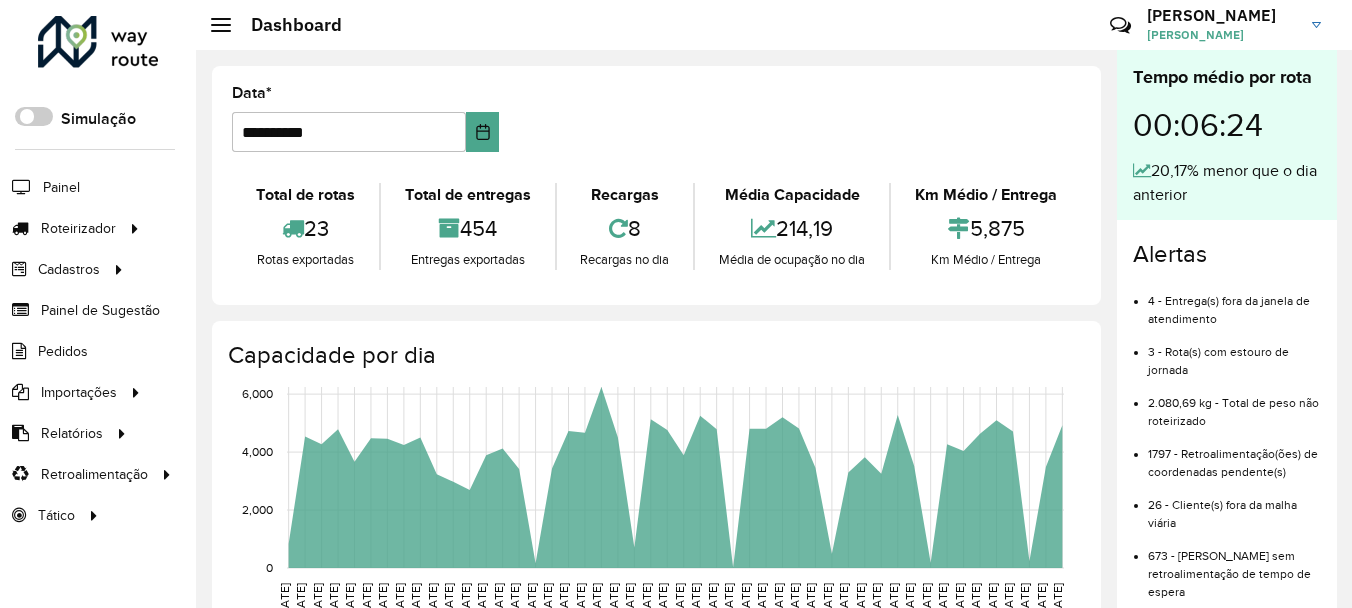 scroll, scrollTop: 0, scrollLeft: 0, axis: both 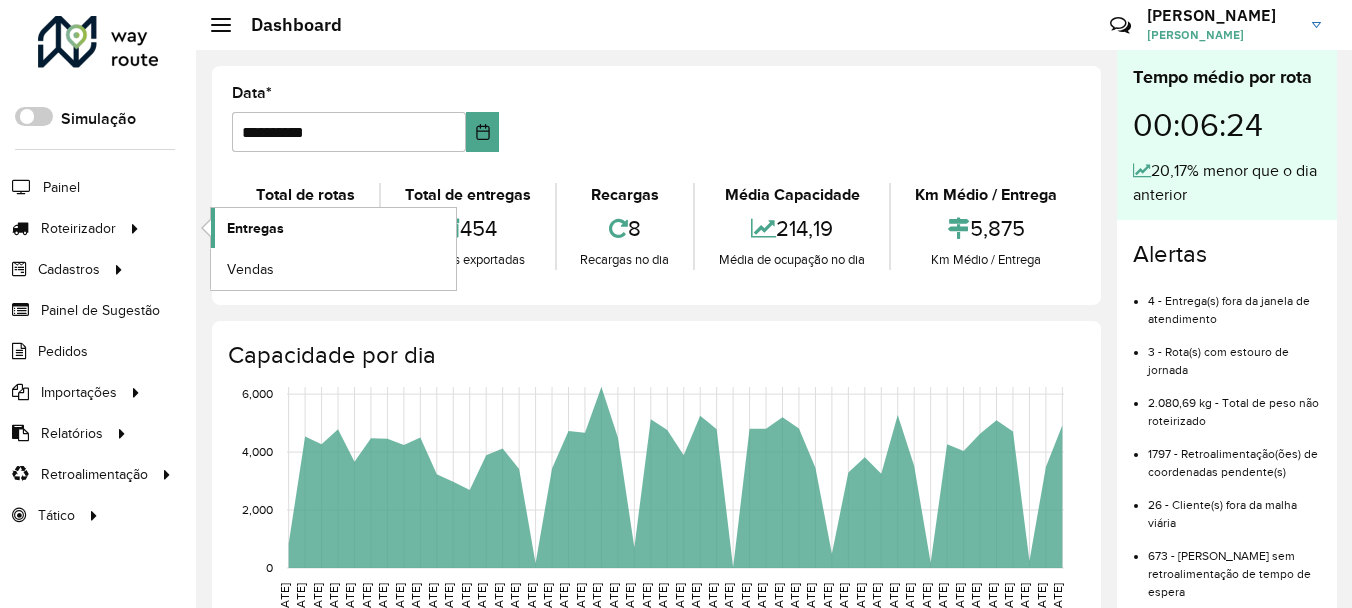 click on "Entregas" 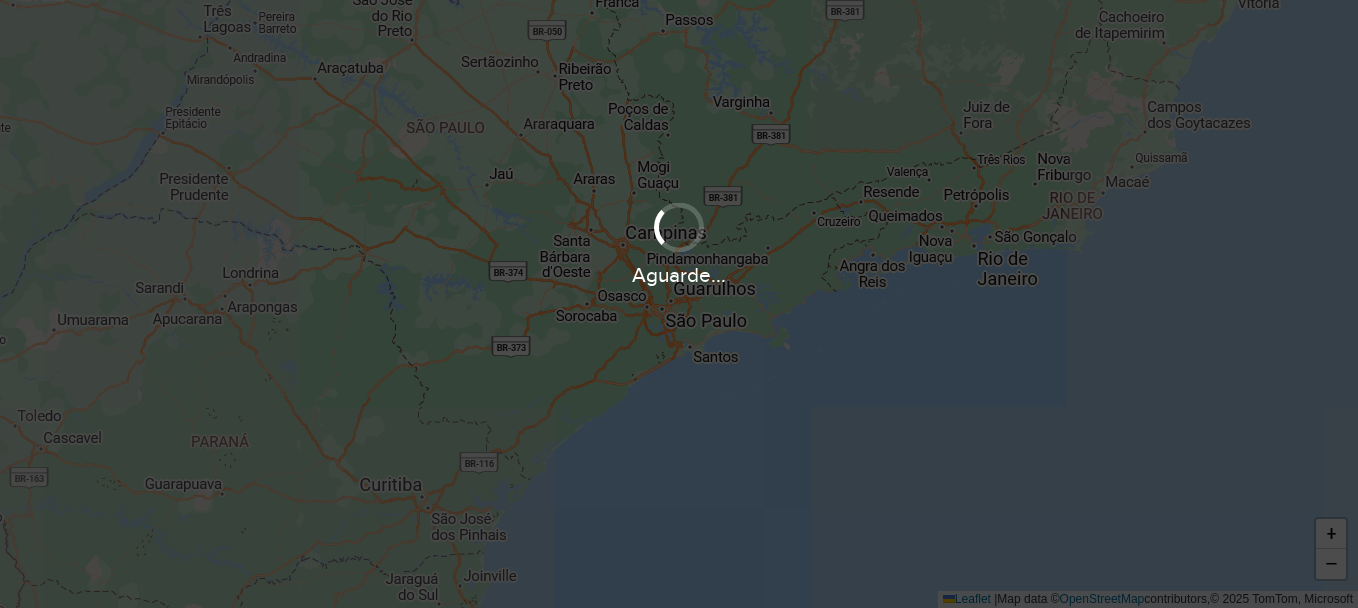 scroll, scrollTop: 0, scrollLeft: 0, axis: both 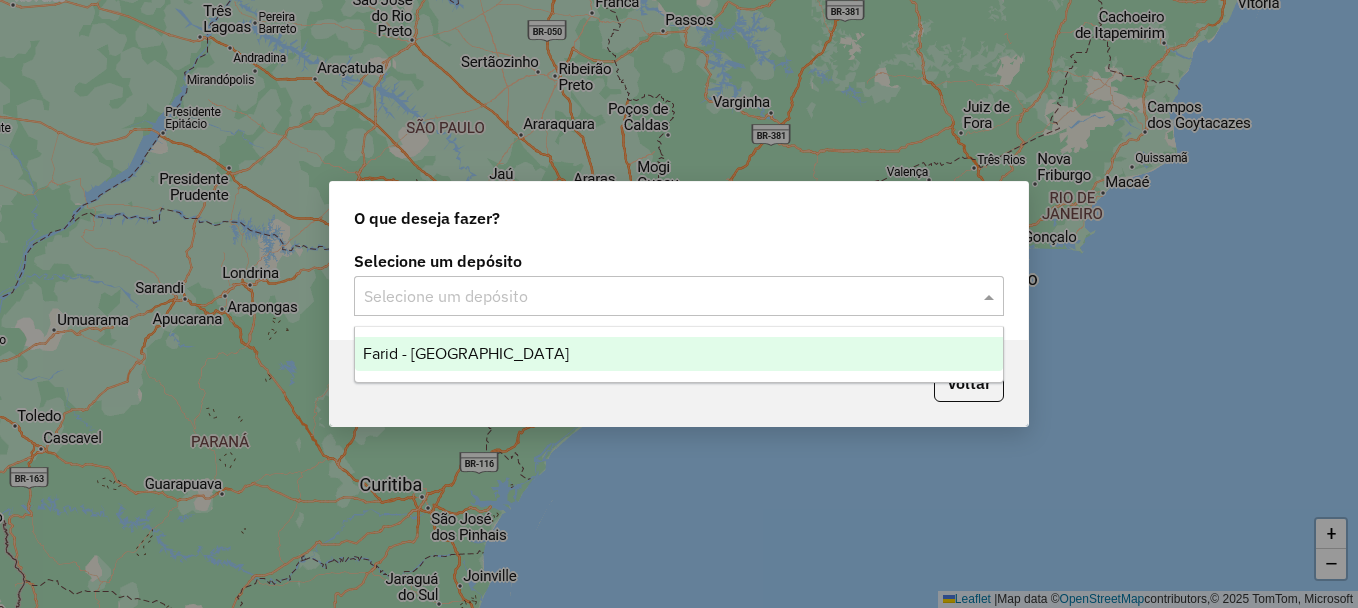 click 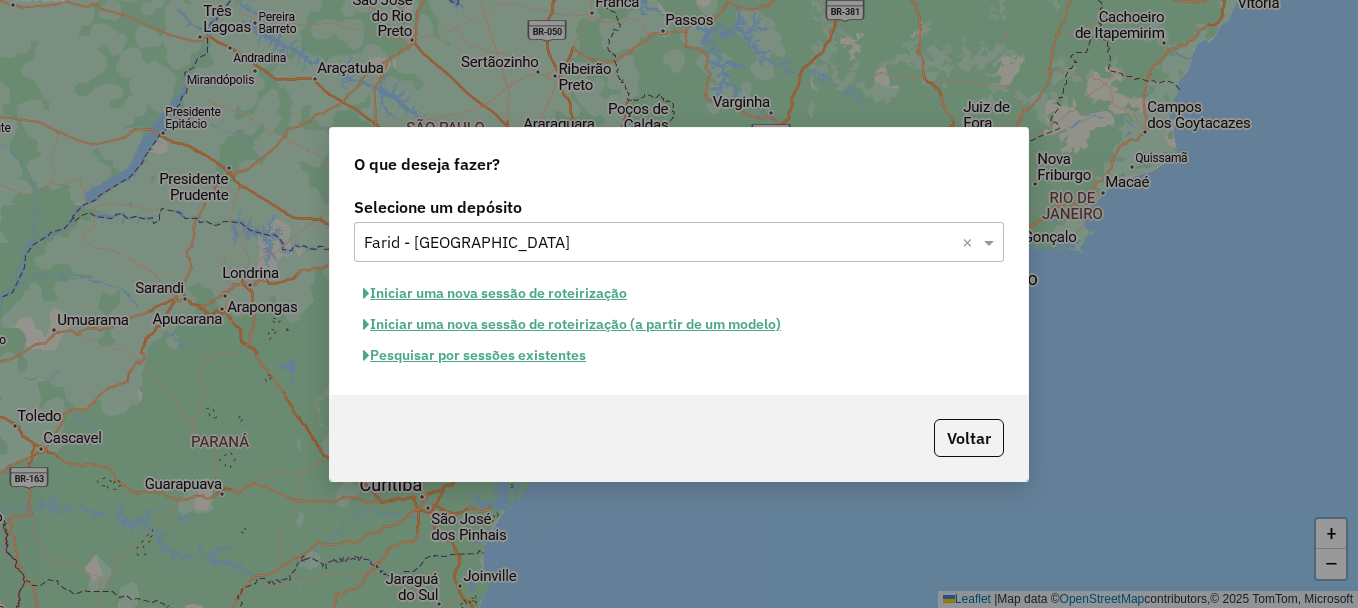 click on "Pesquisar por sessões existentes" 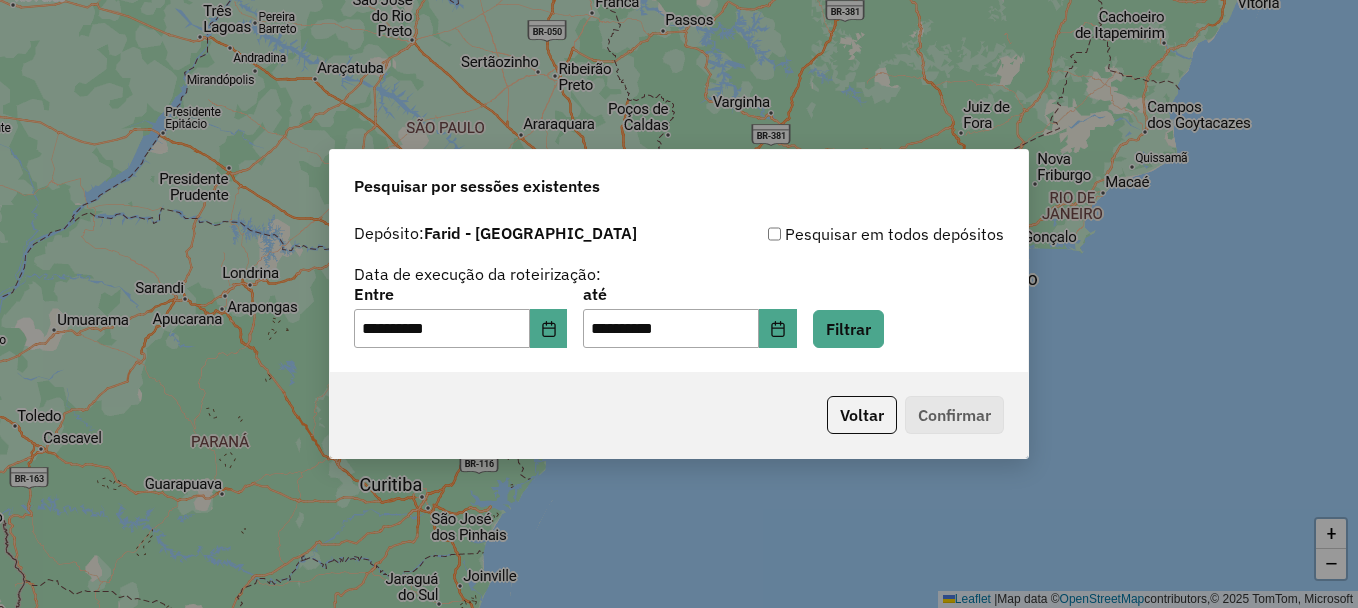 click on "**********" 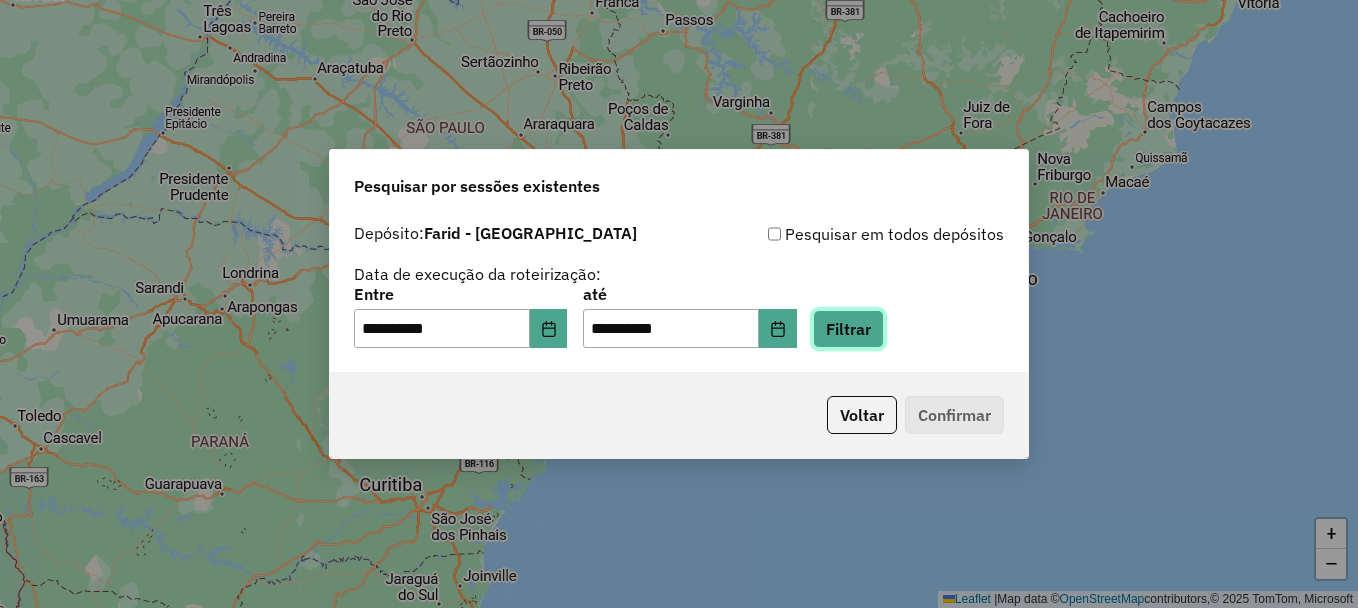 click on "Filtrar" 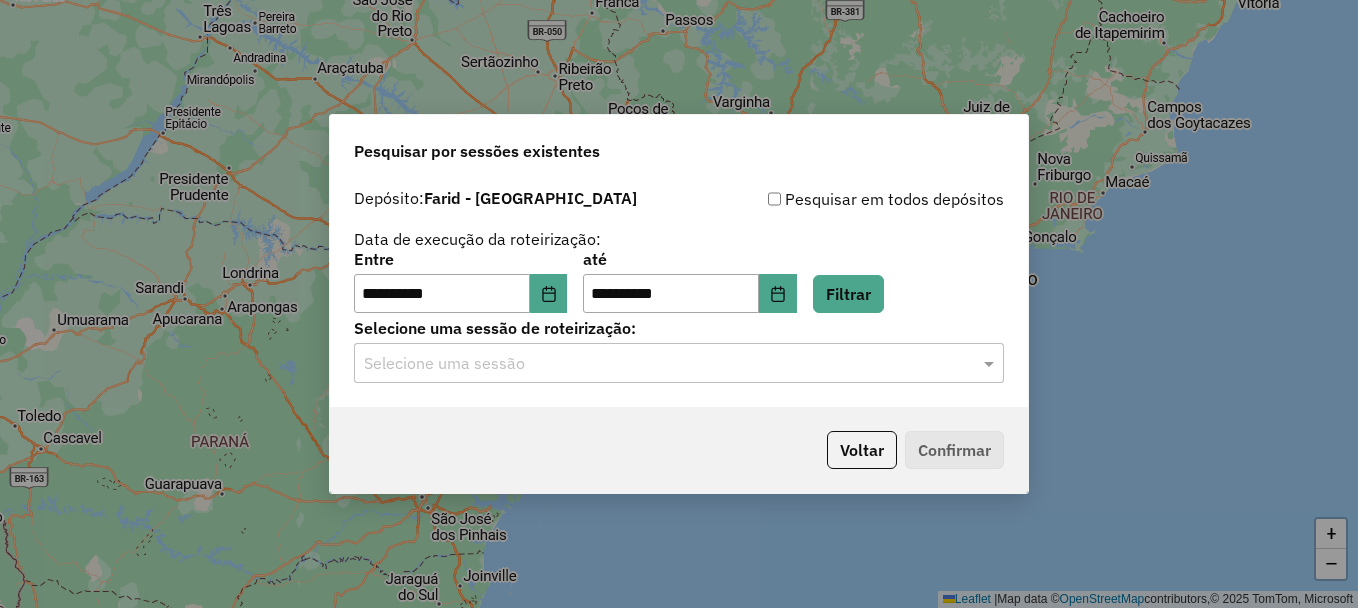 click on "Selecione uma sessão" 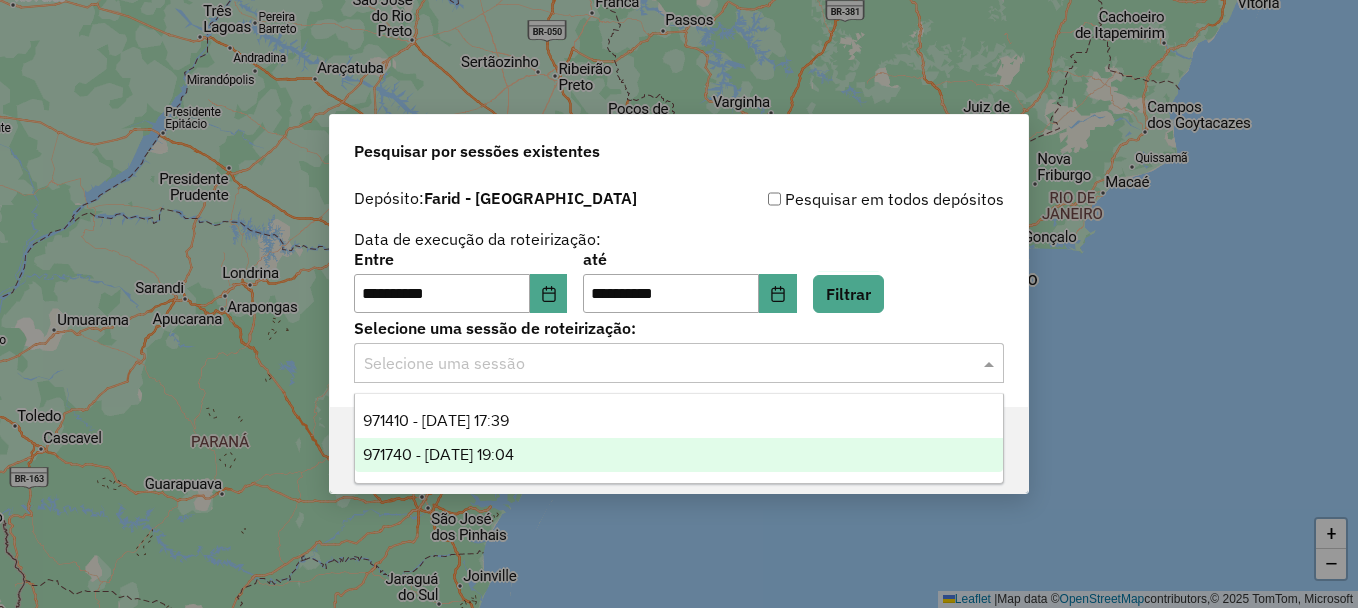 click on "971740 - 29/07/2025 19:04" at bounding box center (679, 455) 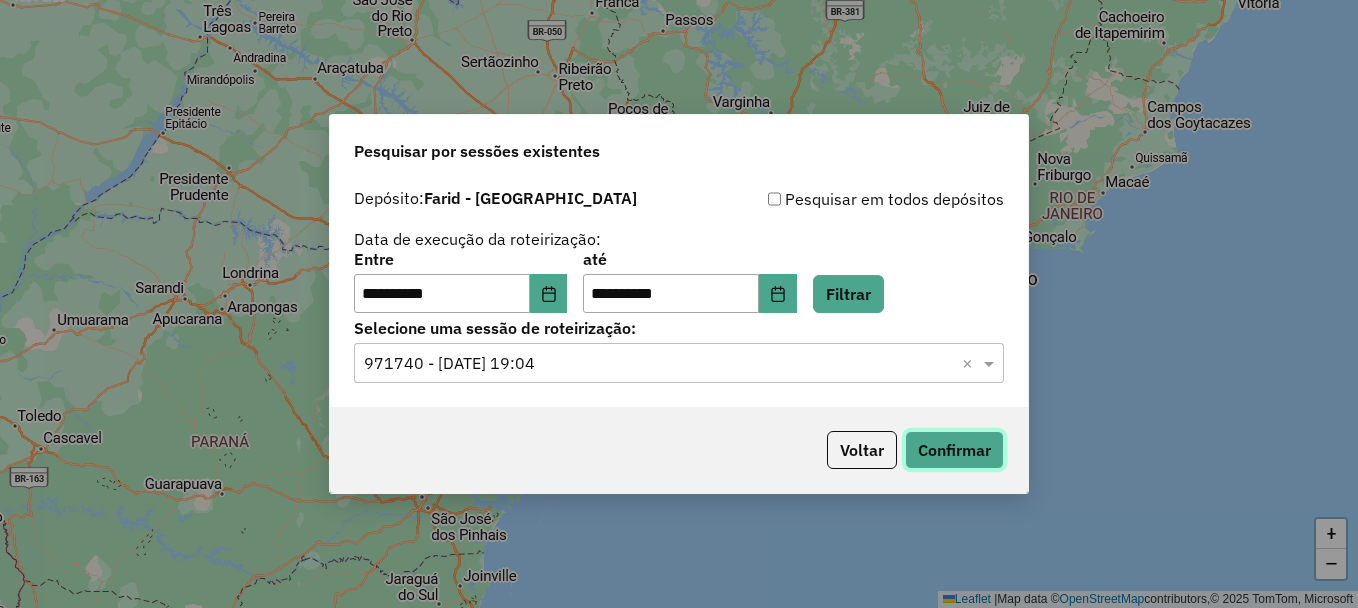 click on "Confirmar" 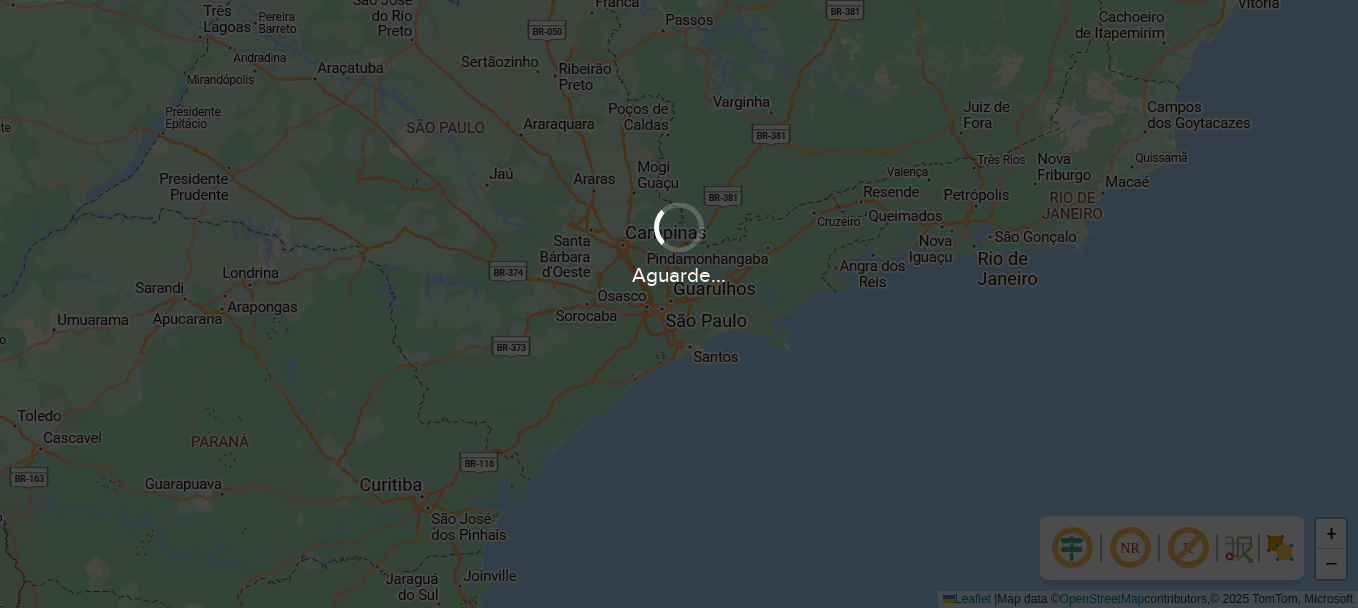 scroll, scrollTop: 0, scrollLeft: 0, axis: both 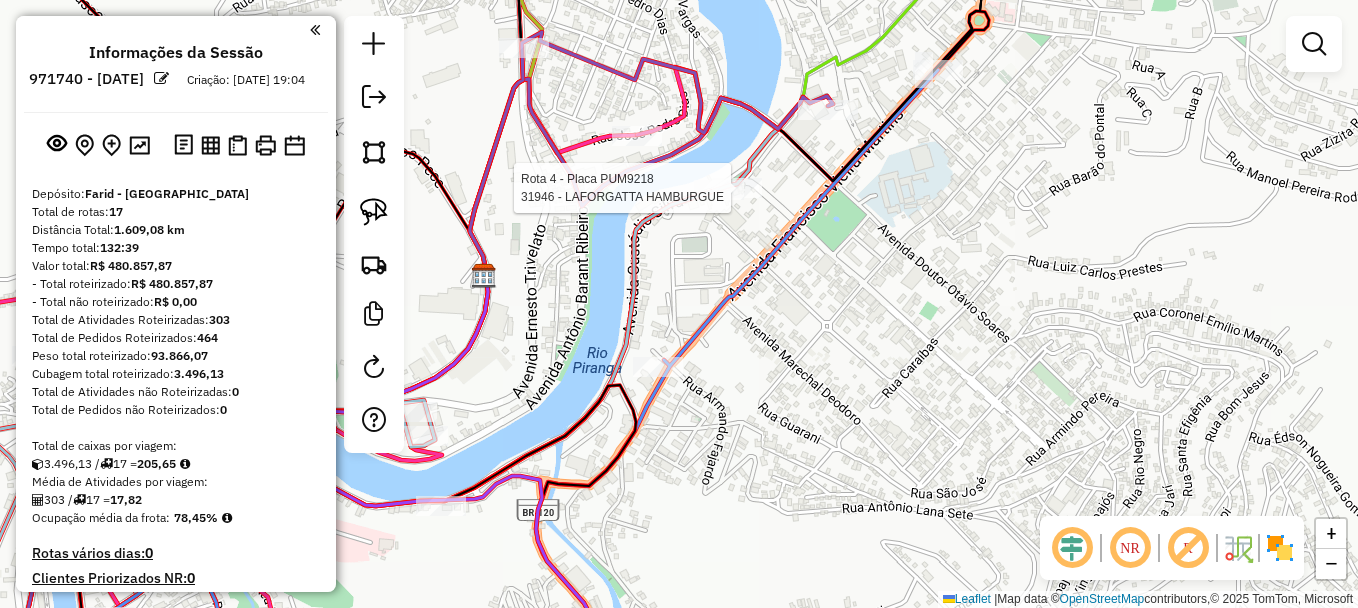 select on "**********" 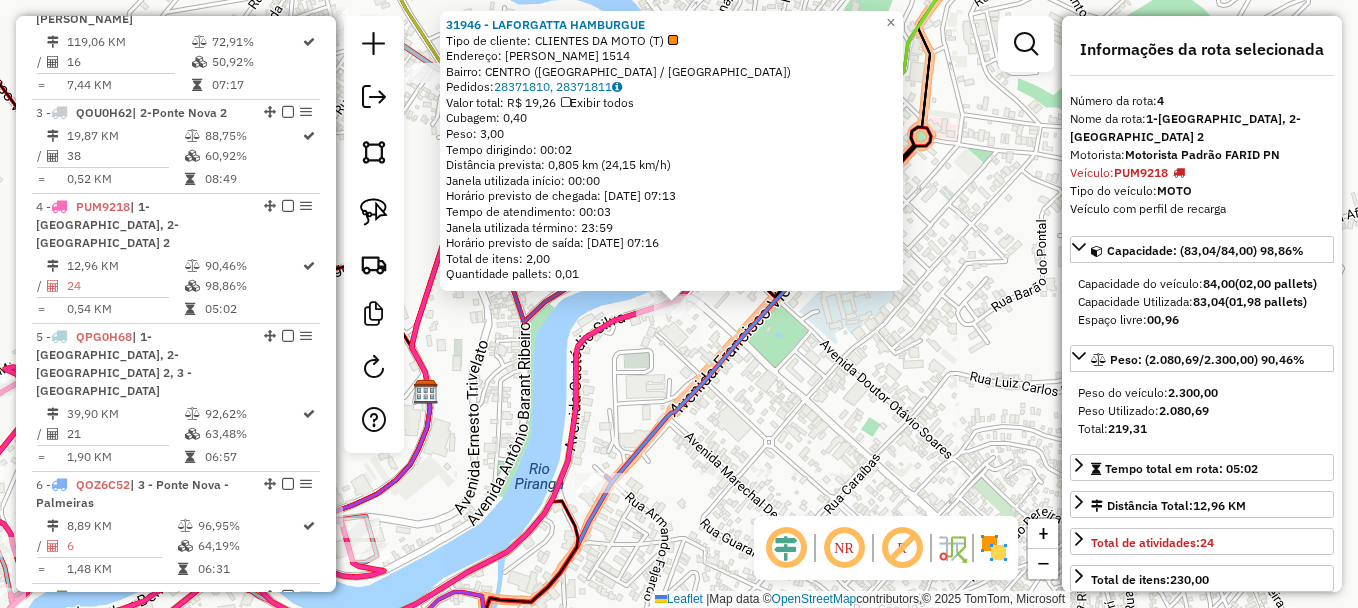 scroll, scrollTop: 1068, scrollLeft: 0, axis: vertical 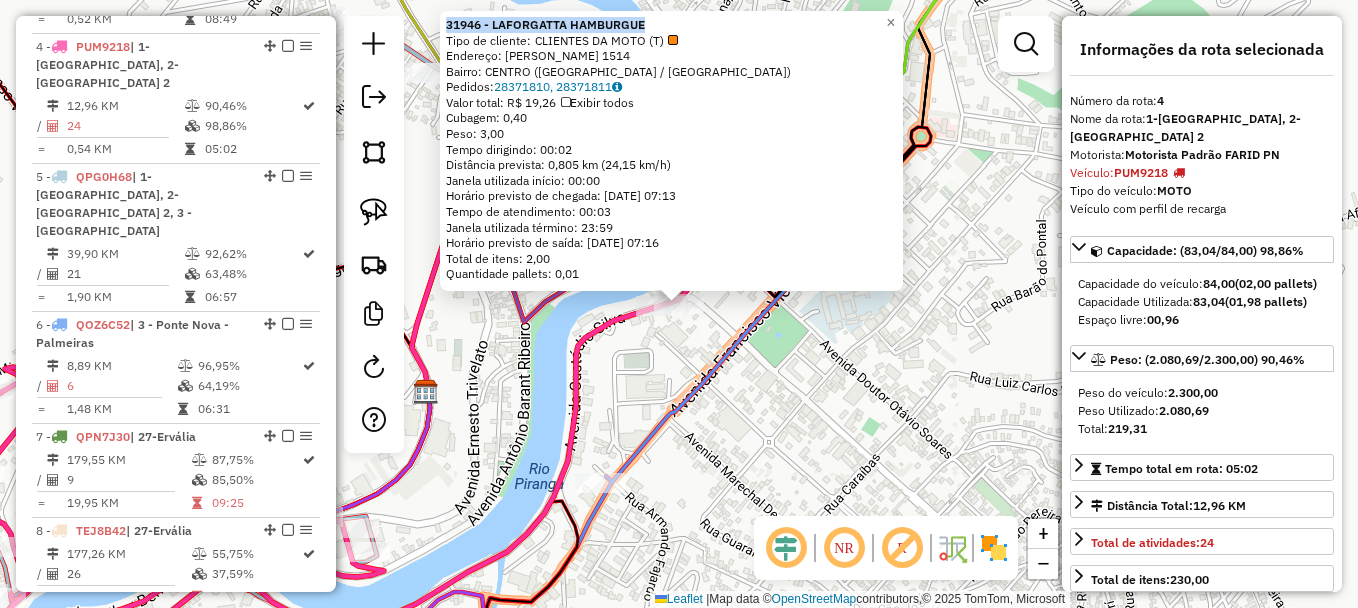 drag, startPoint x: 669, startPoint y: 21, endPoint x: 443, endPoint y: 14, distance: 226.10838 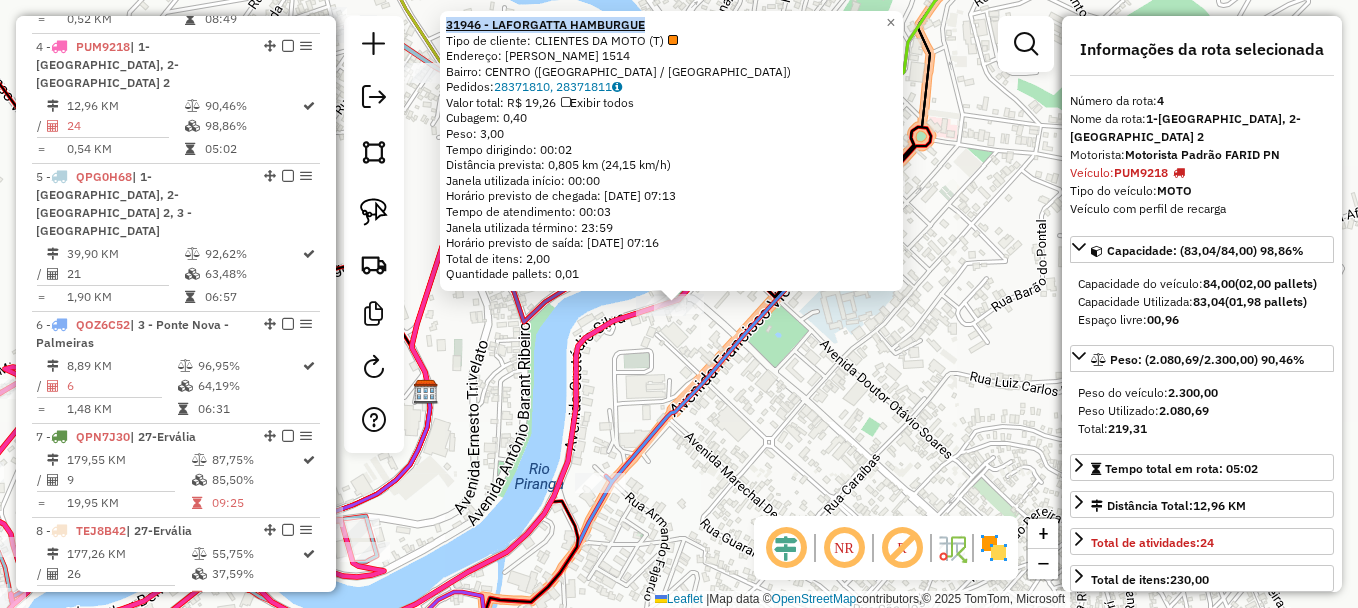 copy on "31946 - LAFORGATTA HAMBURGUE" 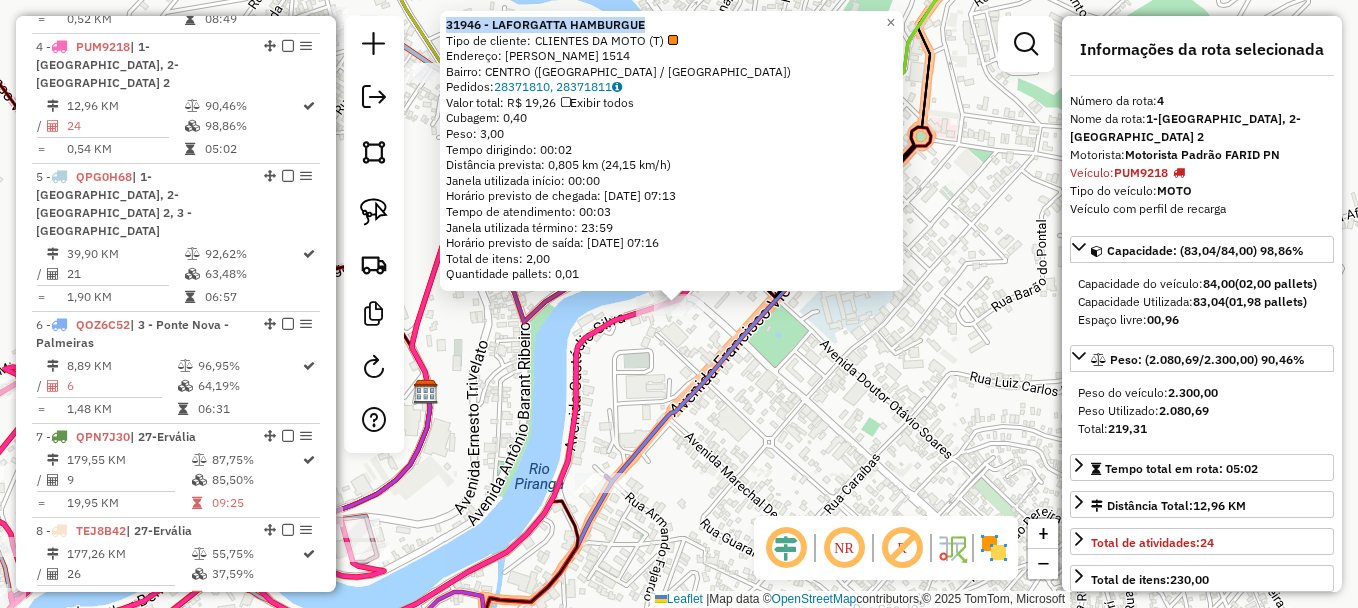 click on "31946 - LAFORGATTA HAMBURGUE  Tipo de cliente:   CLIENTES DA MOTO (T)   Endereço:  CUSTODIO SILVA 1514   Bairro: CENTRO (PONTE NOVA / MG)   Pedidos:  28371810, 28371811   Valor total: R$ 19,26   Exibir todos   Cubagem: 0,40  Peso: 3,00  Tempo dirigindo: 00:02   Distância prevista: 0,805 km (24,15 km/h)   Janela utilizada início: 00:00   Horário previsto de chegada: 29/07/2025 07:13   Tempo de atendimento: 00:03   Janela utilizada término: 23:59   Horário previsto de saída: 29/07/2025 07:16   Total de itens: 2,00   Quantidade pallets: 0,01  × Janela de atendimento Grade de atendimento Capacidade Transportadoras Veículos Cliente Pedidos  Rotas Selecione os dias de semana para filtrar as janelas de atendimento  Seg   Ter   Qua   Qui   Sex   Sáb   Dom  Informe o período da janela de atendimento: De: Até:  Filtrar exatamente a janela do cliente  Considerar janela de atendimento padrão  Selecione os dias de semana para filtrar as grades de atendimento  Seg   Ter   Qua   Qui   Sex   Sáb   Dom   De:  +" 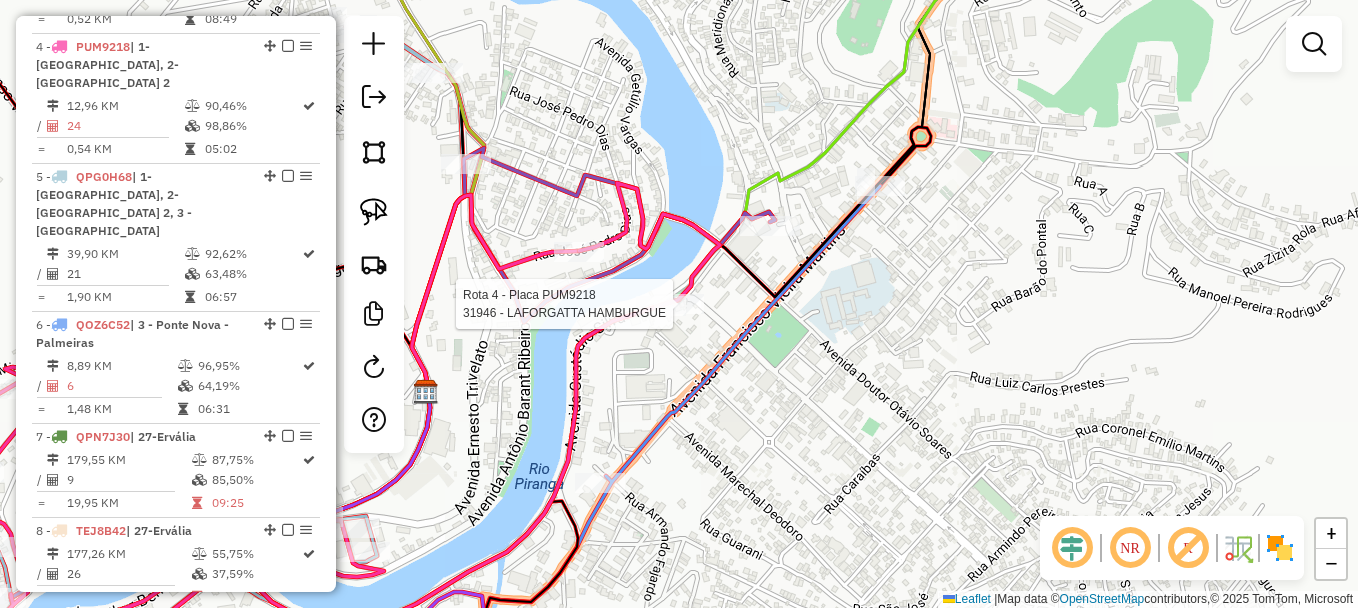 select on "**********" 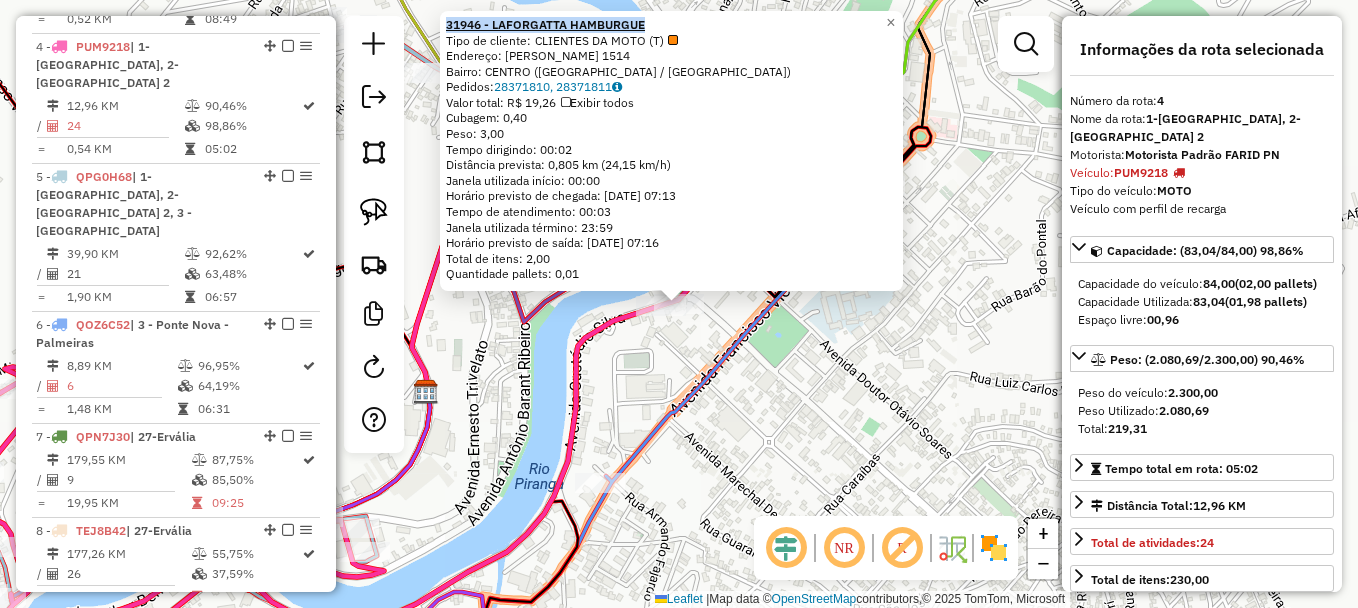 drag, startPoint x: 691, startPoint y: 18, endPoint x: 456, endPoint y: 28, distance: 235.21268 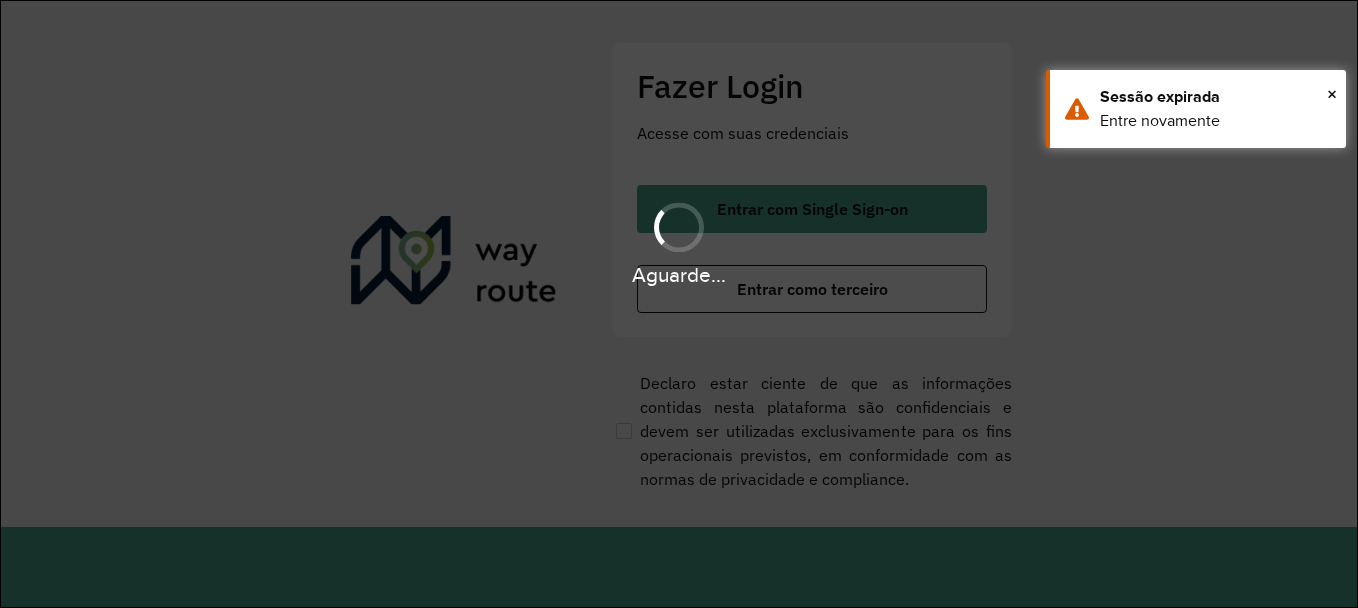 scroll, scrollTop: 0, scrollLeft: 0, axis: both 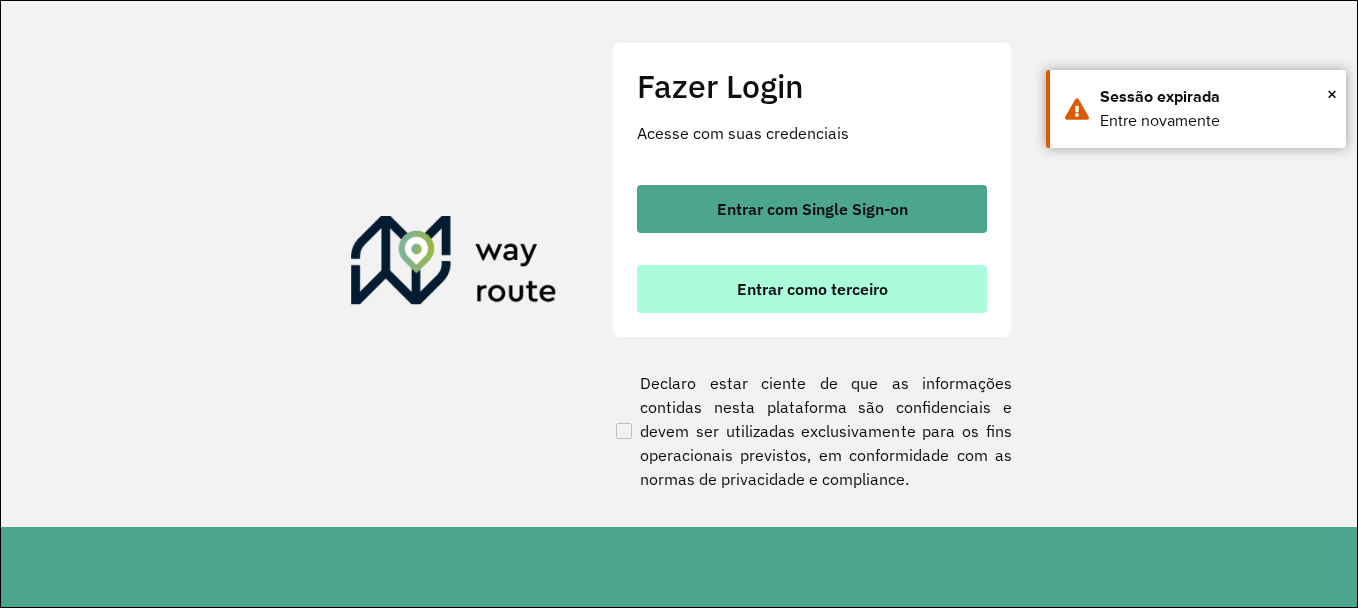click on "Entrar como terceiro" at bounding box center [812, 289] 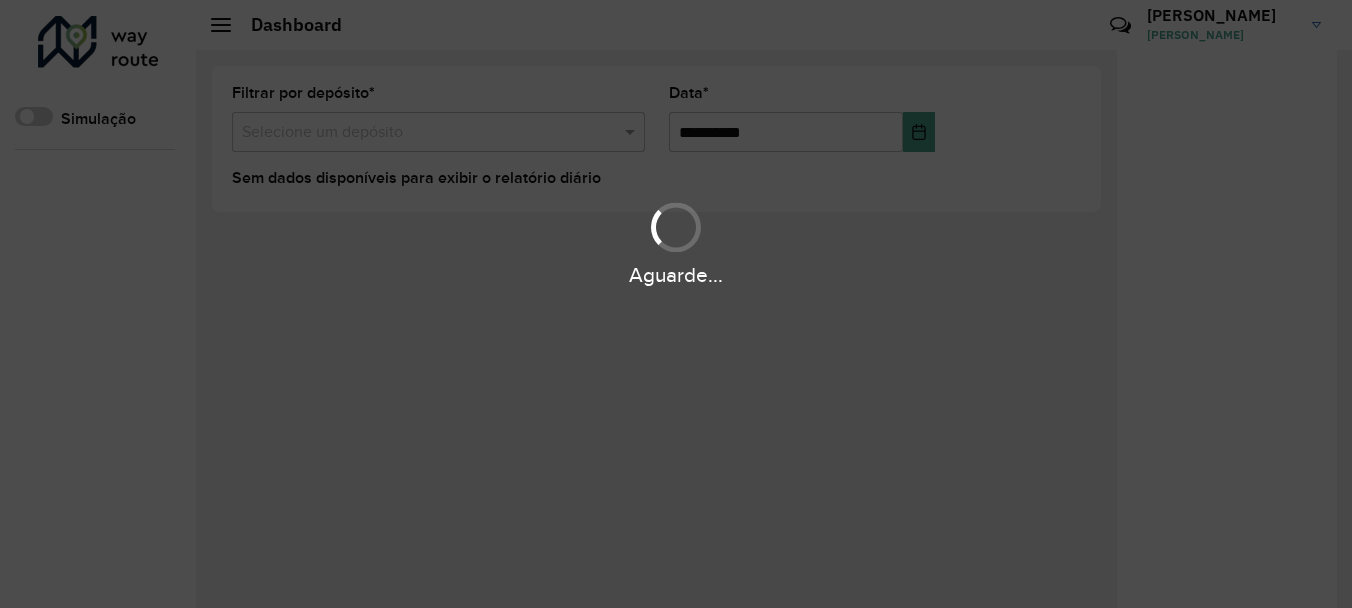 scroll, scrollTop: 0, scrollLeft: 0, axis: both 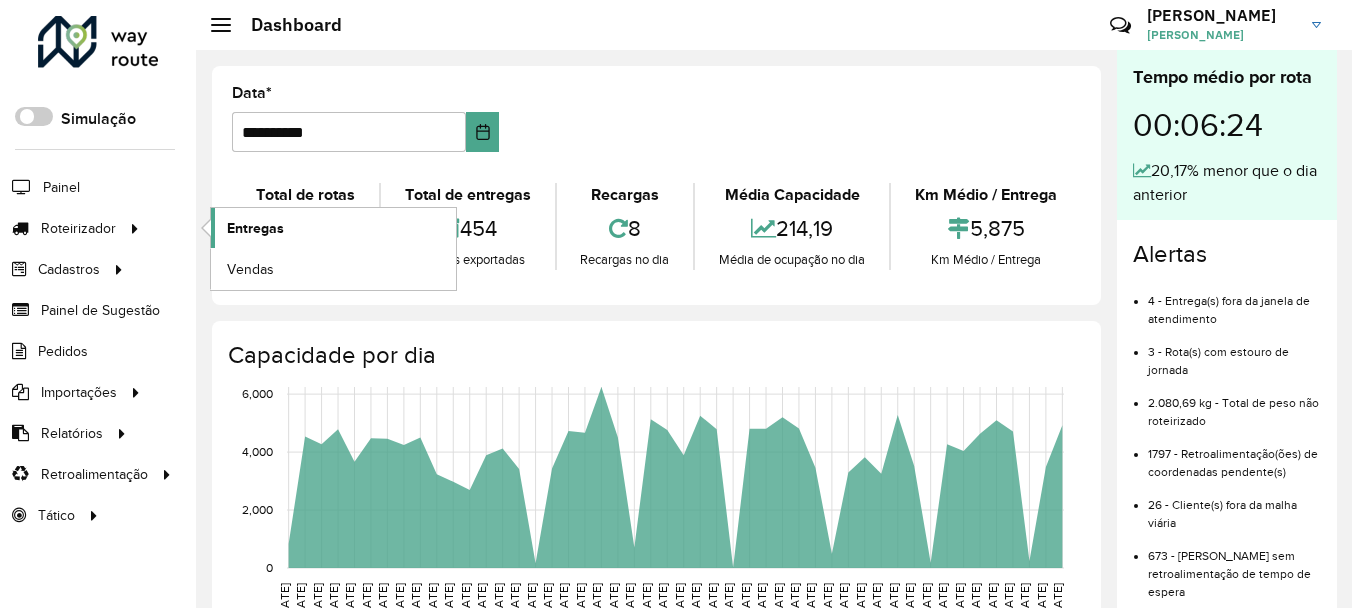 click on "Entregas" 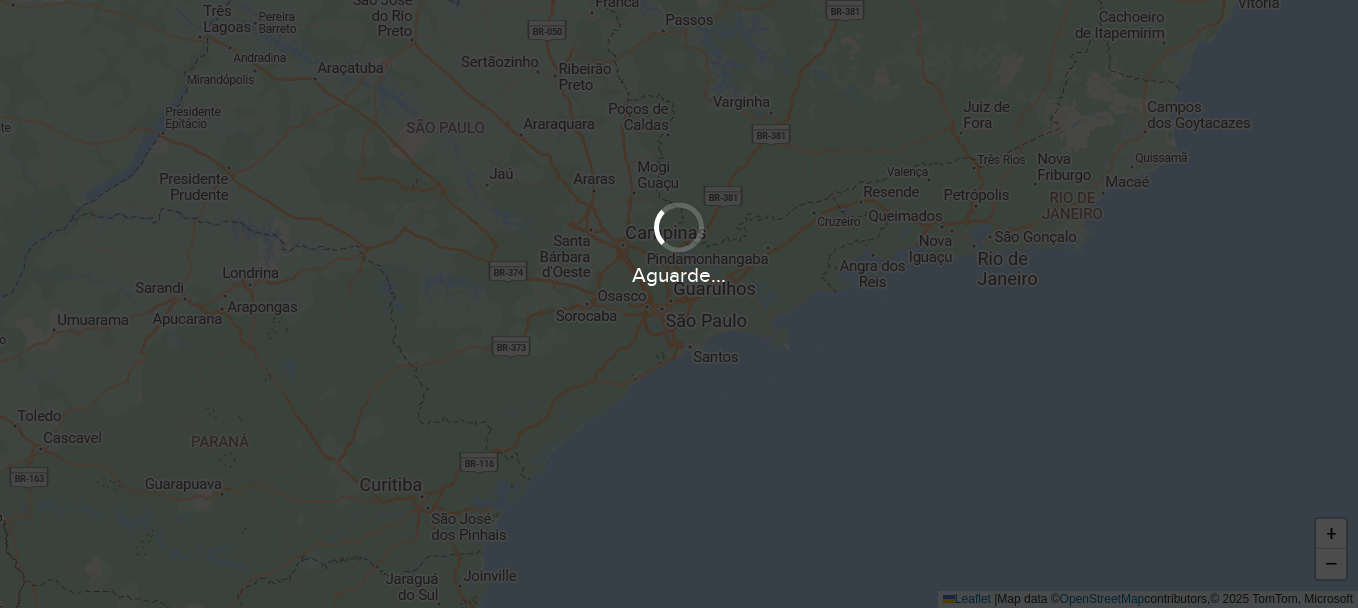 scroll, scrollTop: 0, scrollLeft: 0, axis: both 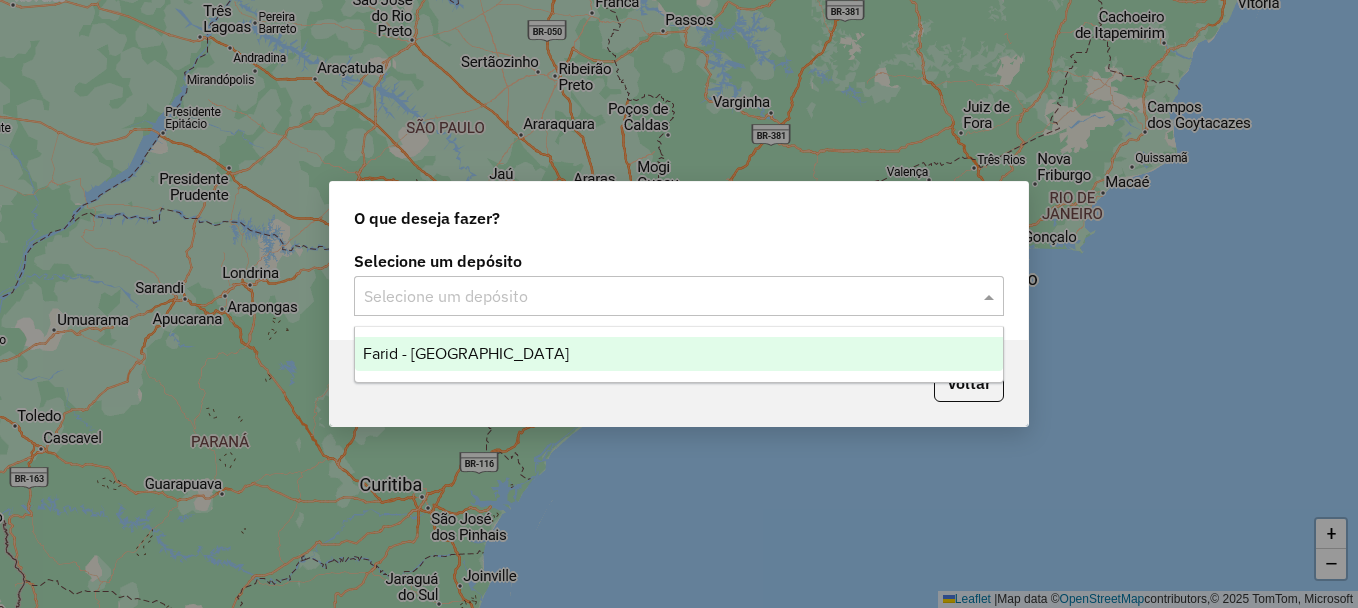 click 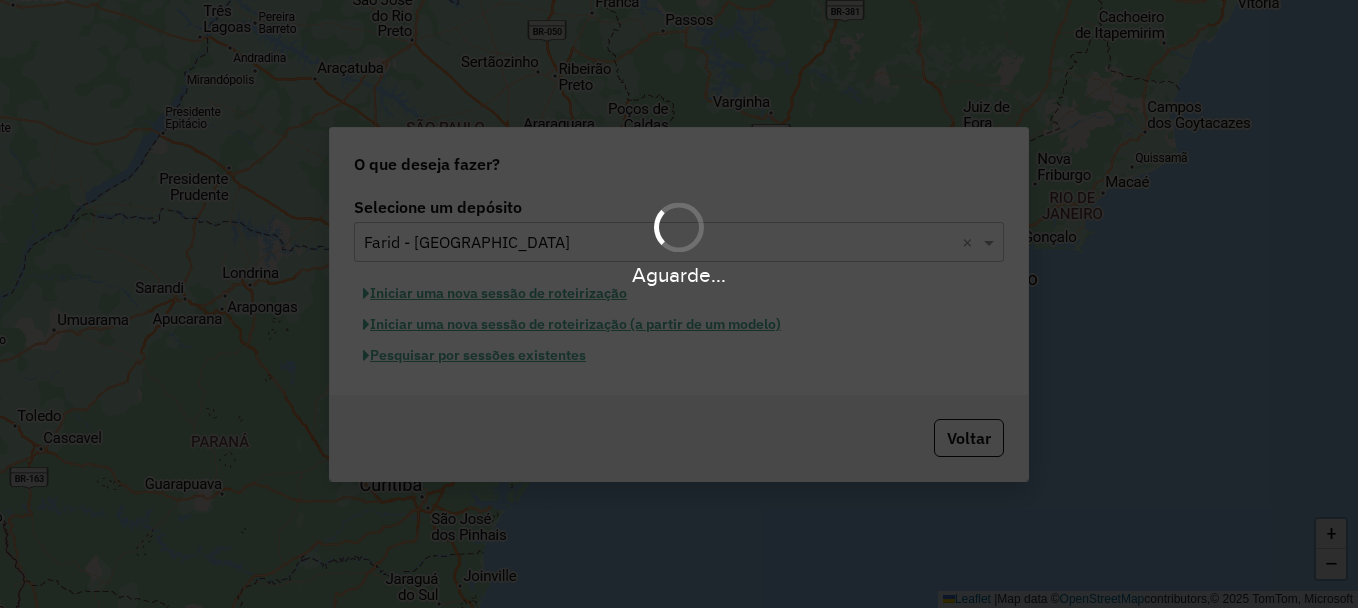 click on "Aguarde..." at bounding box center (679, 304) 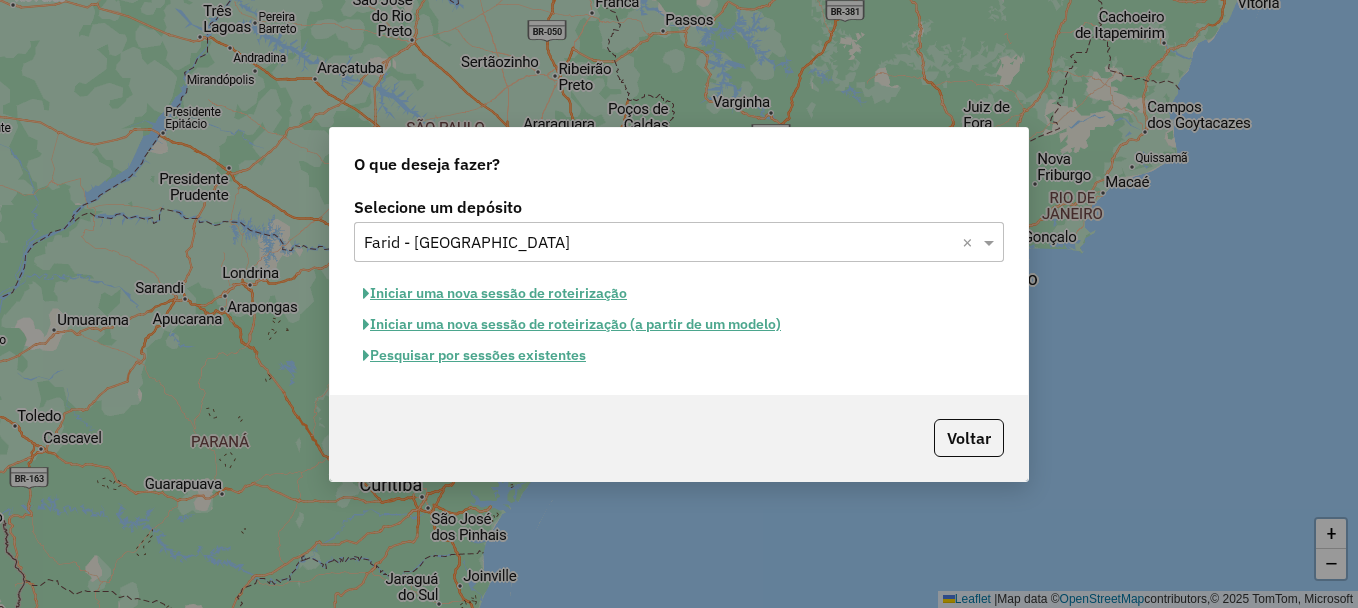 click on "Pesquisar por sessões existentes" 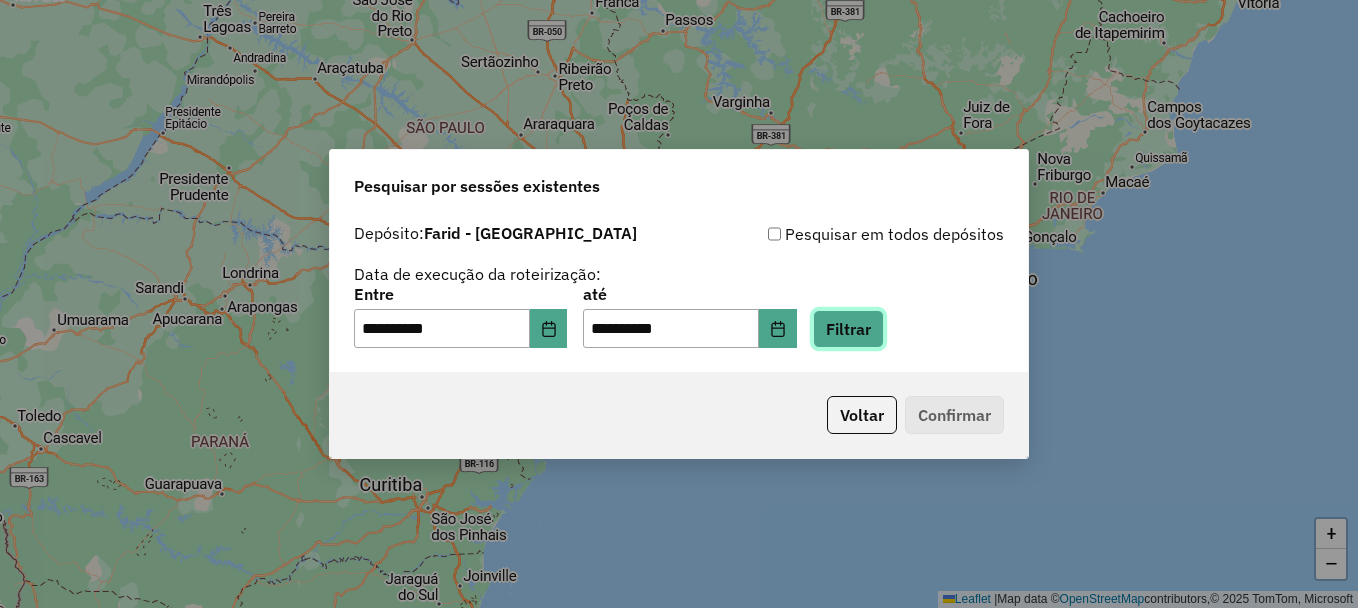 drag, startPoint x: 885, startPoint y: 336, endPoint x: 867, endPoint y: 341, distance: 18.681541 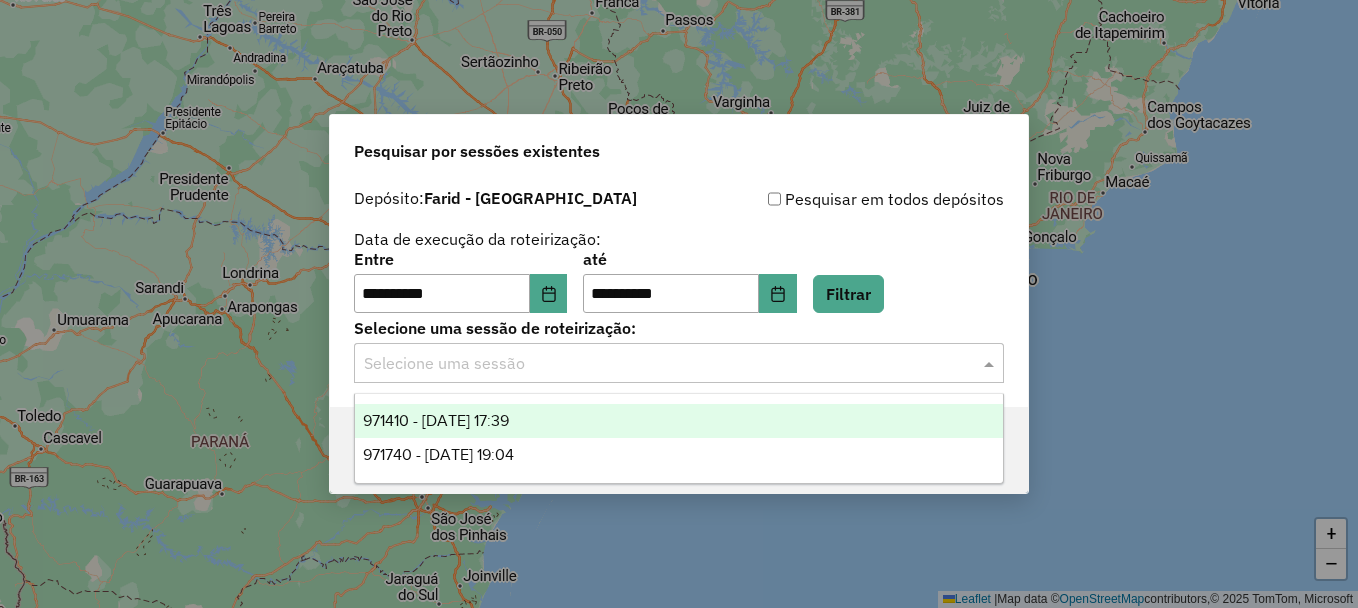 click 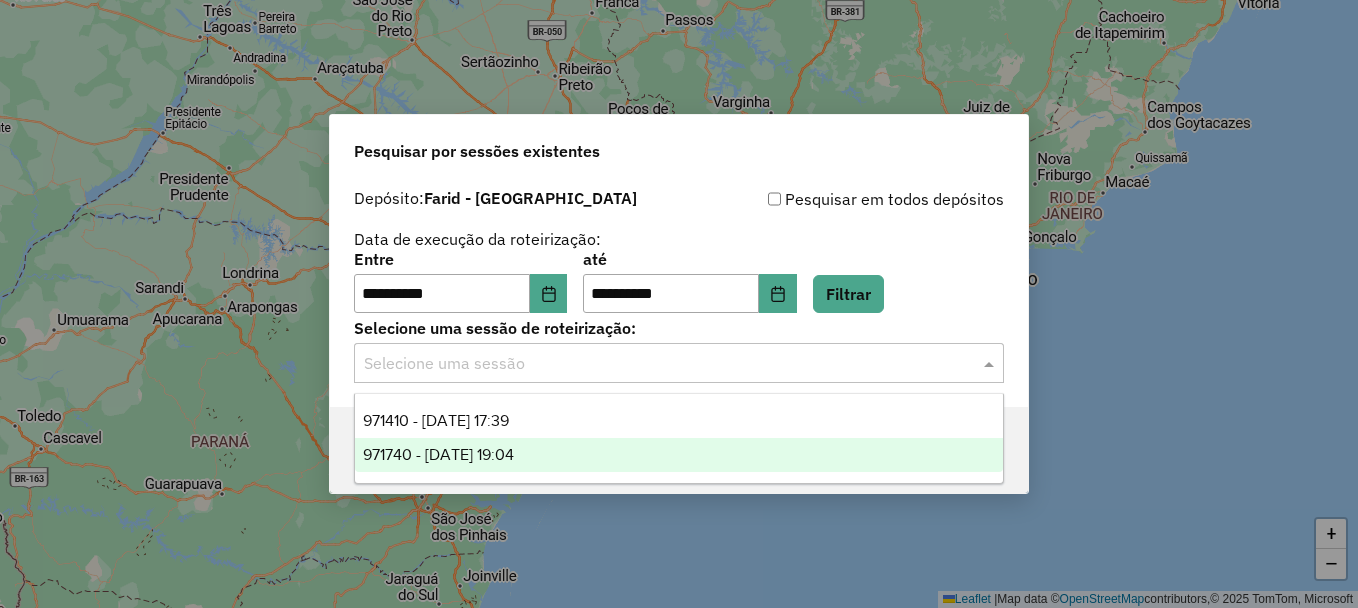click on "971740 - 29/07/2025 19:04" at bounding box center [679, 455] 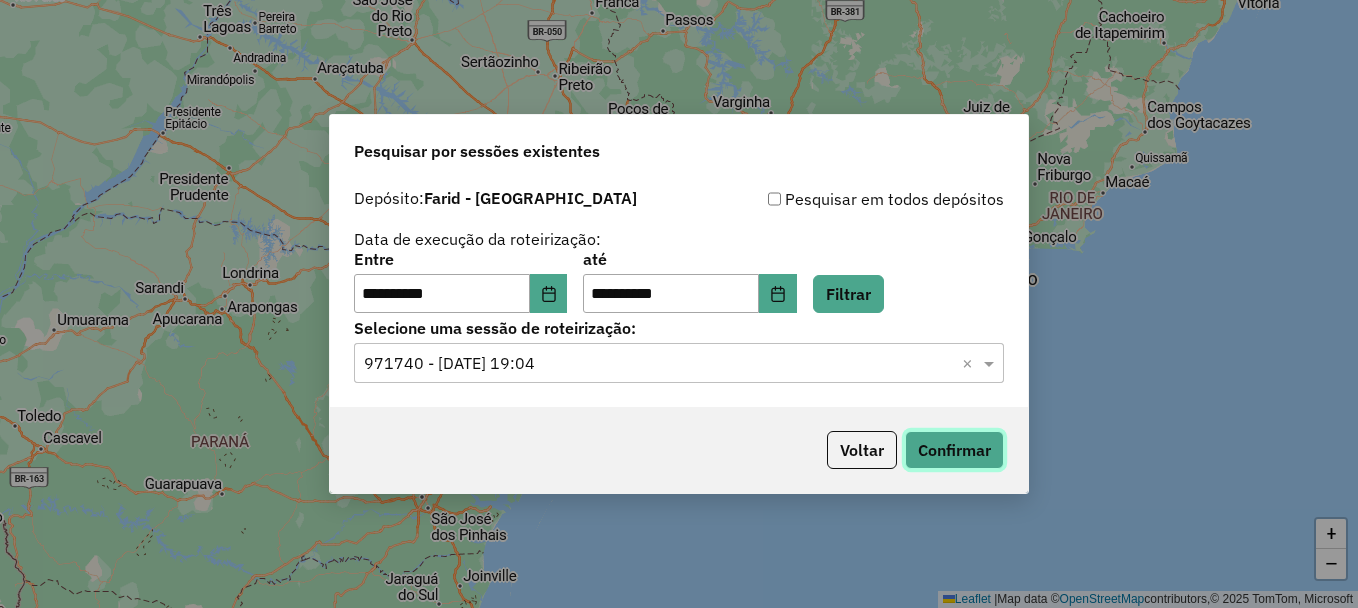 click on "Confirmar" 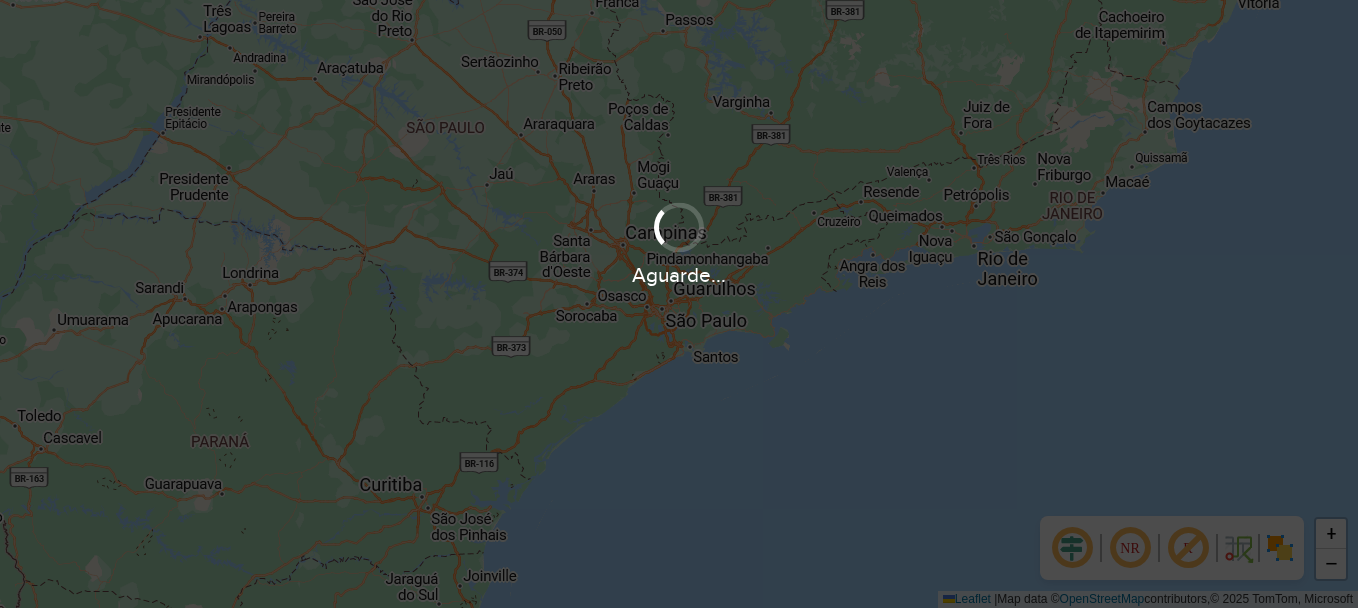 scroll, scrollTop: 0, scrollLeft: 0, axis: both 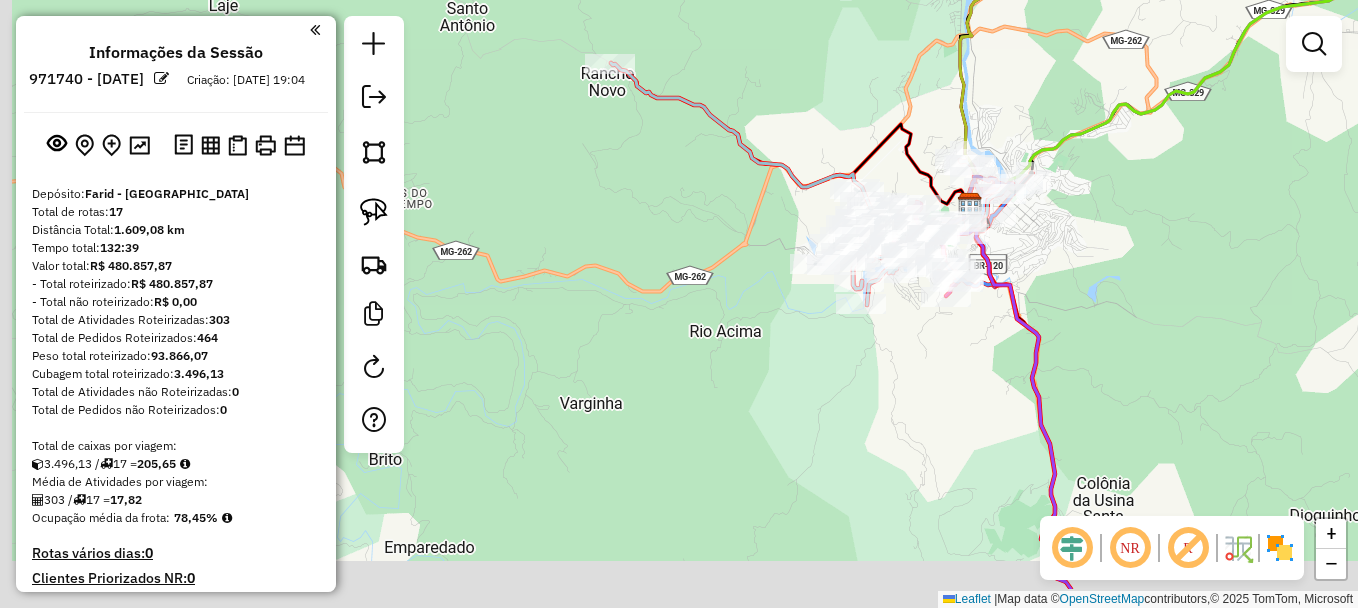 drag, startPoint x: 678, startPoint y: 184, endPoint x: 815, endPoint y: 104, distance: 158.64742 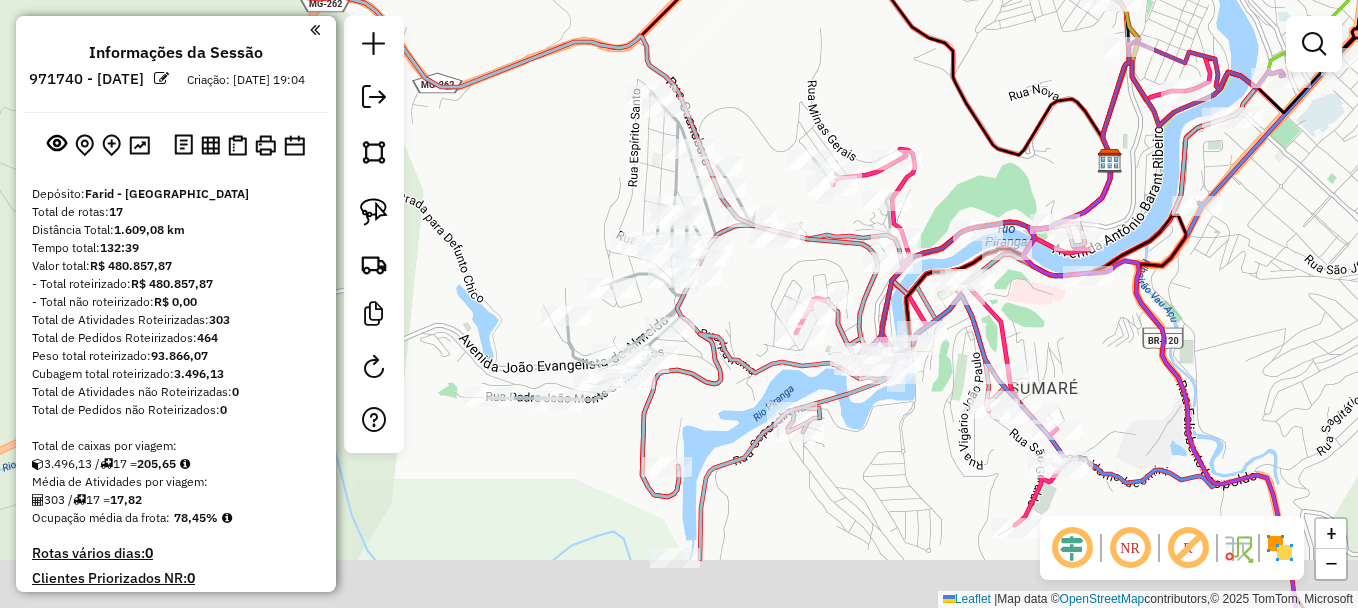 drag, startPoint x: 1093, startPoint y: 179, endPoint x: 1029, endPoint y: 128, distance: 81.8352 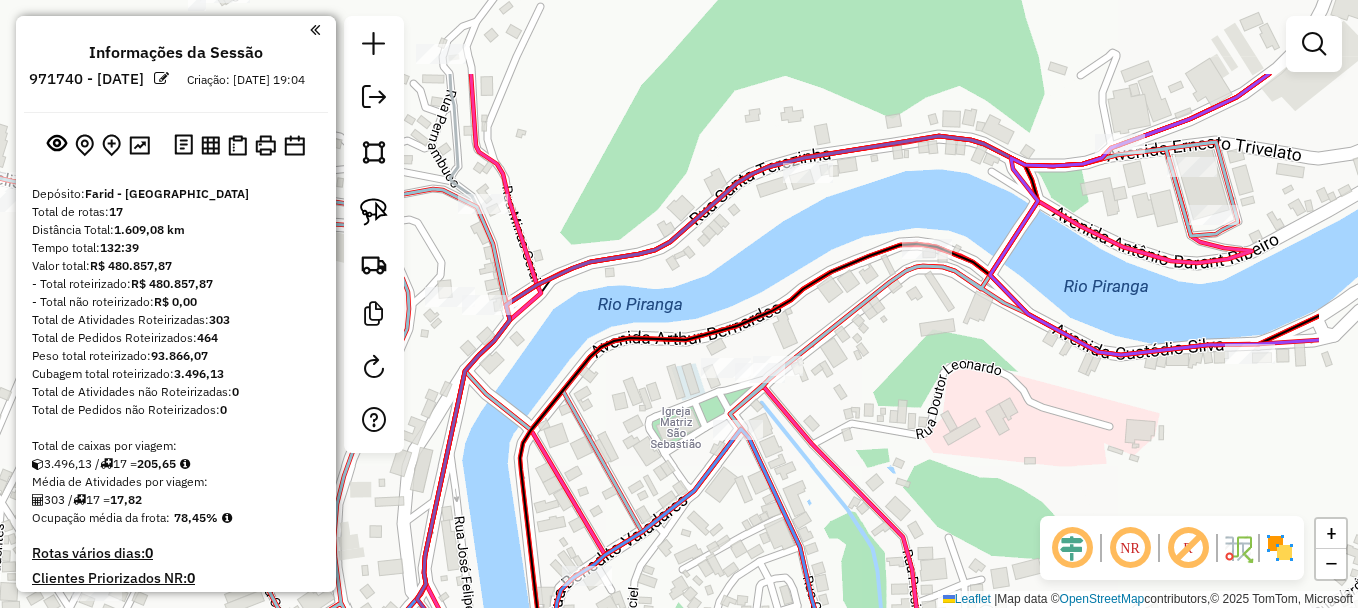 drag, startPoint x: 1081, startPoint y: 198, endPoint x: 906, endPoint y: 333, distance: 221.02036 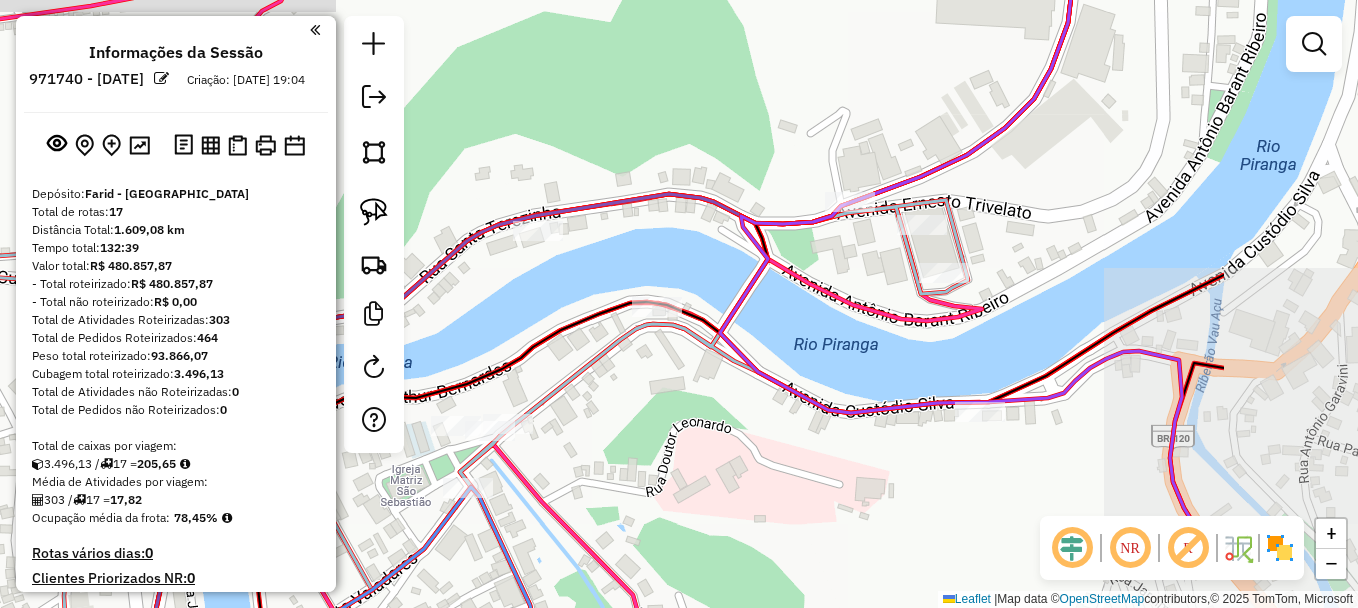 drag, startPoint x: 1163, startPoint y: 252, endPoint x: 857, endPoint y: 316, distance: 312.6212 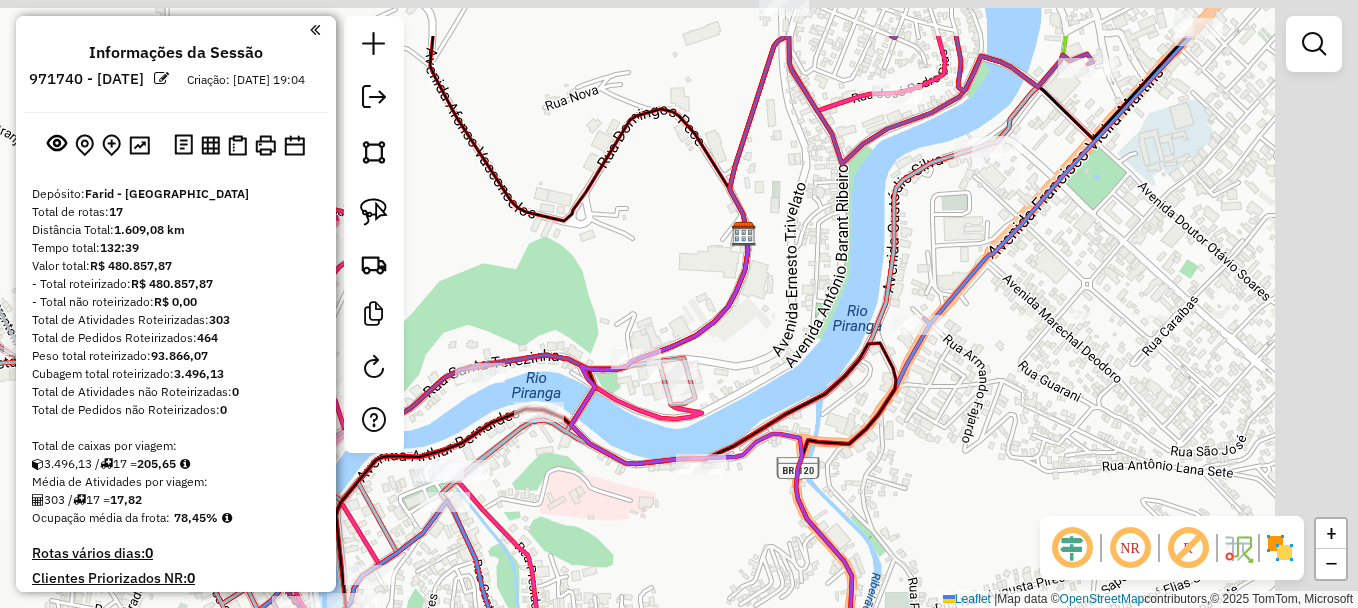 drag, startPoint x: 894, startPoint y: 308, endPoint x: 775, endPoint y: 348, distance: 125.54282 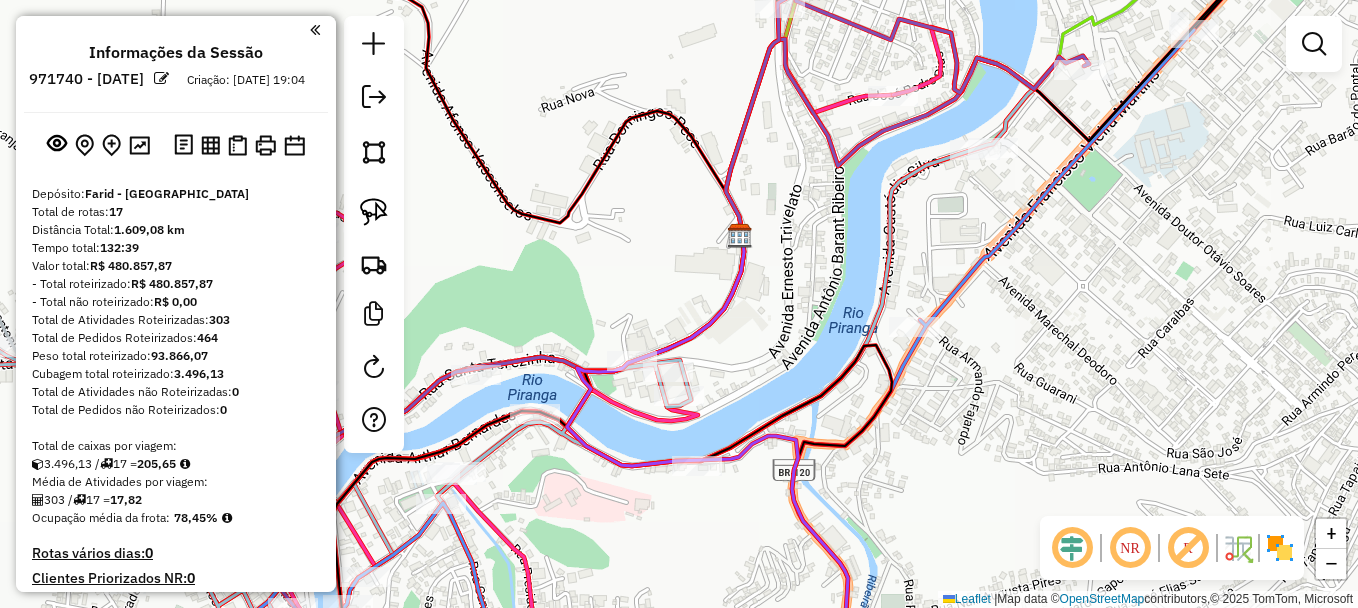 click 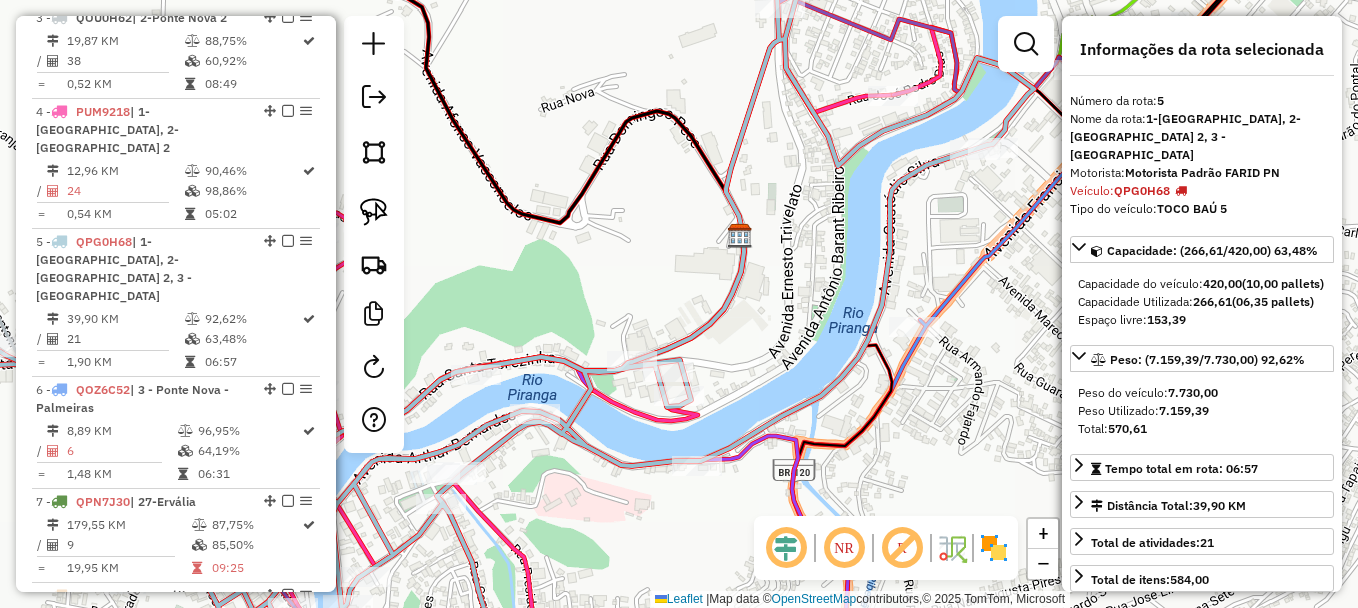 scroll, scrollTop: 1180, scrollLeft: 0, axis: vertical 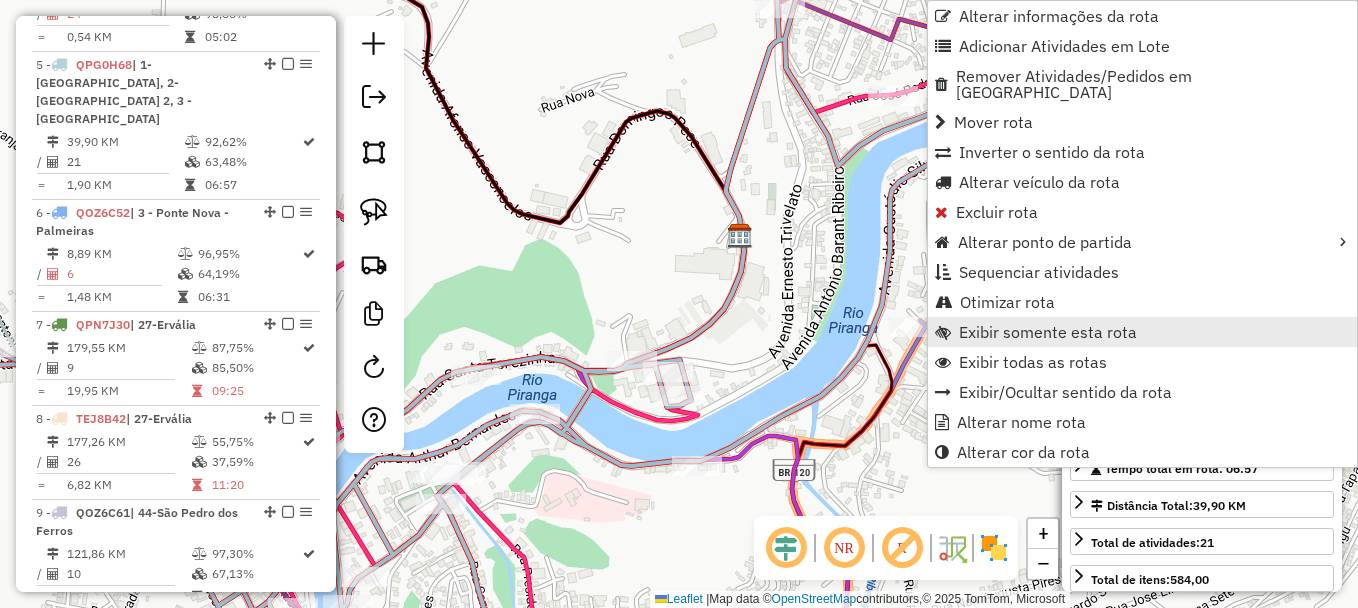 click on "Exibir somente esta rota" at bounding box center (1048, 332) 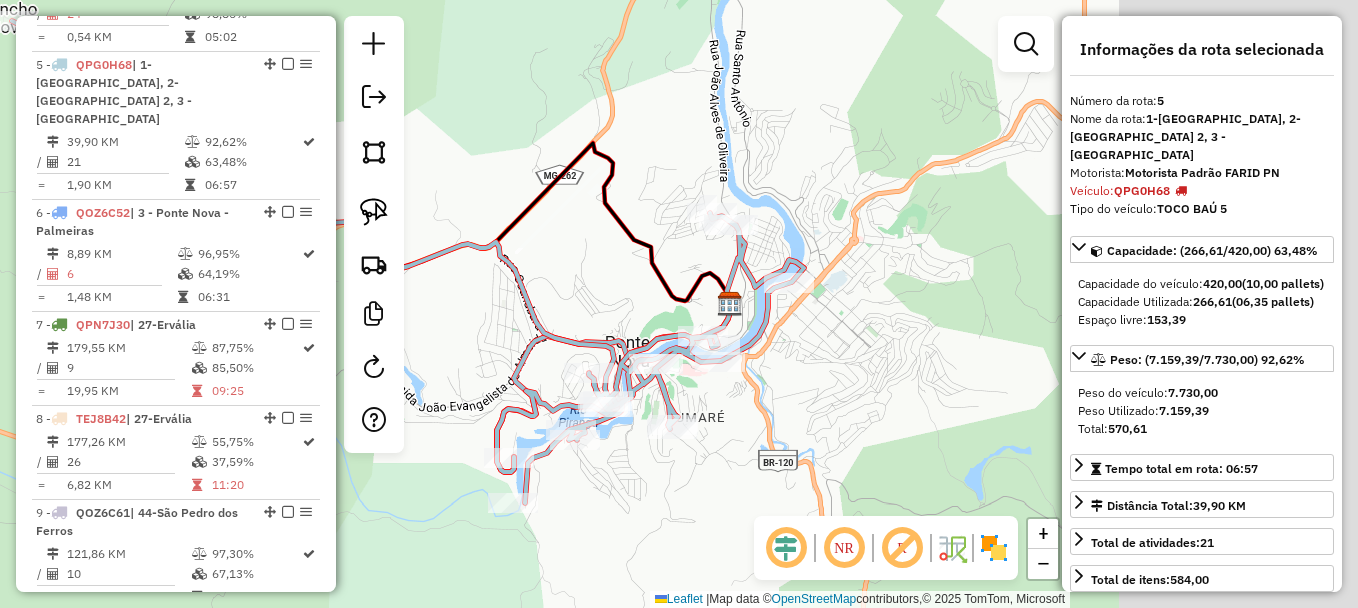 drag, startPoint x: 911, startPoint y: 290, endPoint x: 559, endPoint y: 231, distance: 356.91034 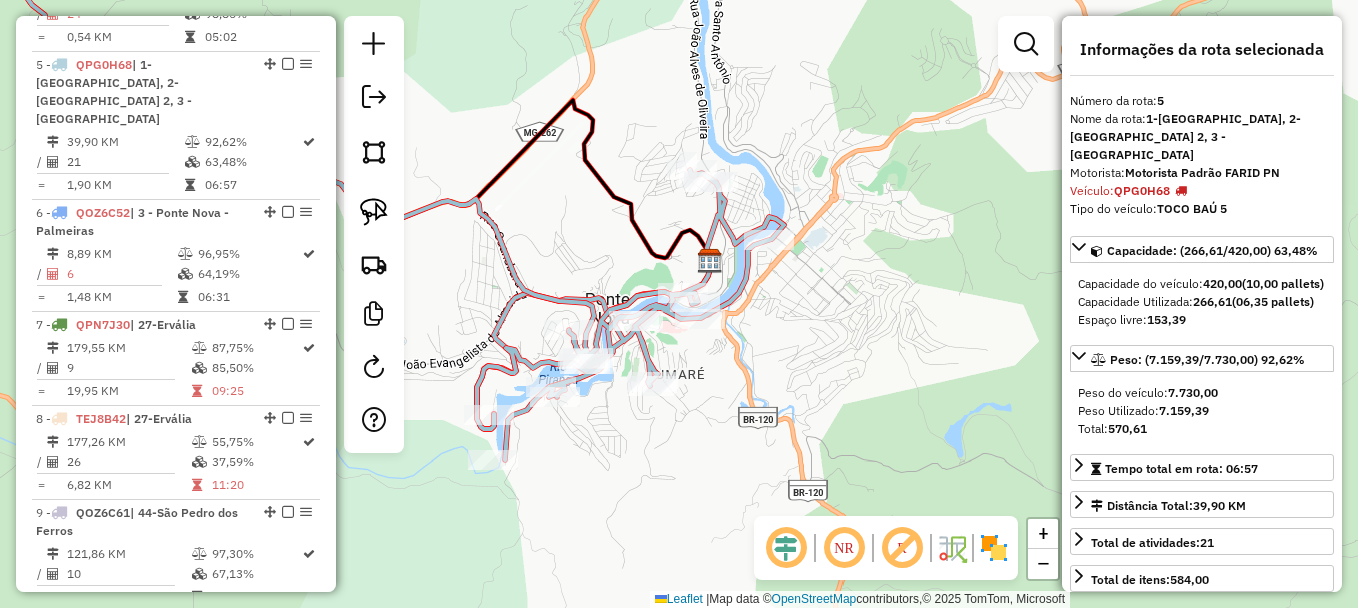 drag, startPoint x: 576, startPoint y: 213, endPoint x: 656, endPoint y: 187, distance: 84.118965 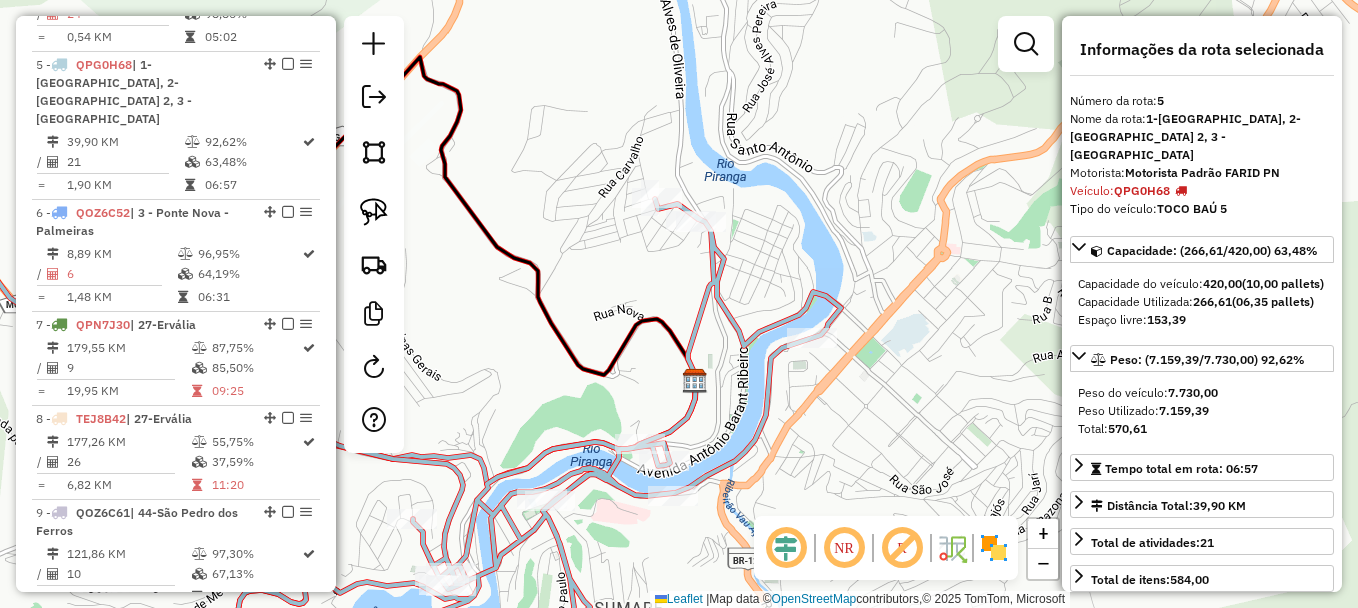 drag, startPoint x: 804, startPoint y: 234, endPoint x: 755, endPoint y: 181, distance: 72.18033 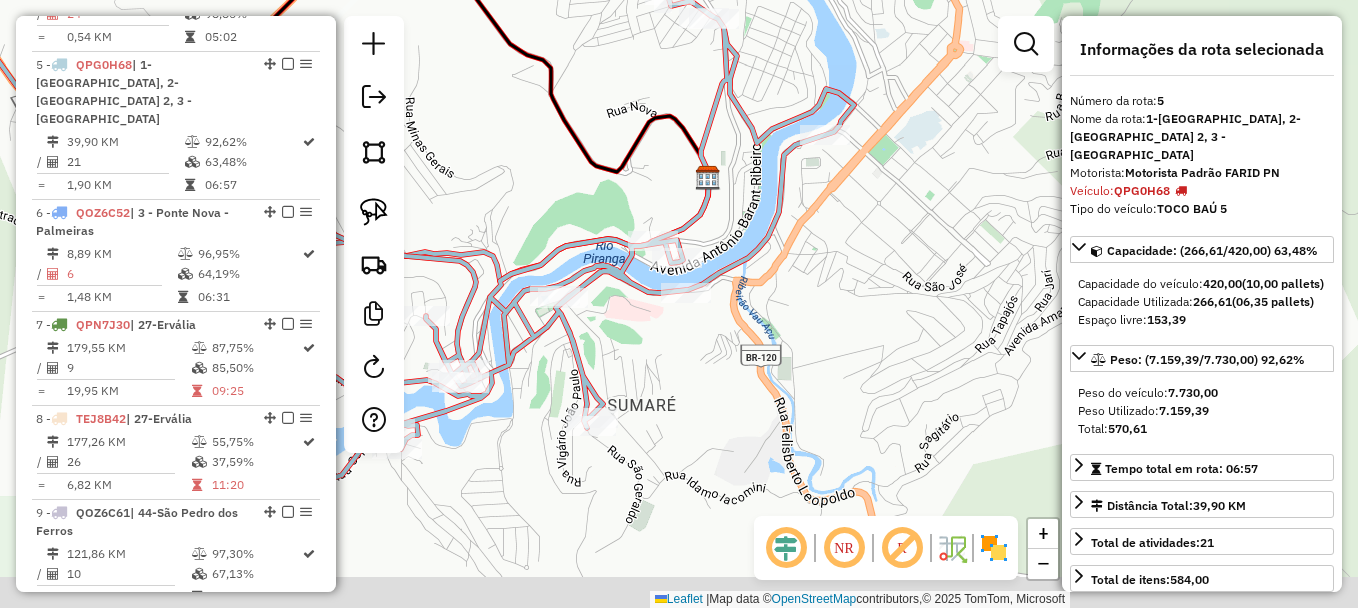 drag, startPoint x: 683, startPoint y: 437, endPoint x: 798, endPoint y: 280, distance: 194.61244 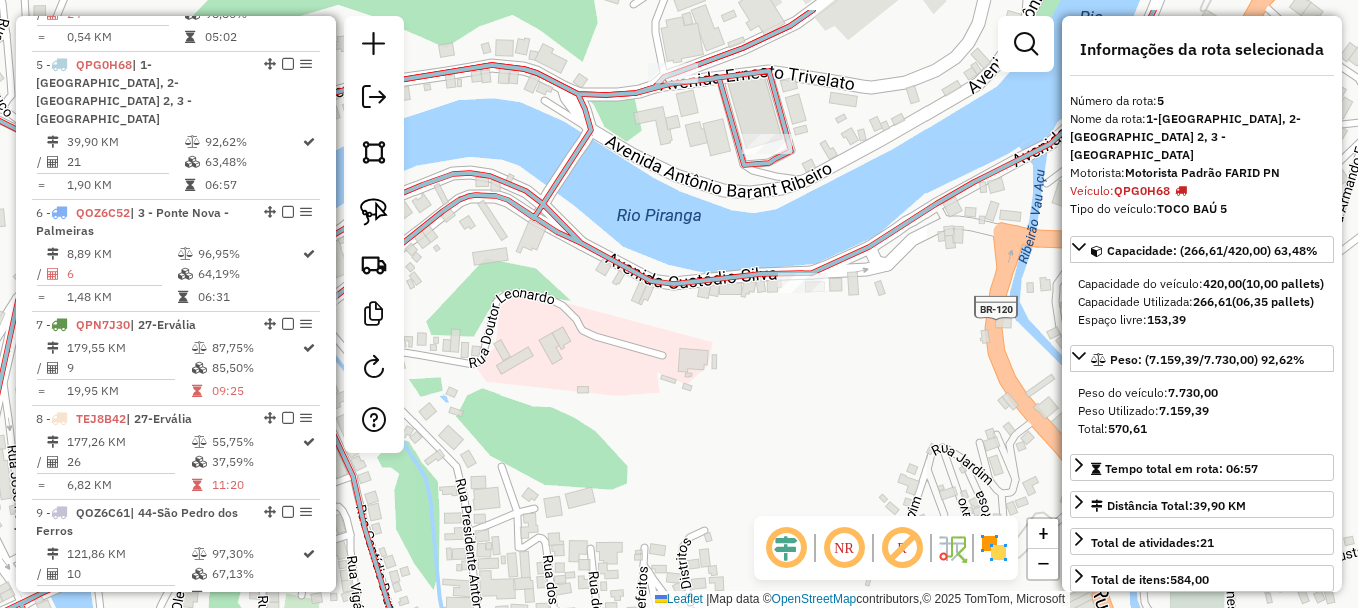 drag, startPoint x: 778, startPoint y: 337, endPoint x: 722, endPoint y: 381, distance: 71.21797 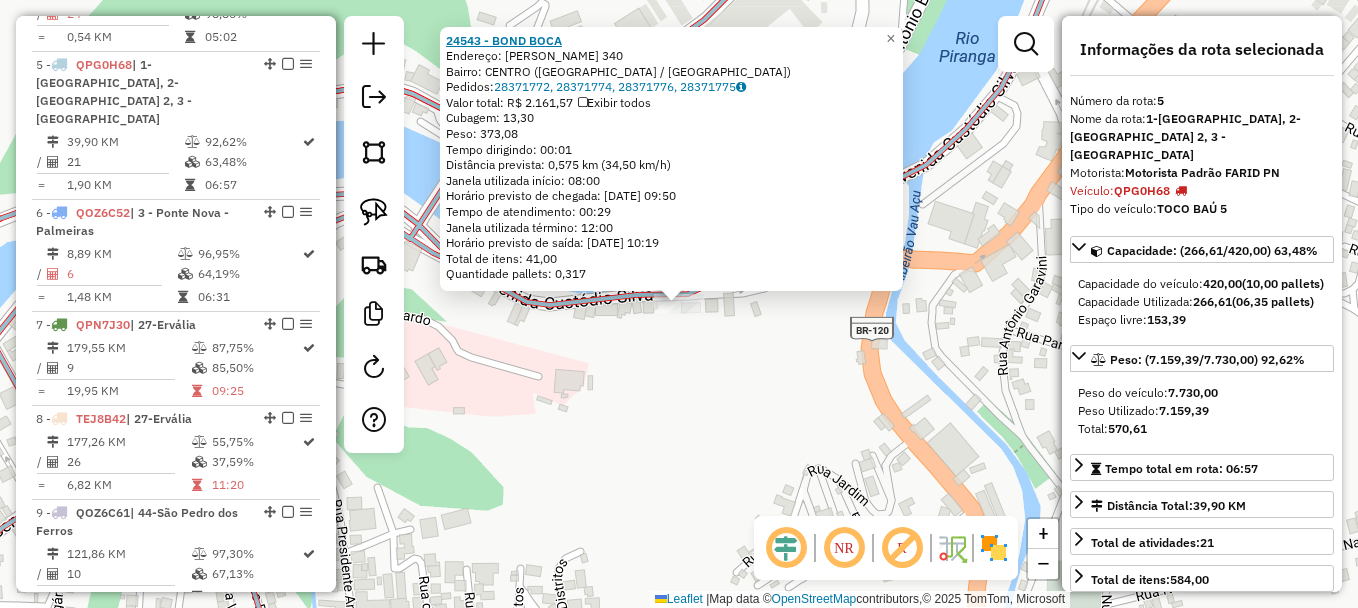 click on "24543 - BOND BOCA" 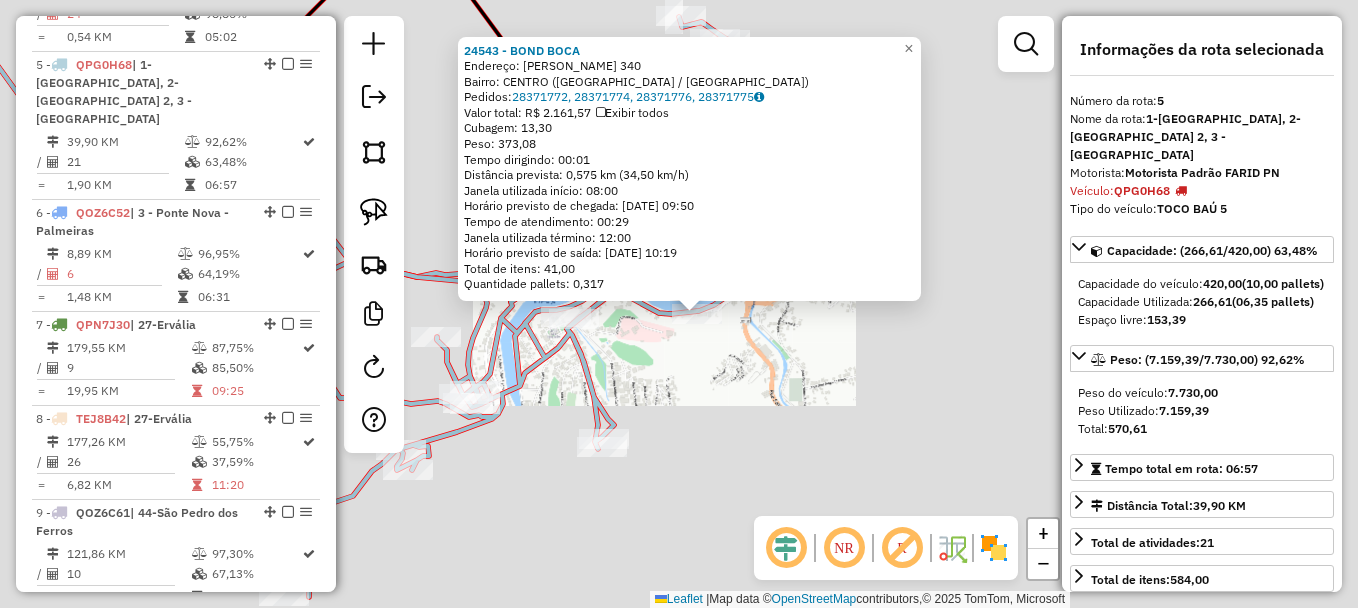click on "24543 - BOND BOCA  Endereço:  [PERSON_NAME] 340   Bairro: [GEOGRAPHIC_DATA] ([GEOGRAPHIC_DATA] / [GEOGRAPHIC_DATA])   Pedidos:  28371772, 28371774, 28371776, 28371775   Valor total: R$ 2.161,57   Exibir todos   Cubagem: 13,30  Peso: 373,08  Tempo dirigindo: 00:01   Distância prevista: 0,575 km (34,50 km/h)   [GEOGRAPHIC_DATA] utilizada início: 08:00   Horário previsto de chegada: [DATE] 09:50   Tempo de atendimento: 00:29   Janela utilizada término: 12:00   Horário previsto de saída: [DATE] 10:19   Total de itens: 41,00   Quantidade pallets: 0,317  × Janela de atendimento Grade de atendimento Capacidade Transportadoras Veículos Cliente Pedidos  Rotas Selecione os dias de semana para filtrar as janelas de atendimento  Seg   Ter   Qua   Qui   Sex   Sáb   Dom  Informe o período da janela de atendimento: De: Até:  Filtrar exatamente a janela do cliente  Considerar janela de atendimento padrão  Selecione os dias de semana para filtrar as grades de atendimento  Seg   Ter   Qua   Qui   Sex   Sáb   Dom   Peso mínimo:   Peso máximo:  +" 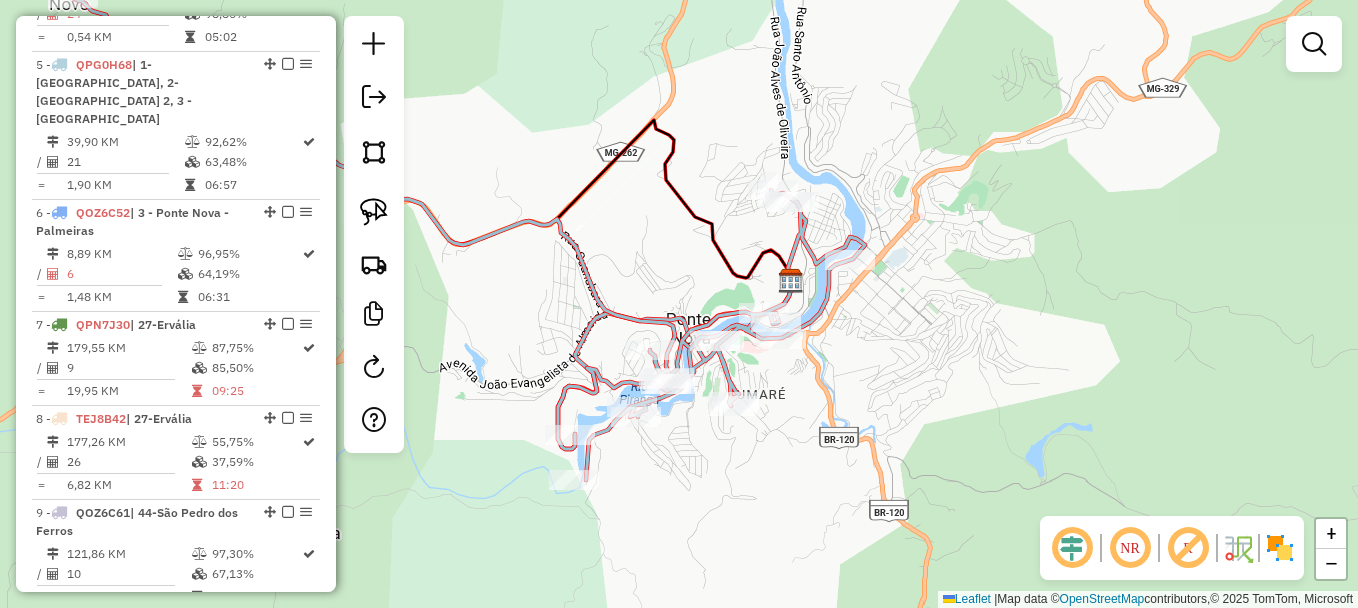 drag, startPoint x: 1039, startPoint y: 291, endPoint x: 1069, endPoint y: 300, distance: 31.320919 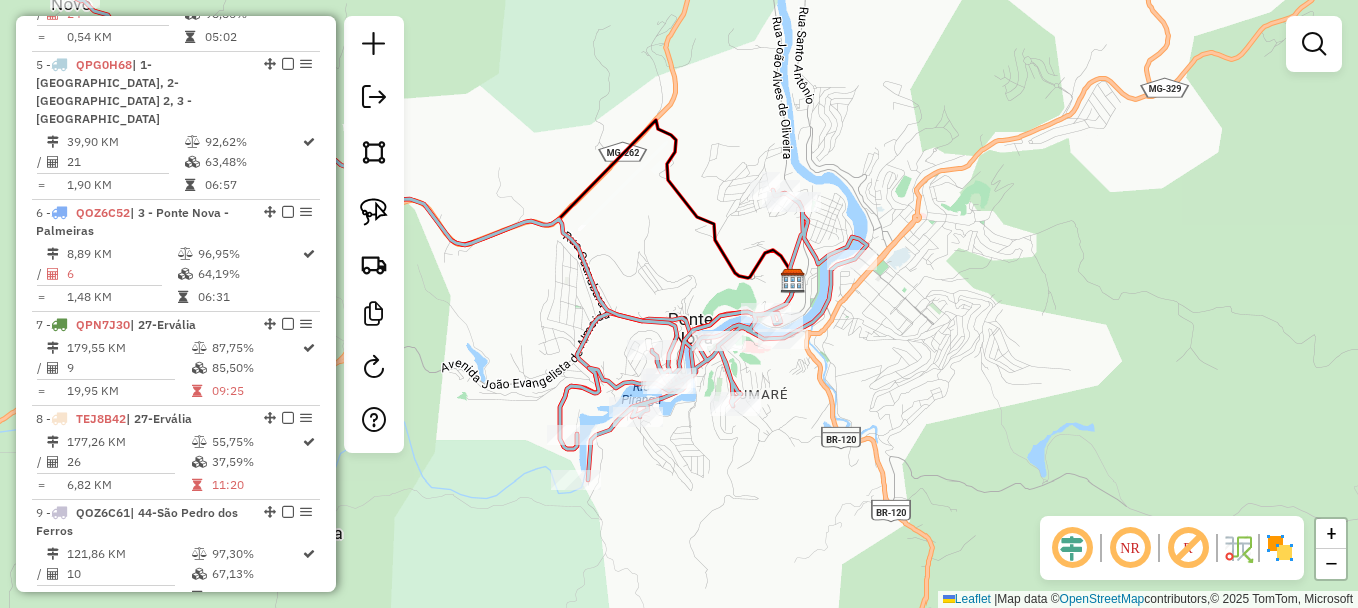 click 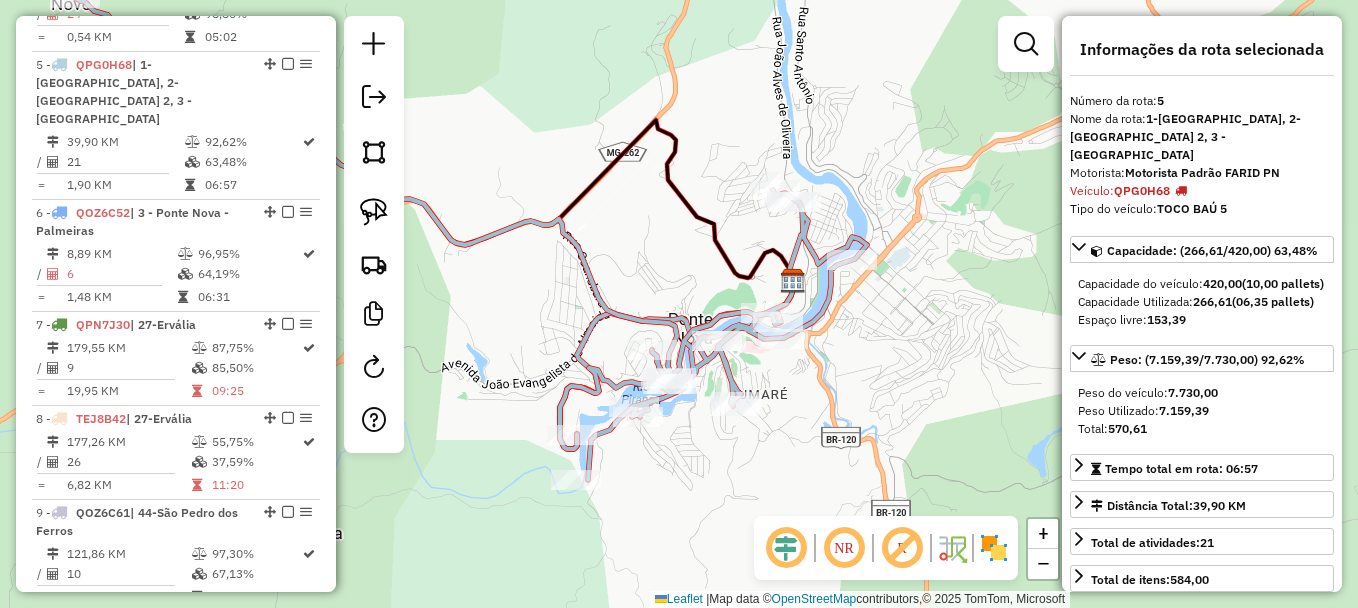 click on "Janela de atendimento Grade de atendimento Capacidade Transportadoras Veículos Cliente Pedidos  Rotas Selecione os dias de semana para filtrar as janelas de atendimento  Seg   Ter   Qua   Qui   Sex   Sáb   Dom  Informe o período da janela de atendimento: De: Até:  Filtrar exatamente a janela do cliente  Considerar janela de atendimento padrão  Selecione os dias de semana para filtrar as grades de atendimento  Seg   Ter   Qua   Qui   Sex   Sáb   Dom   Considerar clientes sem dia de atendimento cadastrado  Clientes fora do dia de atendimento selecionado Filtrar as atividades entre os valores definidos abaixo:  Peso mínimo:   Peso máximo:   Cubagem mínima:   Cubagem máxima:   De:   Até:  Filtrar as atividades entre o tempo de atendimento definido abaixo:  De:   Até:   Considerar capacidade total dos clientes não roteirizados Transportadora: Selecione um ou mais itens Tipo de veículo: Selecione um ou mais itens Veículo: Selecione um ou mais itens Motorista: Selecione um ou mais itens Nome: Rótulo:" 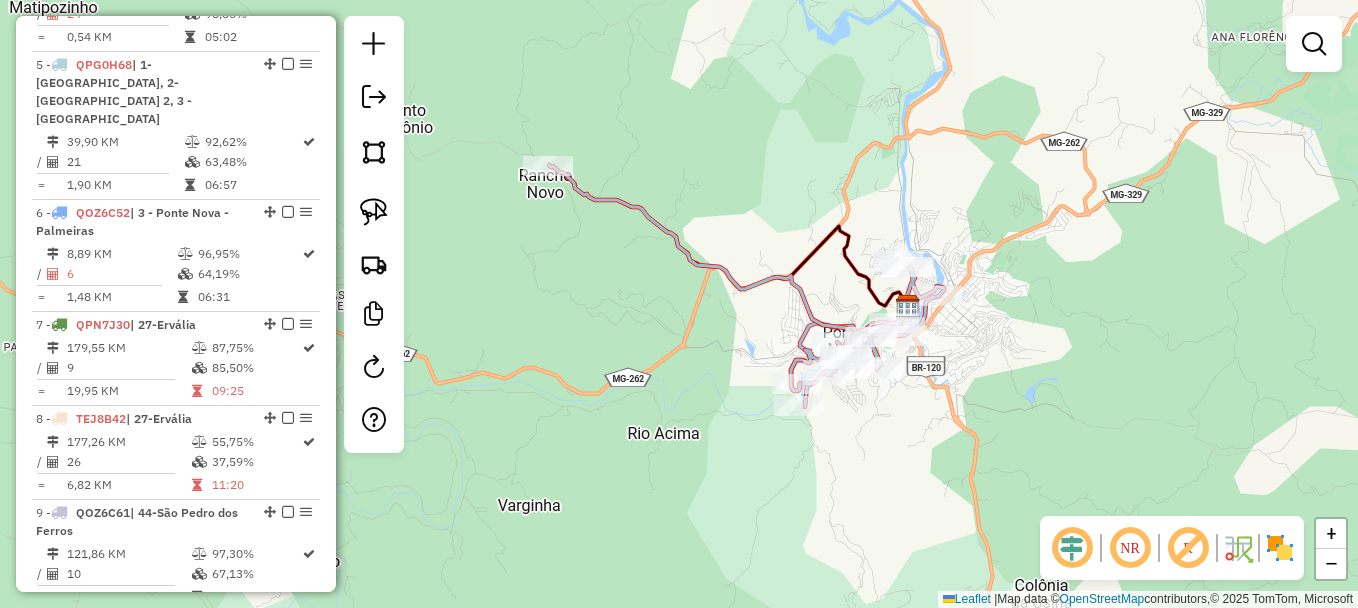 drag, startPoint x: 597, startPoint y: 155, endPoint x: 797, endPoint y: 220, distance: 210.29741 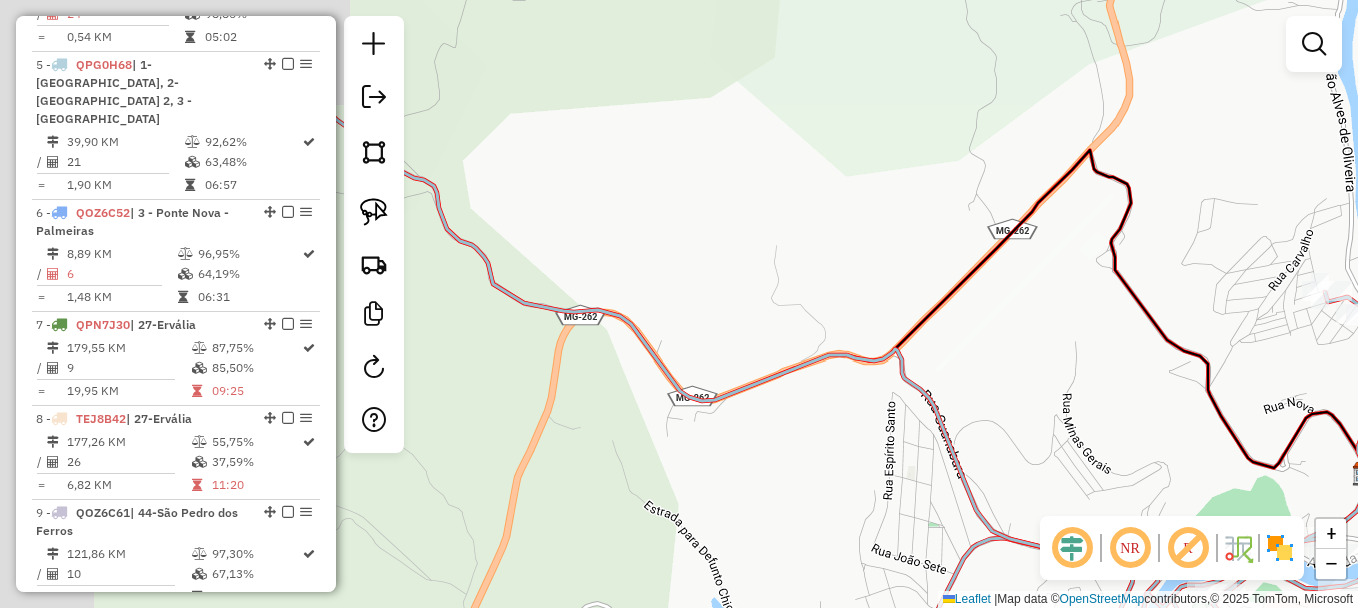 drag, startPoint x: 836, startPoint y: 356, endPoint x: 1334, endPoint y: 425, distance: 502.7574 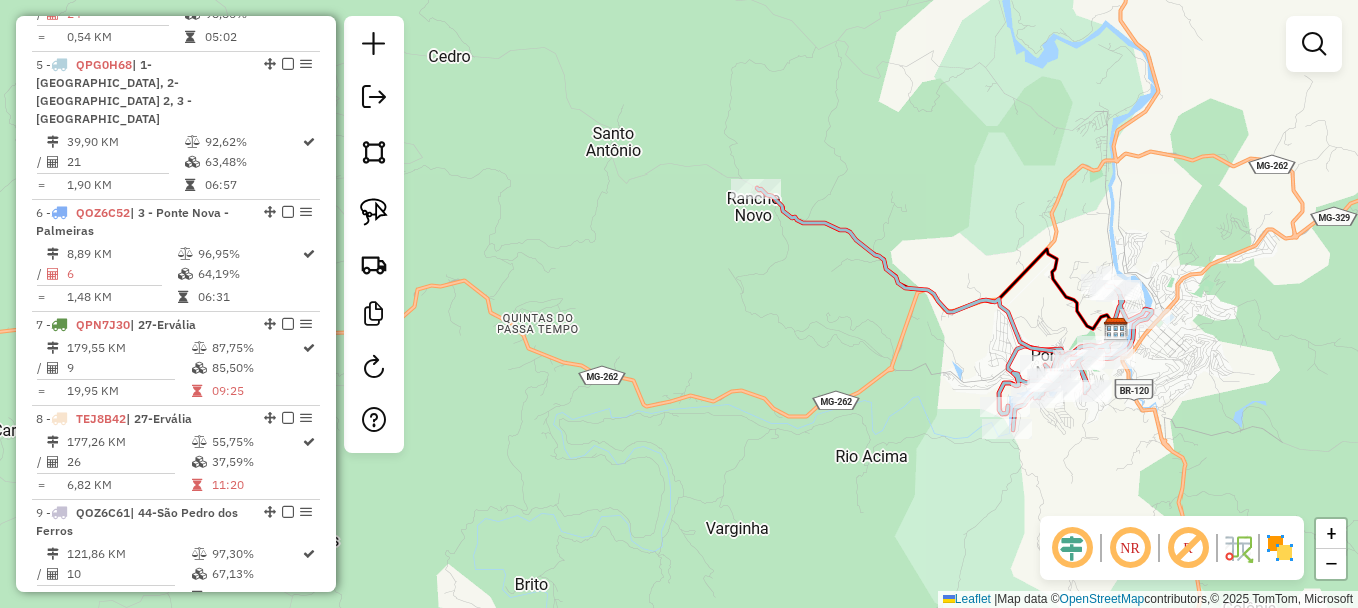 drag, startPoint x: 742, startPoint y: 226, endPoint x: 816, endPoint y: 291, distance: 98.49365 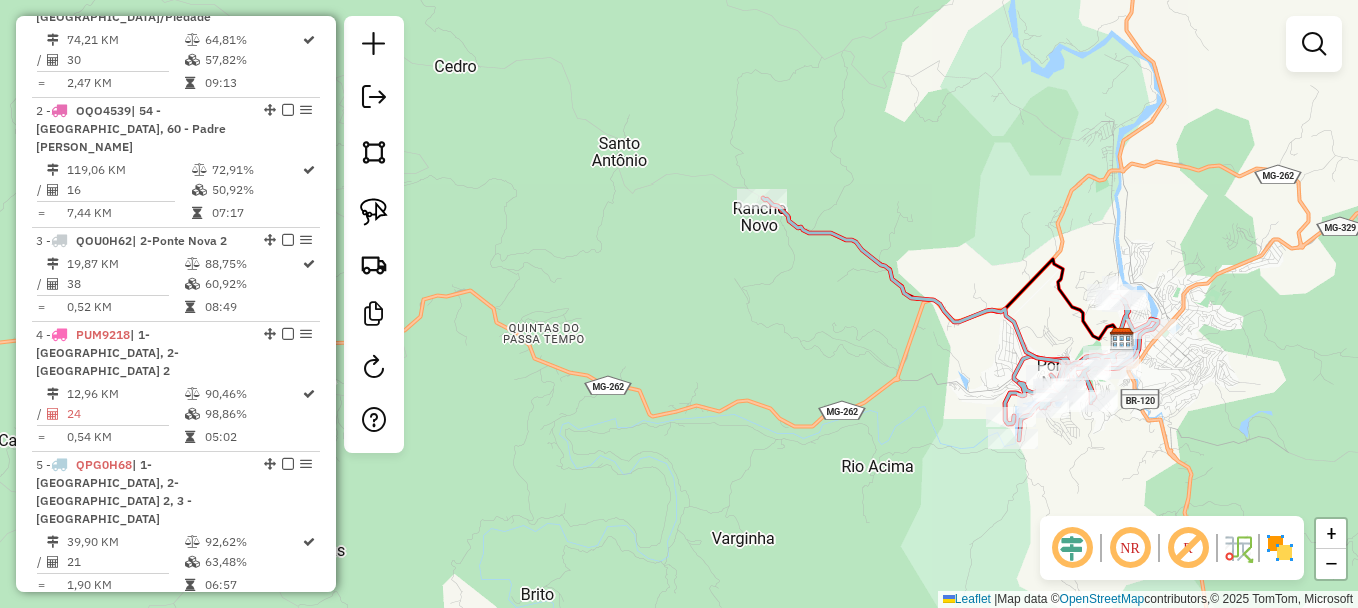 scroll, scrollTop: 380, scrollLeft: 0, axis: vertical 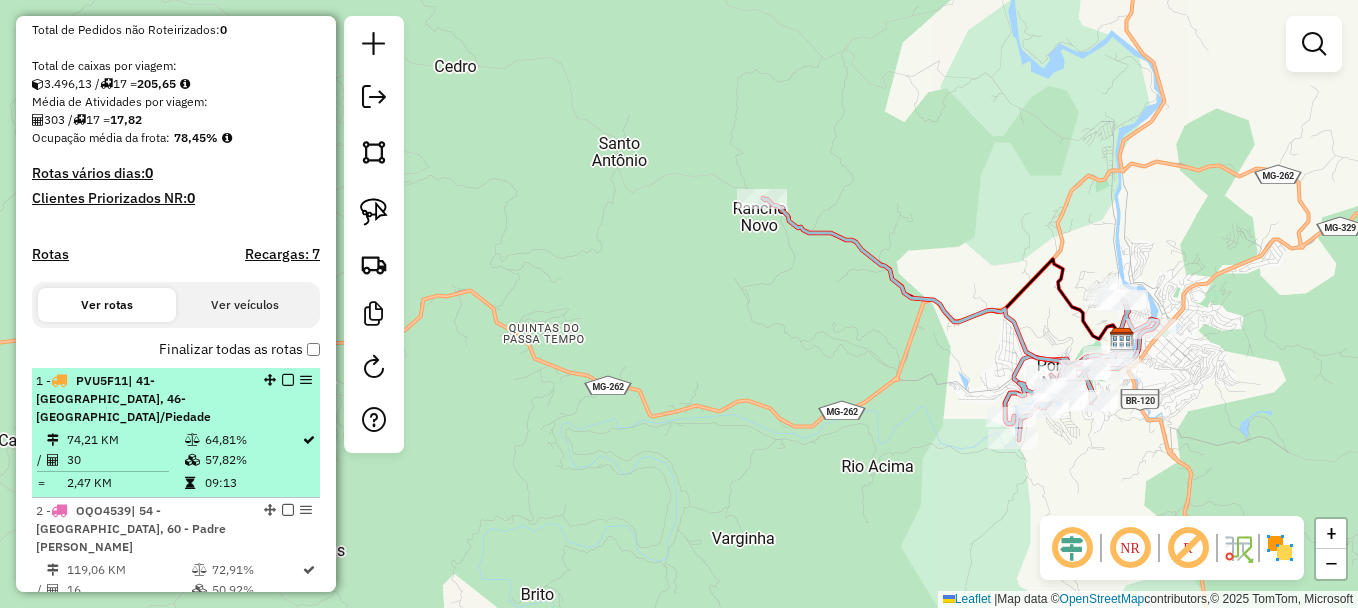 select on "**********" 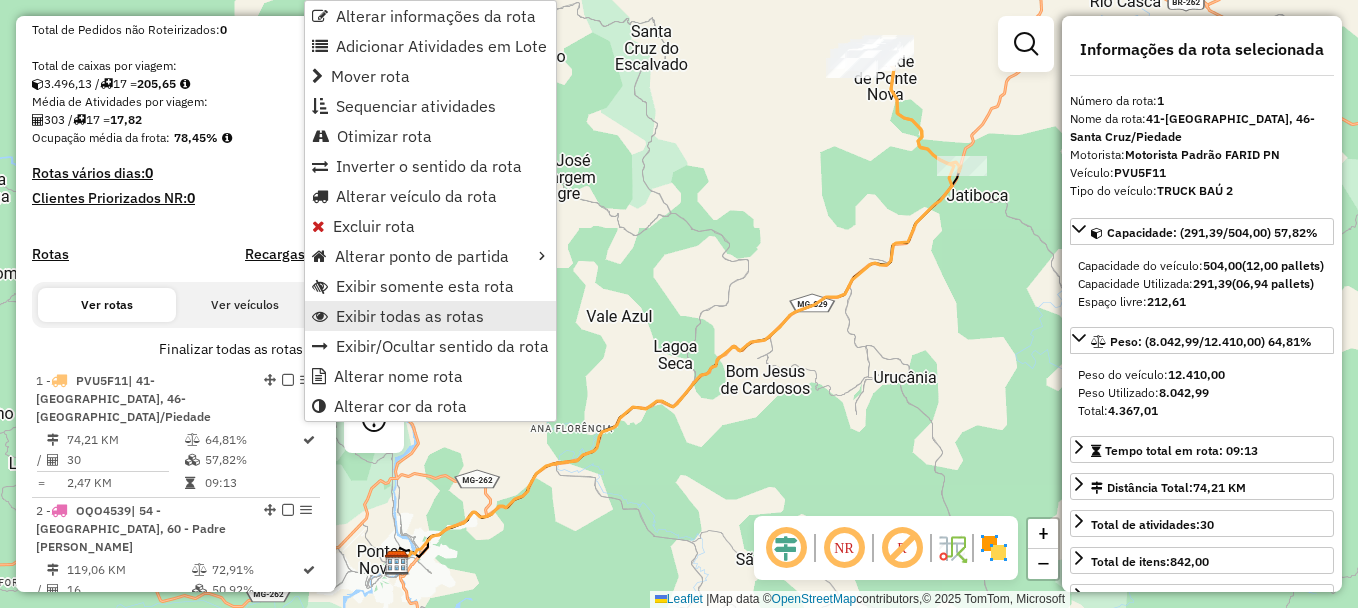 click on "Exibir todas as rotas" at bounding box center (410, 316) 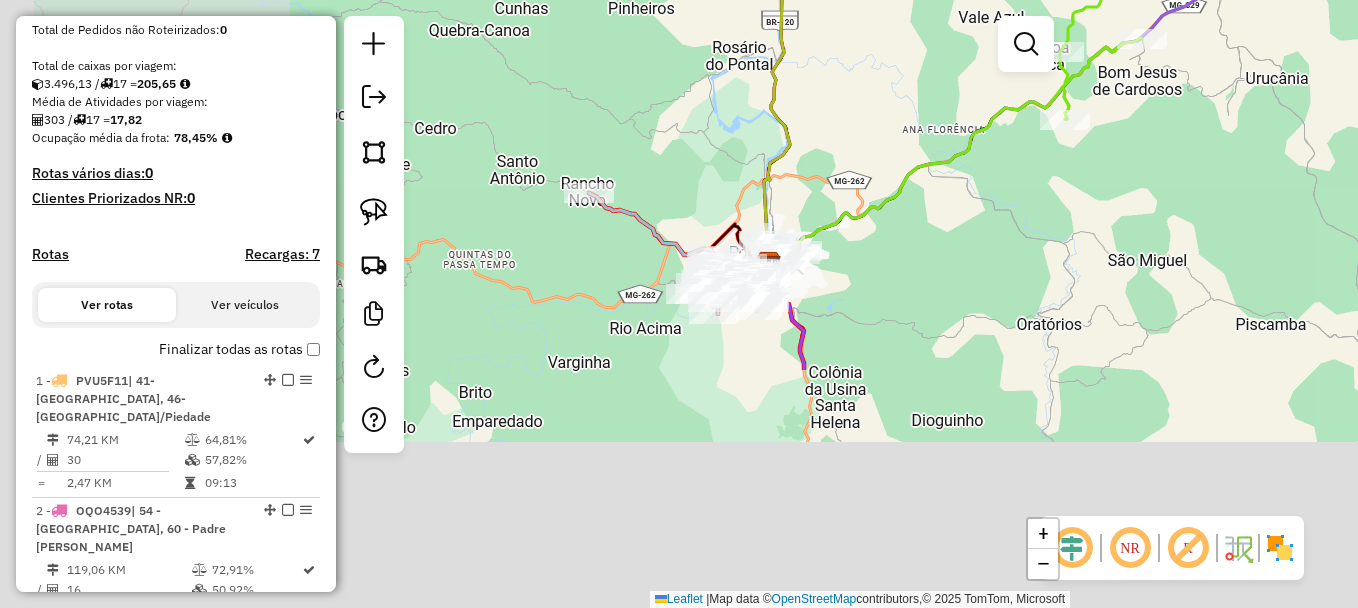 drag, startPoint x: 529, startPoint y: 333, endPoint x: 934, endPoint y: -6, distance: 528.1534 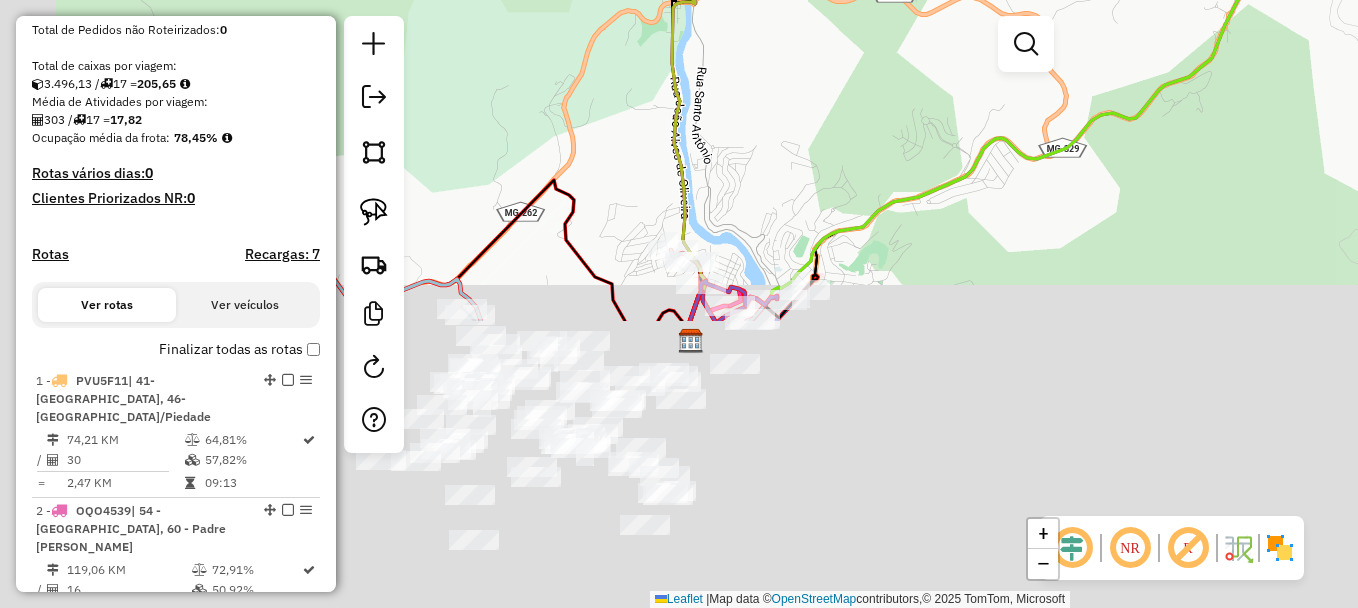 drag, startPoint x: 660, startPoint y: 311, endPoint x: 859, endPoint y: -66, distance: 426.298 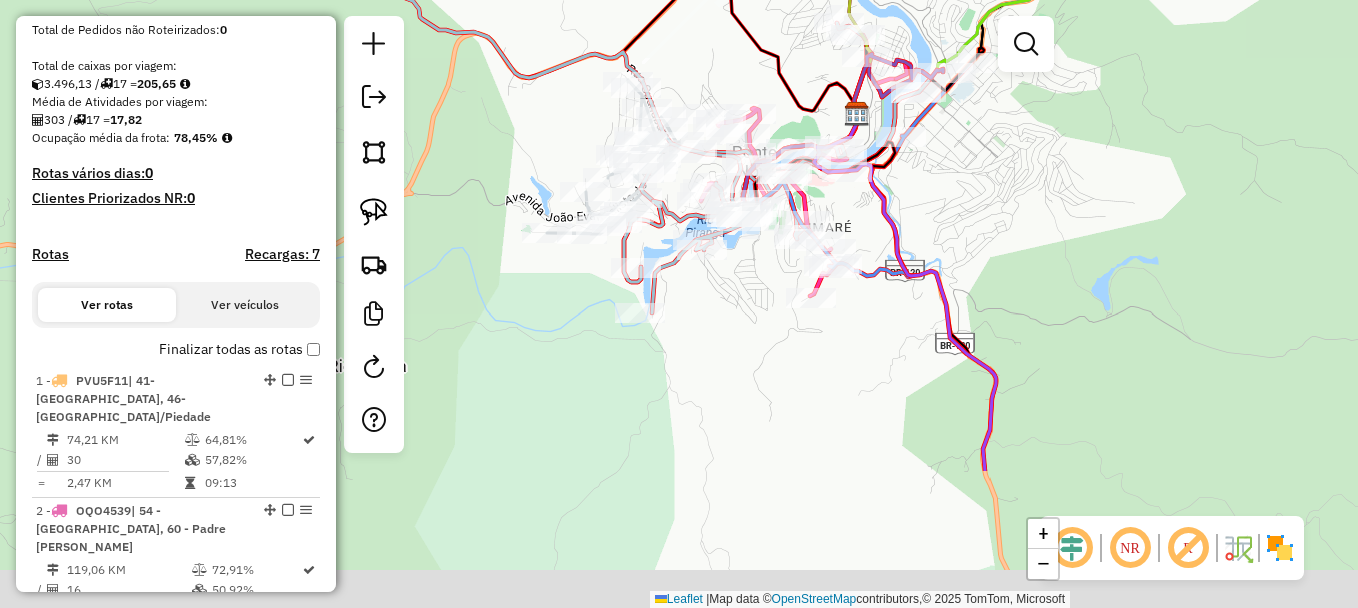 drag, startPoint x: 569, startPoint y: 235, endPoint x: 763, endPoint y: -4, distance: 307.82626 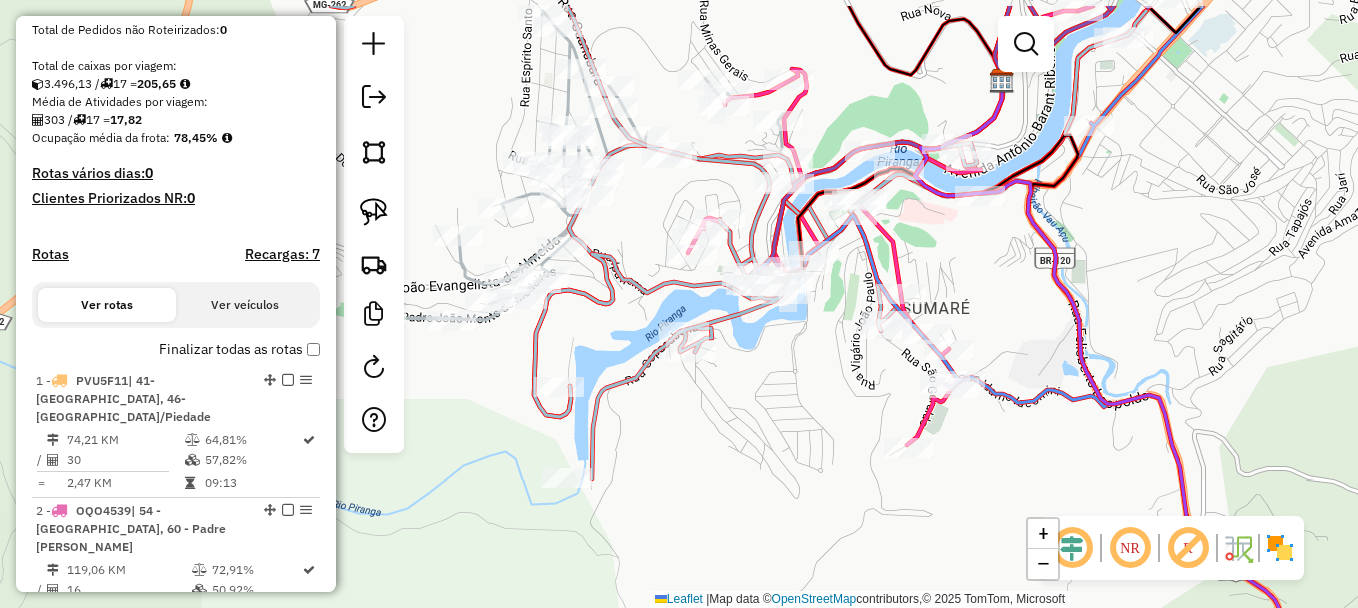 drag, startPoint x: 1041, startPoint y: 171, endPoint x: 968, endPoint y: 228, distance: 92.61749 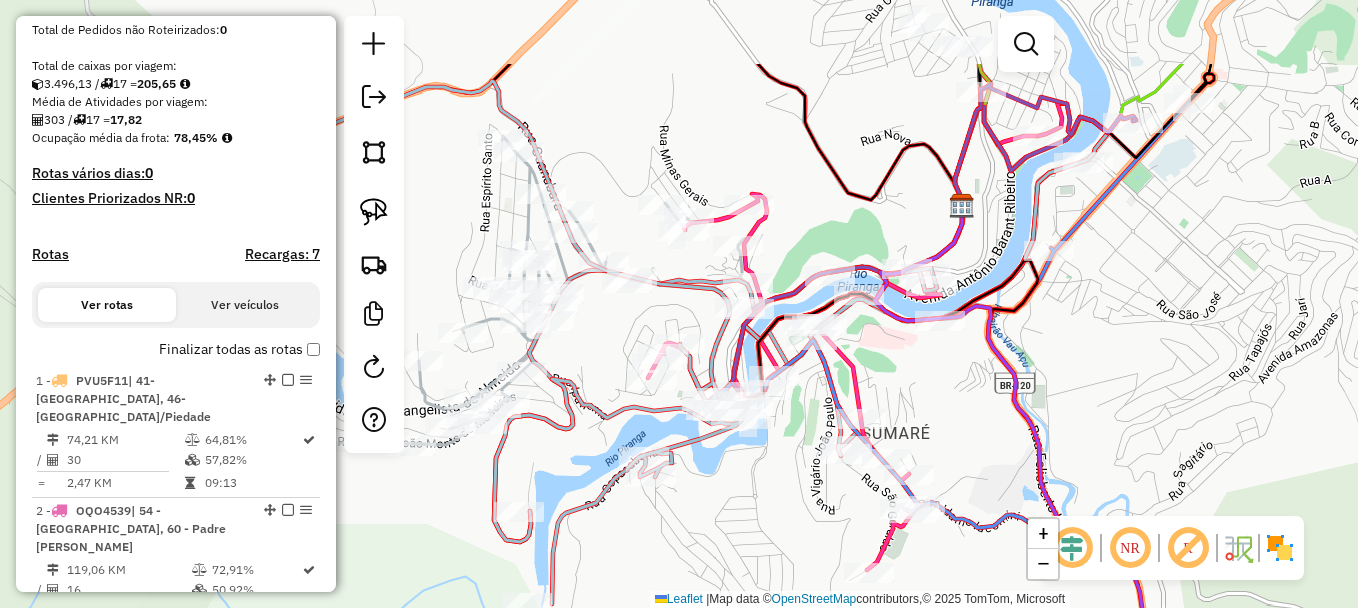 drag, startPoint x: 998, startPoint y: 279, endPoint x: 958, endPoint y: 405, distance: 132.19682 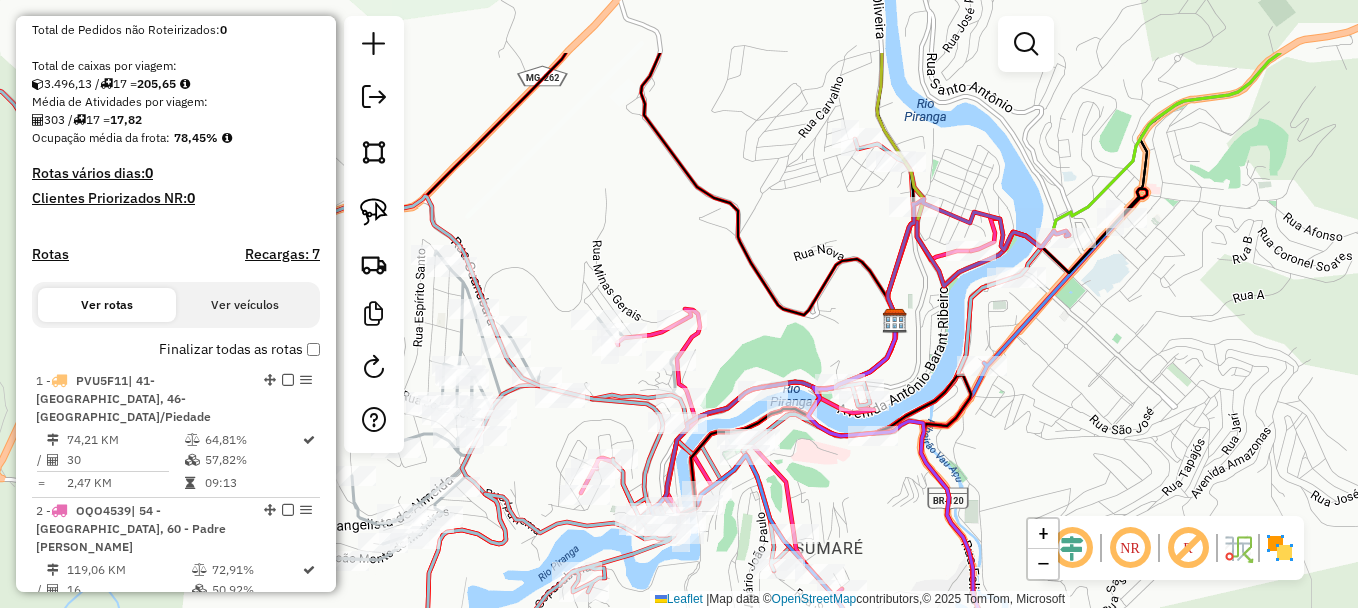 drag, startPoint x: 1196, startPoint y: 256, endPoint x: 1129, endPoint y: 370, distance: 132.23087 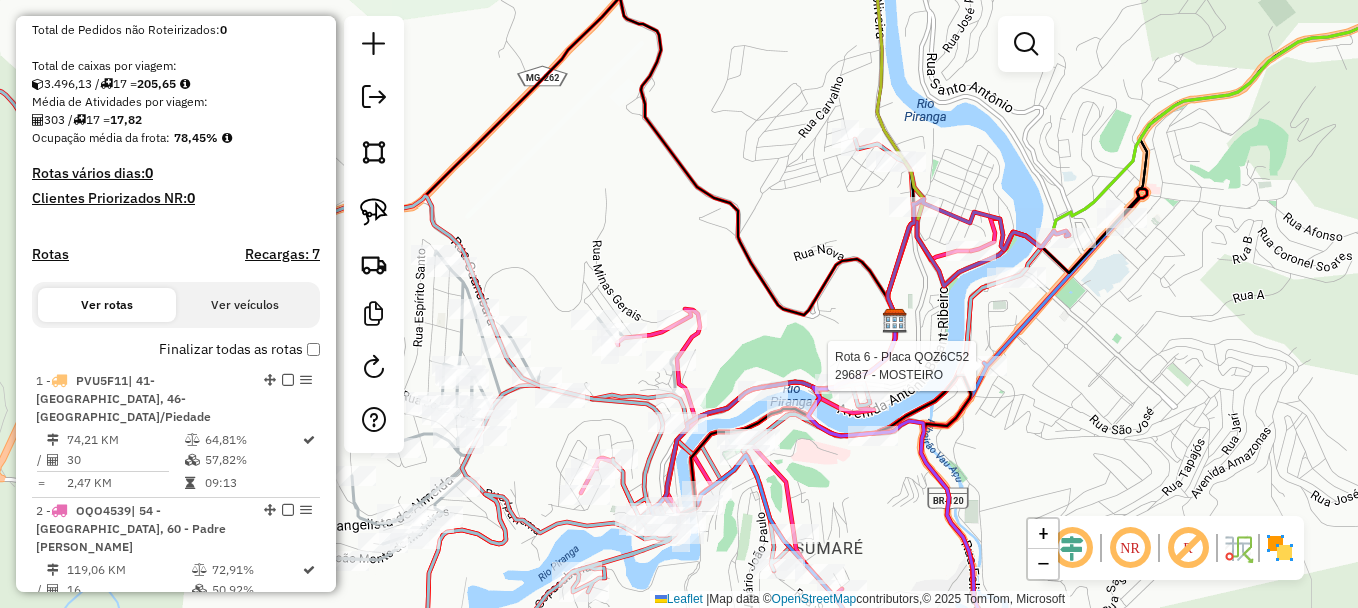 select on "**********" 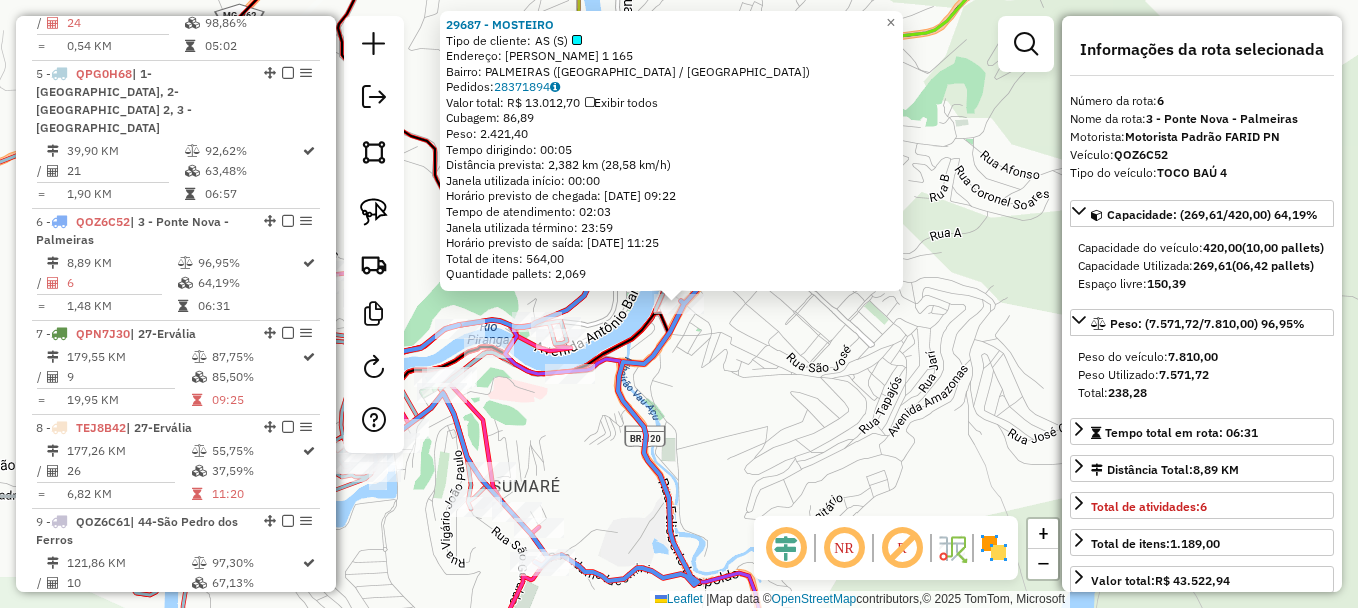 scroll, scrollTop: 1310, scrollLeft: 0, axis: vertical 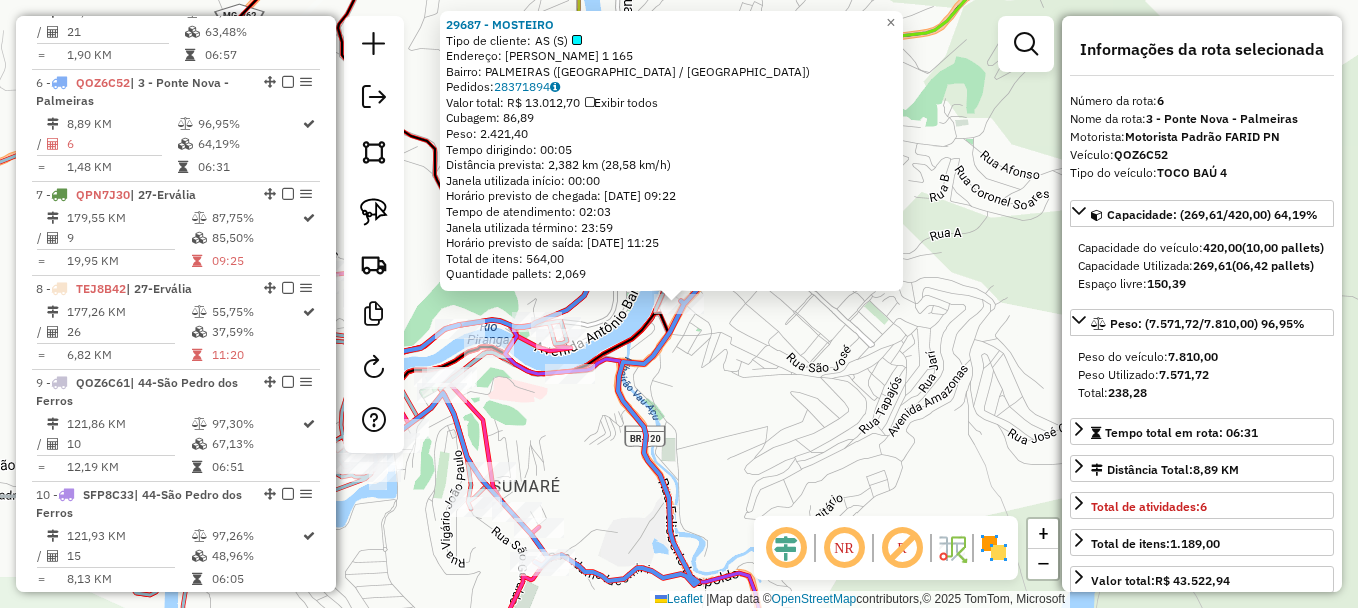click on "29687 - MOSTEIRO  Tipo de cliente:   AS (S)   Endereço:  [PERSON_NAME][STREET_ADDRESS]   Pedidos:  28371894   Valor total: R$ 13.012,70   Exibir todos   Cubagem: 86,89  Peso: 2.421,40  Tempo dirigindo: 00:05   Distância prevista: 2,382 km (28,58 km/h)   Janela utilizada início: 00:00   Horário previsto de chegada: [DATE] 09:22   Tempo de atendimento: 02:03   Janela utilizada término: 23:59   Horário previsto de saída: [DATE] 11:25   Total de itens: 564,00   Quantidade pallets: 2,069  × Janela de atendimento Grade de atendimento Capacidade Transportadoras Veículos Cliente Pedidos  Rotas Selecione os dias de semana para filtrar as janelas de atendimento  Seg   Ter   Qua   Qui   Sex   Sáb   Dom  Informe o período da janela de atendimento: De: Até:  Filtrar exatamente a janela do cliente  Considerar janela de atendimento padrão  Selecione os dias de semana para filtrar as grades de atendimento  Seg   Ter   Qua   Qui   Sex   Sáb   Dom   Peso mínimo:  +" 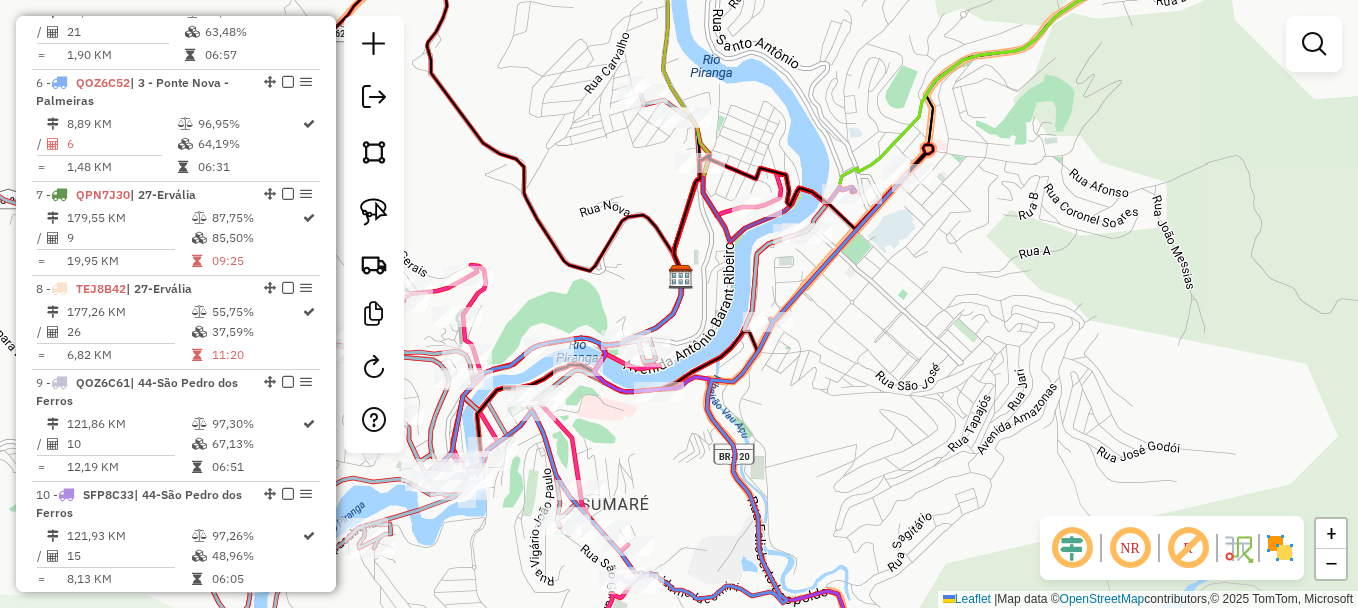 drag, startPoint x: 762, startPoint y: 397, endPoint x: 831, endPoint y: 415, distance: 71.30919 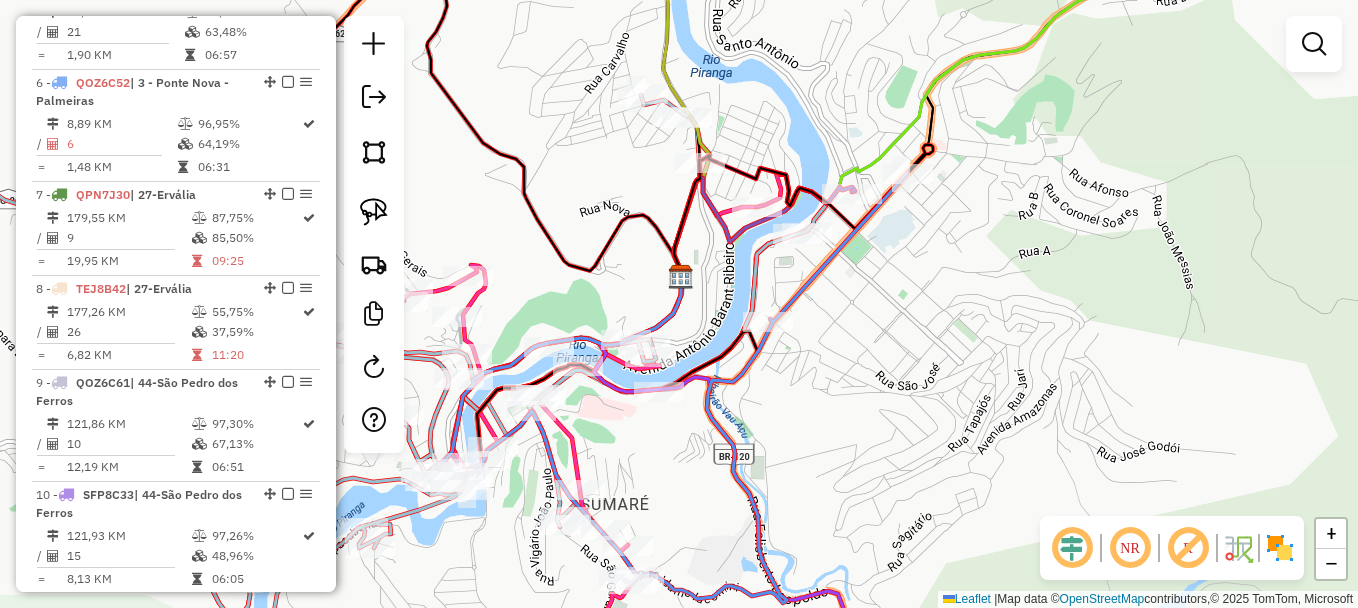 click on "Janela de atendimento Grade de atendimento Capacidade Transportadoras Veículos Cliente Pedidos  Rotas Selecione os dias de semana para filtrar as janelas de atendimento  Seg   Ter   Qua   Qui   Sex   Sáb   Dom  Informe o período da janela de atendimento: De: Até:  Filtrar exatamente a janela do cliente  Considerar janela de atendimento padrão  Selecione os dias de semana para filtrar as grades de atendimento  Seg   Ter   Qua   Qui   Sex   Sáb   Dom   Considerar clientes sem dia de atendimento cadastrado  Clientes fora do dia de atendimento selecionado Filtrar as atividades entre os valores definidos abaixo:  Peso mínimo:   Peso máximo:   Cubagem mínima:   Cubagem máxima:   De:   Até:  Filtrar as atividades entre o tempo de atendimento definido abaixo:  De:   Até:   Considerar capacidade total dos clientes não roteirizados Transportadora: Selecione um ou mais itens Tipo de veículo: Selecione um ou mais itens Veículo: Selecione um ou mais itens Motorista: Selecione um ou mais itens Nome: Rótulo:" 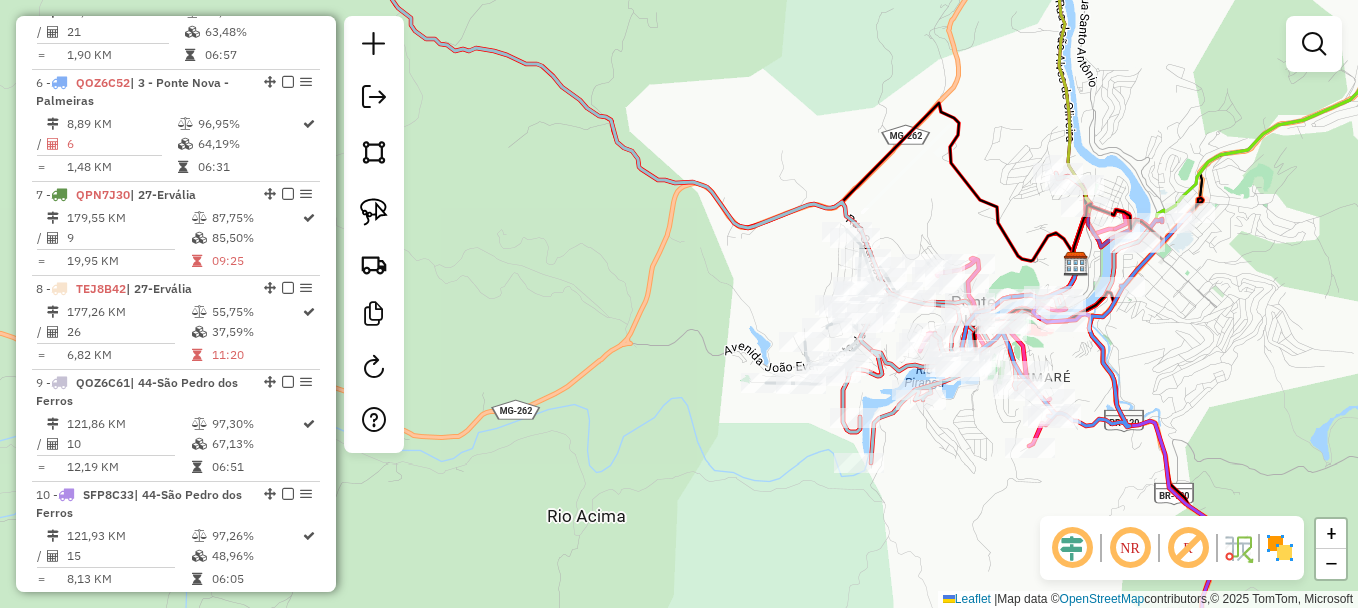 drag, startPoint x: 488, startPoint y: 178, endPoint x: 931, endPoint y: 217, distance: 444.71338 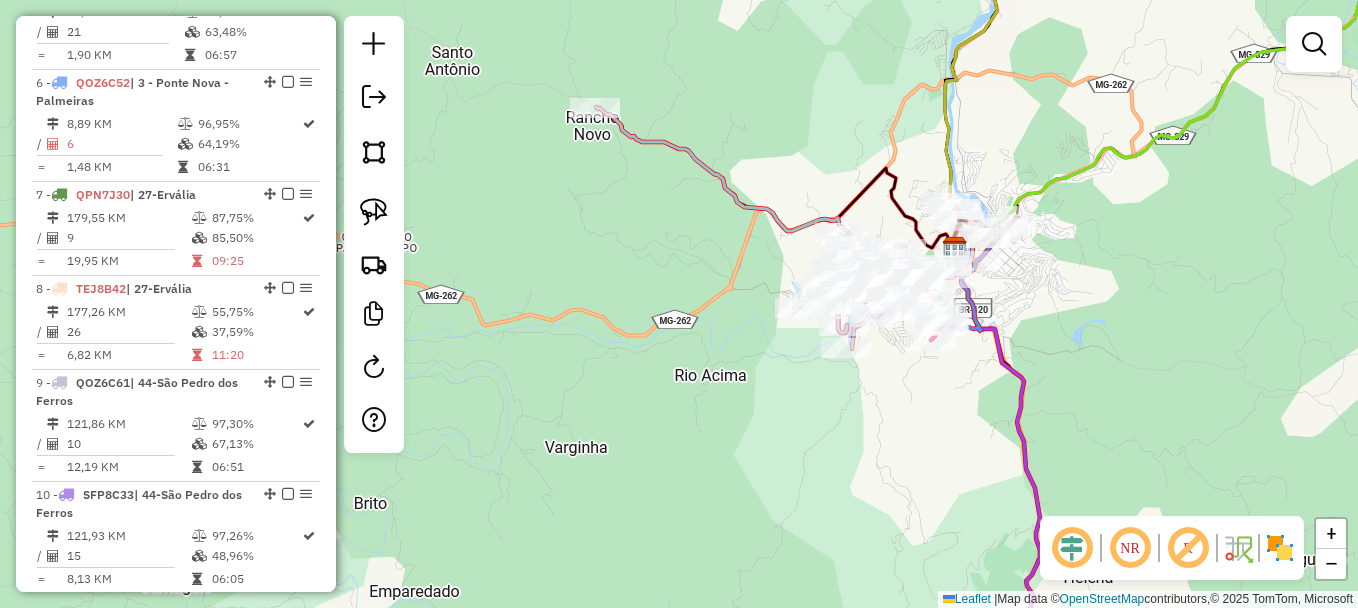 drag, startPoint x: 732, startPoint y: 80, endPoint x: 745, endPoint y: 135, distance: 56.515484 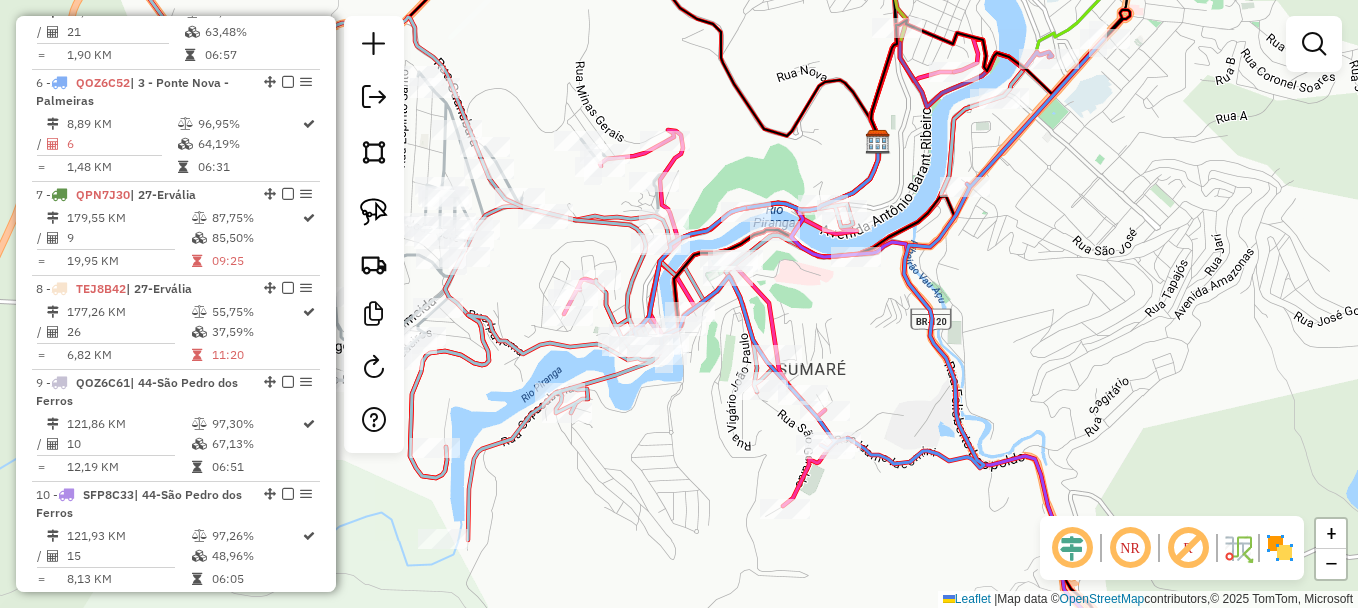 drag, startPoint x: 962, startPoint y: 290, endPoint x: 1018, endPoint y: 324, distance: 65.51336 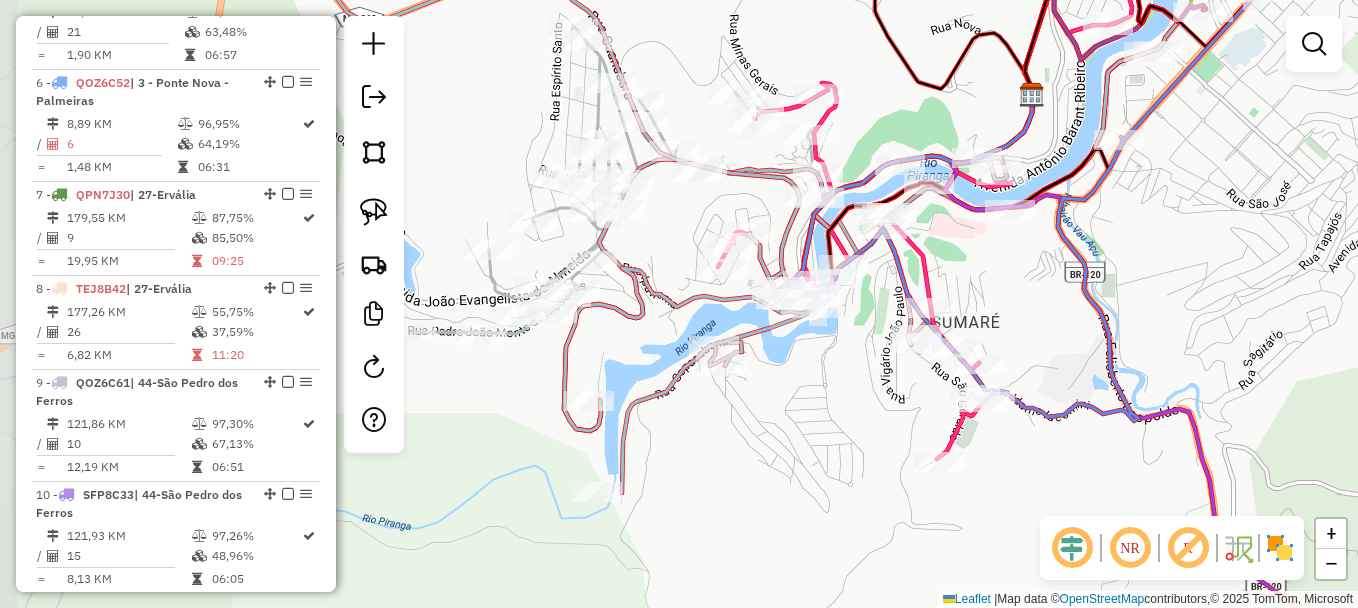drag, startPoint x: 880, startPoint y: 350, endPoint x: 1003, endPoint y: 277, distance: 143.03146 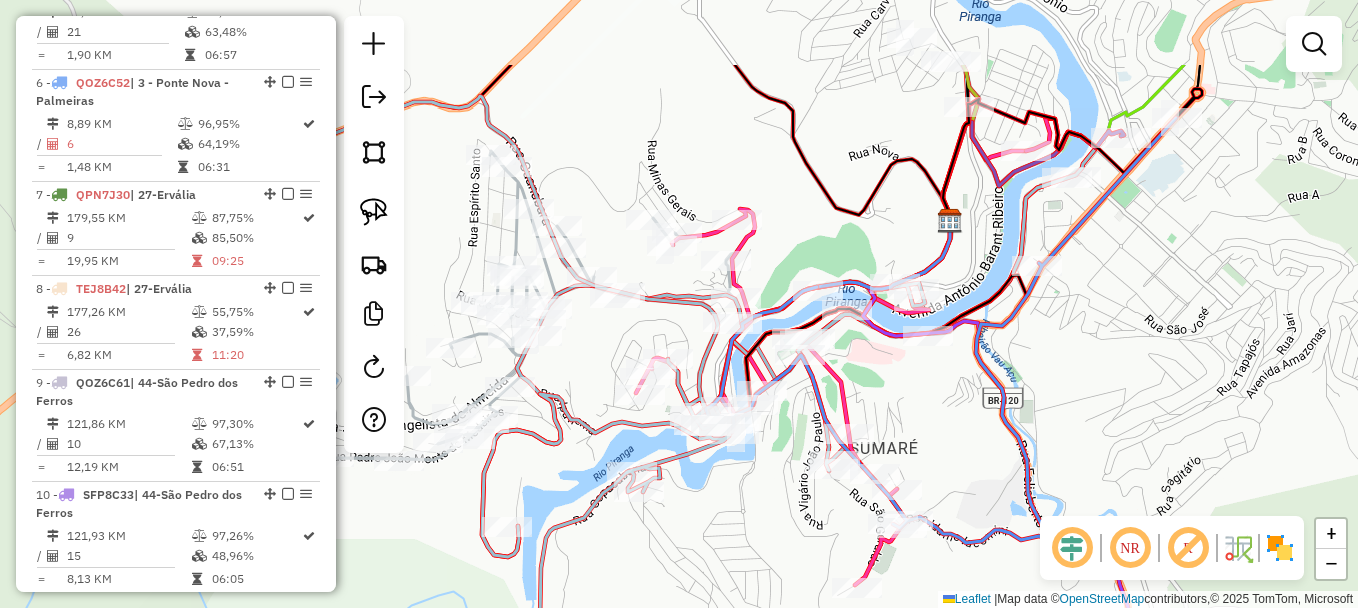 drag, startPoint x: 1168, startPoint y: 239, endPoint x: 1083, endPoint y: 365, distance: 151.99013 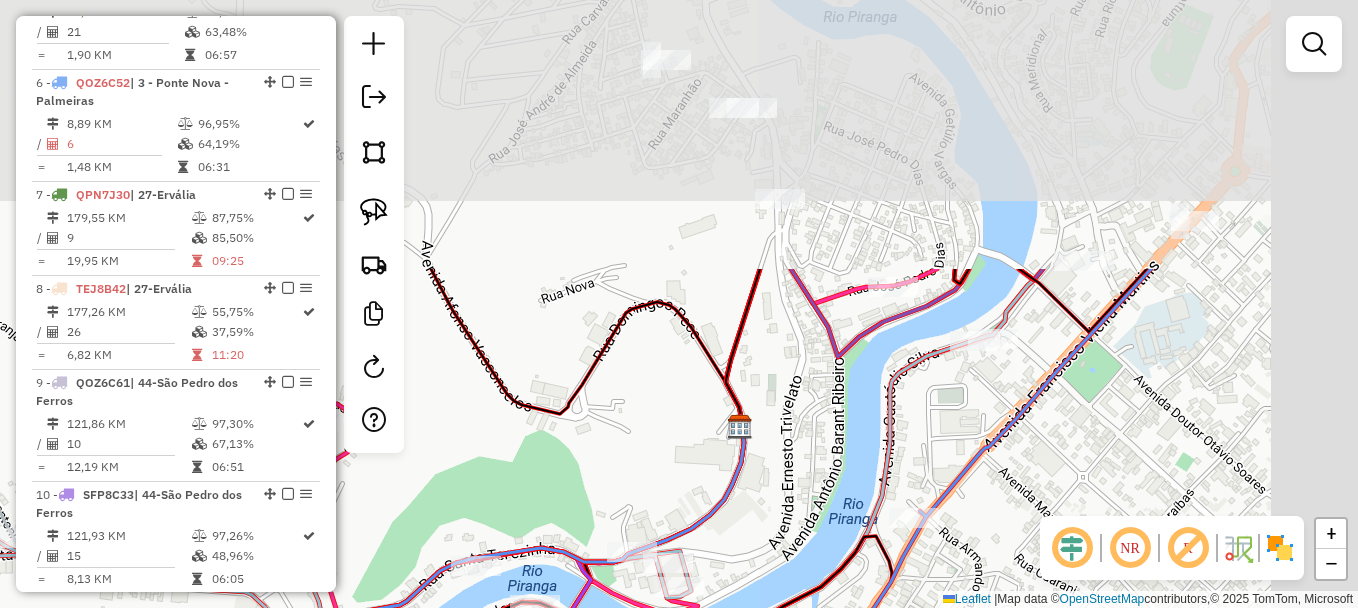 drag, startPoint x: 1176, startPoint y: 148, endPoint x: 970, endPoint y: 483, distance: 393.26962 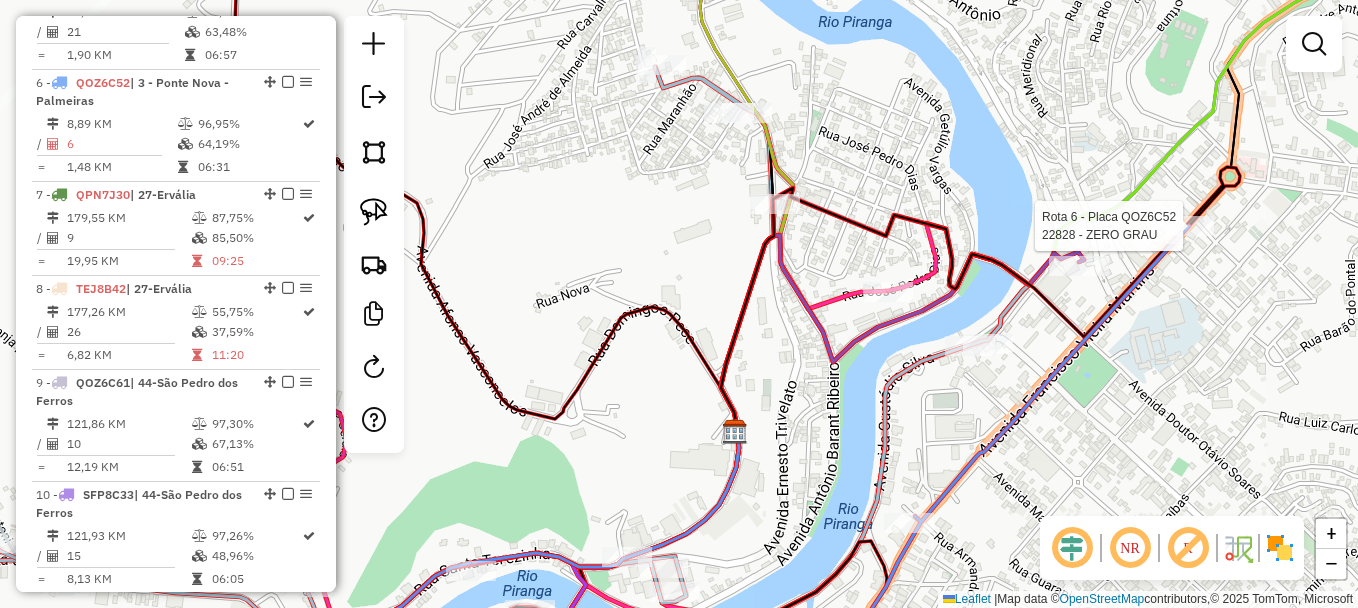 select on "**********" 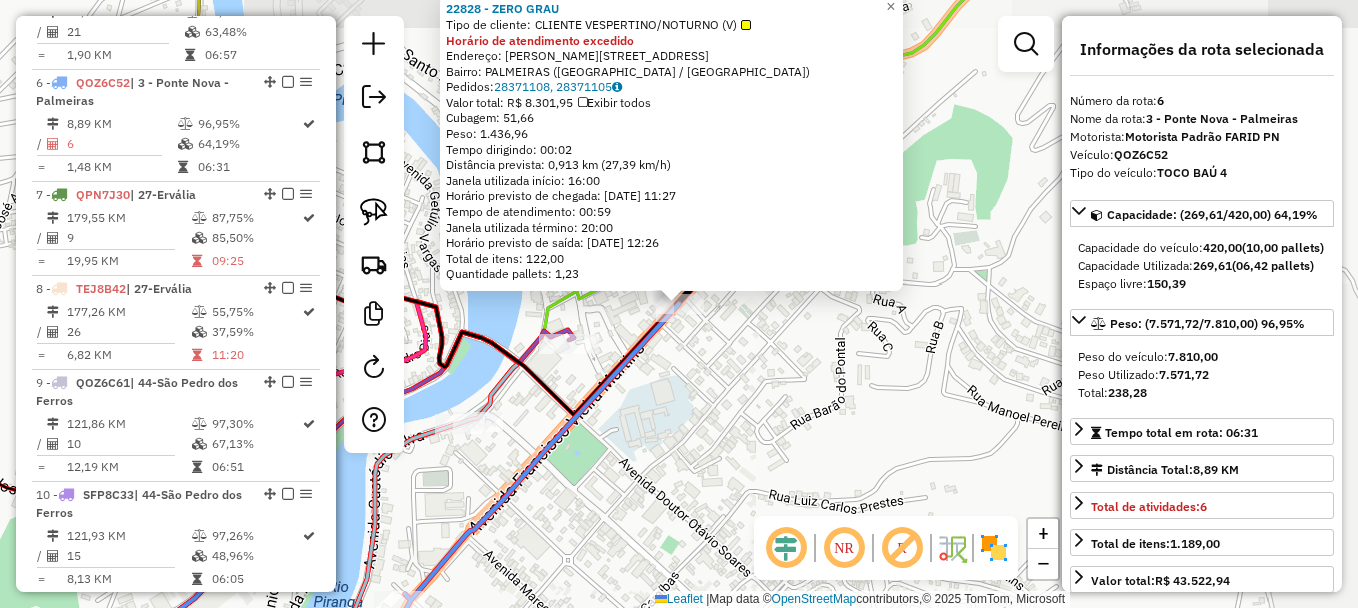 click on "Capacidade: (269,61/420,00) 64,19%   Capacidade do veículo:  420,00  (10,00 pallets)  Capacidade Utilizada:  269,61  (06,42 pallets)  Espaço livre:   150,39      Peso: (7.571,72/7.810,00) 96,95%   Peso do veículo:  7.810,00  Peso Utilizado:  7.571,72  Total:  238,28     Tempo total em rota: 06:31      Distância Total:  8,89 KM     Total de atividades:  6     Total de itens:  1.189,00     Valor total:  R$ 43.522,94     Jornada Motorista: 09:20" at bounding box center (1202, 419) 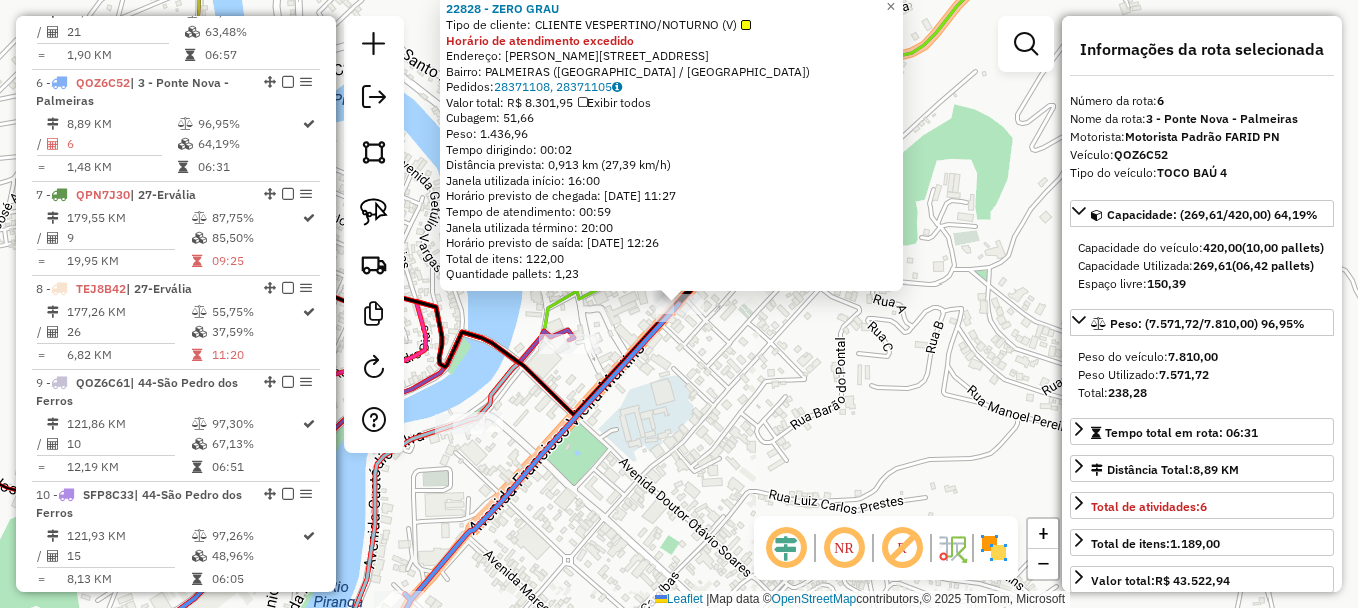 click on "22828 - ZERO GRAU  Tipo de cliente:   CLIENTE VESPERTINO/NOTURNO (V)  Horário de atendimento excedido  Endereço:  [PERSON_NAME][STREET_ADDRESS]   Pedidos:  28371108, 28371105   Valor total: R$ 8.301,95   Exibir todos   Cubagem: 51,66  Peso: 1.436,96  Tempo dirigindo: 00:02   Distância prevista: 0,913 km (27,39 km/h)   [GEOGRAPHIC_DATA] utilizada início: 16:00   Horário previsto de chegada: [DATE] 11:27   Tempo de atendimento: 00:59   Janela utilizada término: 20:00   Horário previsto de saída: [DATE] 12:26   Total de itens: 122,00   Quantidade pallets: 1,23  × Janela de atendimento Grade de atendimento Capacidade Transportadoras Veículos Cliente Pedidos  Rotas Selecione os dias de semana para filtrar as janelas de atendimento  Seg   Ter   Qua   Qui   Sex   Sáb   Dom  Informe o período da janela de atendimento: De: Até:  Filtrar exatamente a janela do cliente  Considerar janela de atendimento padrão   Seg   Ter   Qua   Qui   Sex   Sáb   Dom   Peso mínimo:  +" 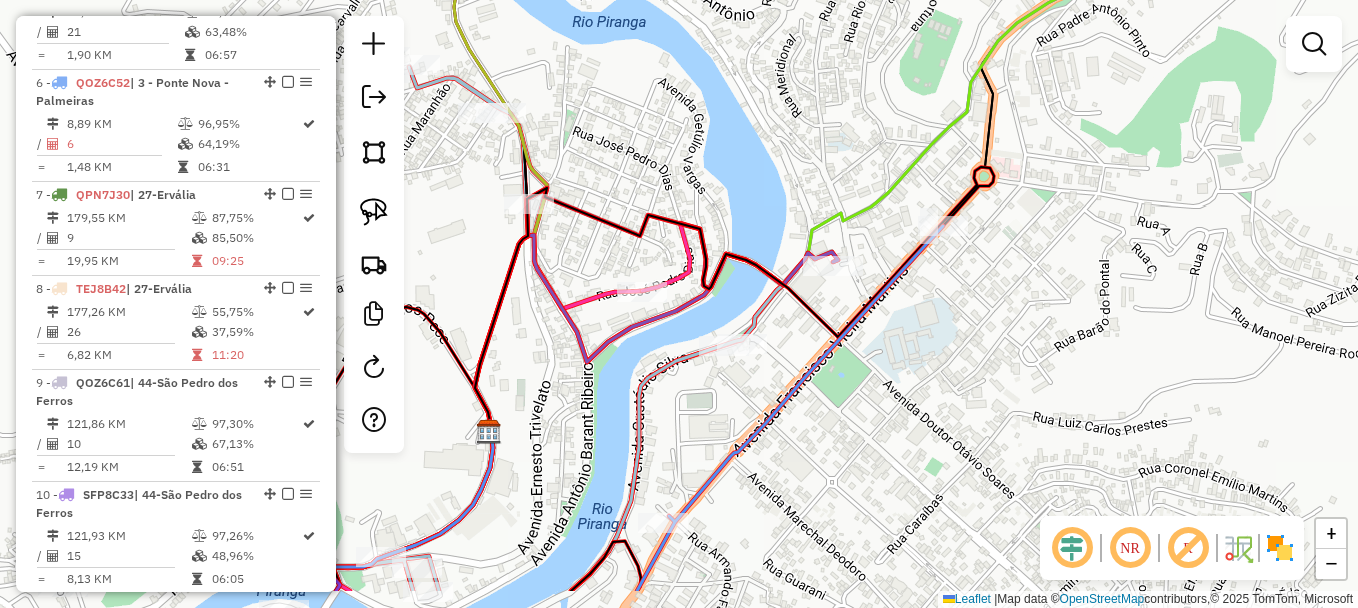 drag, startPoint x: 662, startPoint y: 366, endPoint x: 1077, endPoint y: 262, distance: 427.83292 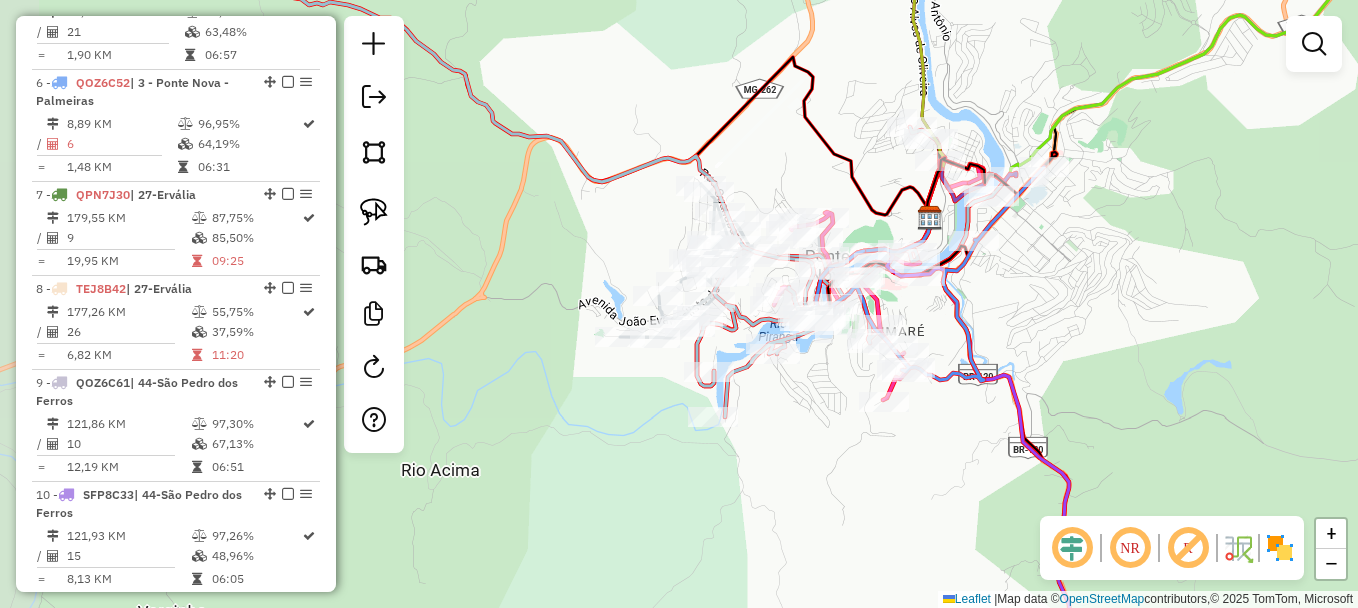 drag, startPoint x: 915, startPoint y: 286, endPoint x: 1079, endPoint y: 327, distance: 169.04733 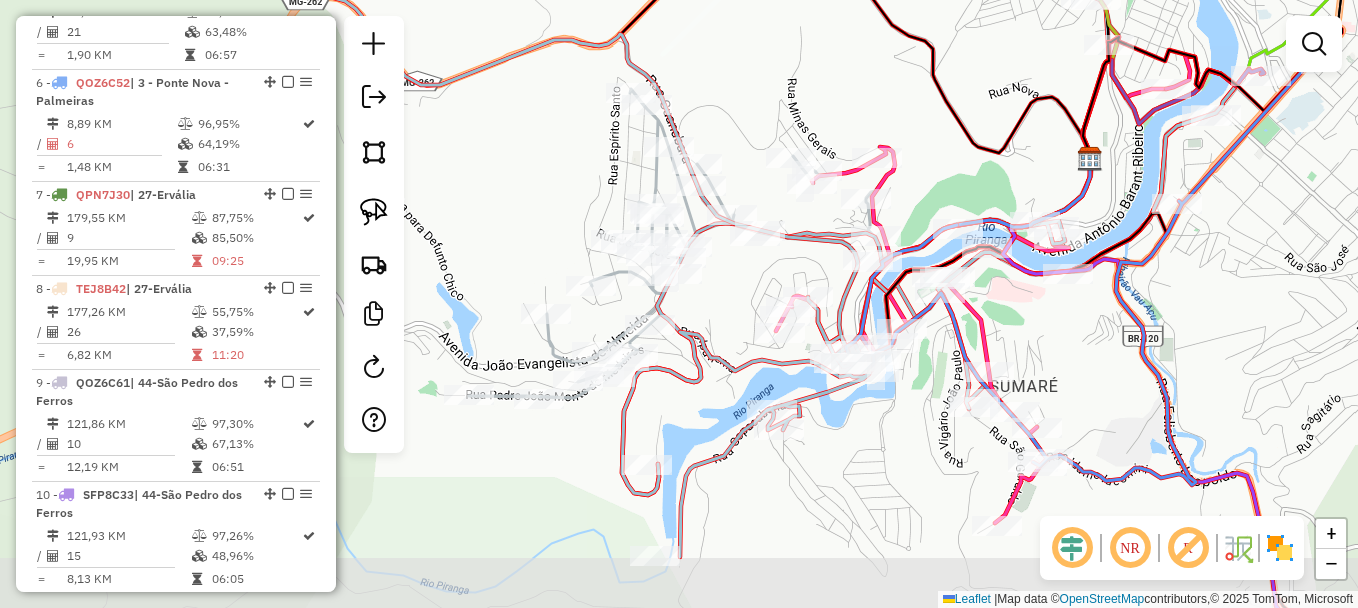 drag, startPoint x: 1162, startPoint y: 340, endPoint x: 1183, endPoint y: 286, distance: 57.939625 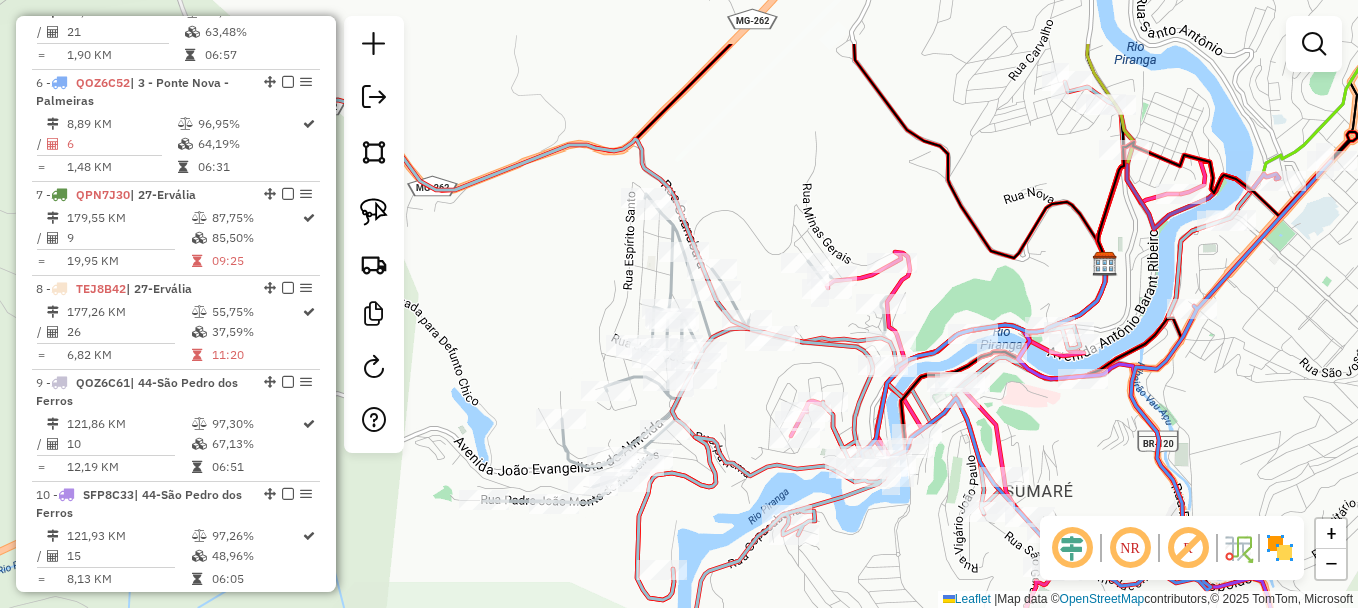 drag, startPoint x: 1038, startPoint y: 69, endPoint x: 1053, endPoint y: 174, distance: 106.06602 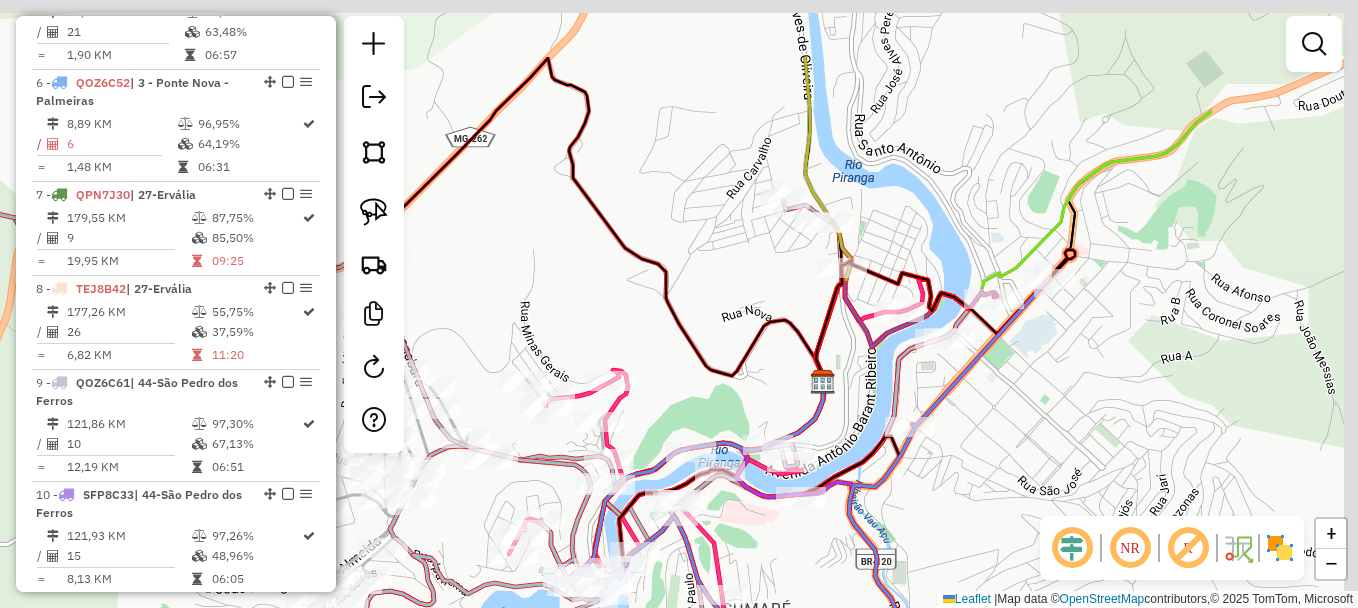 drag, startPoint x: 1222, startPoint y: 64, endPoint x: 939, endPoint y: 182, distance: 306.6154 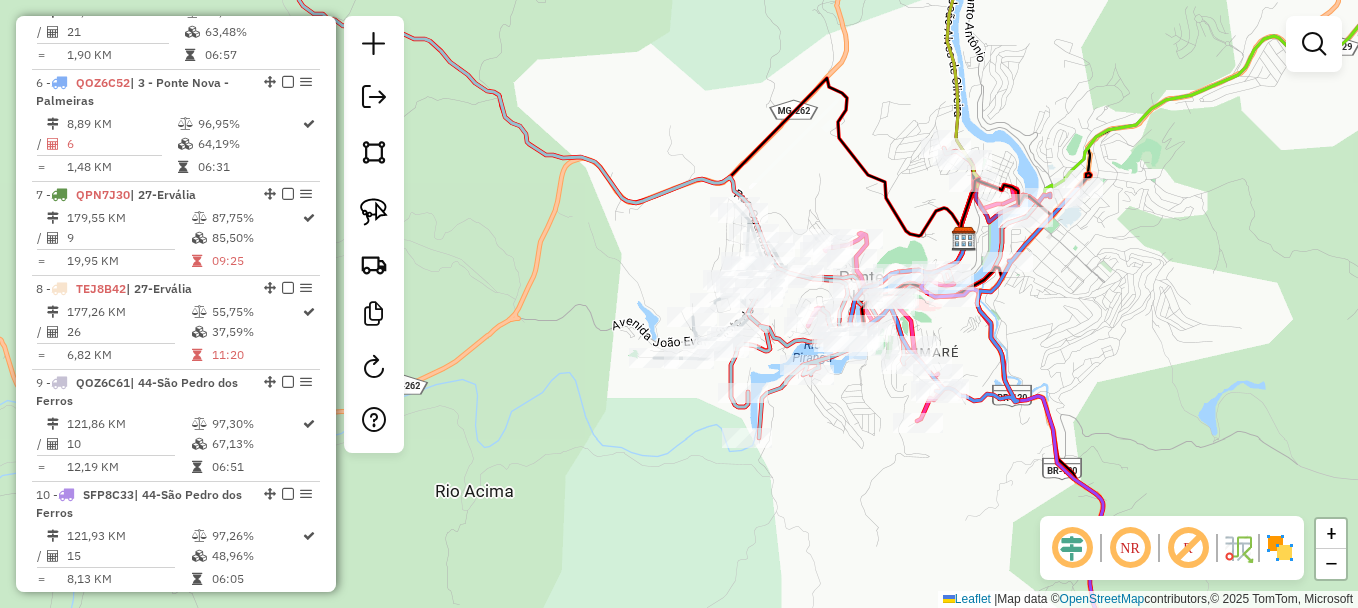 drag, startPoint x: 715, startPoint y: 225, endPoint x: 789, endPoint y: 183, distance: 85.08819 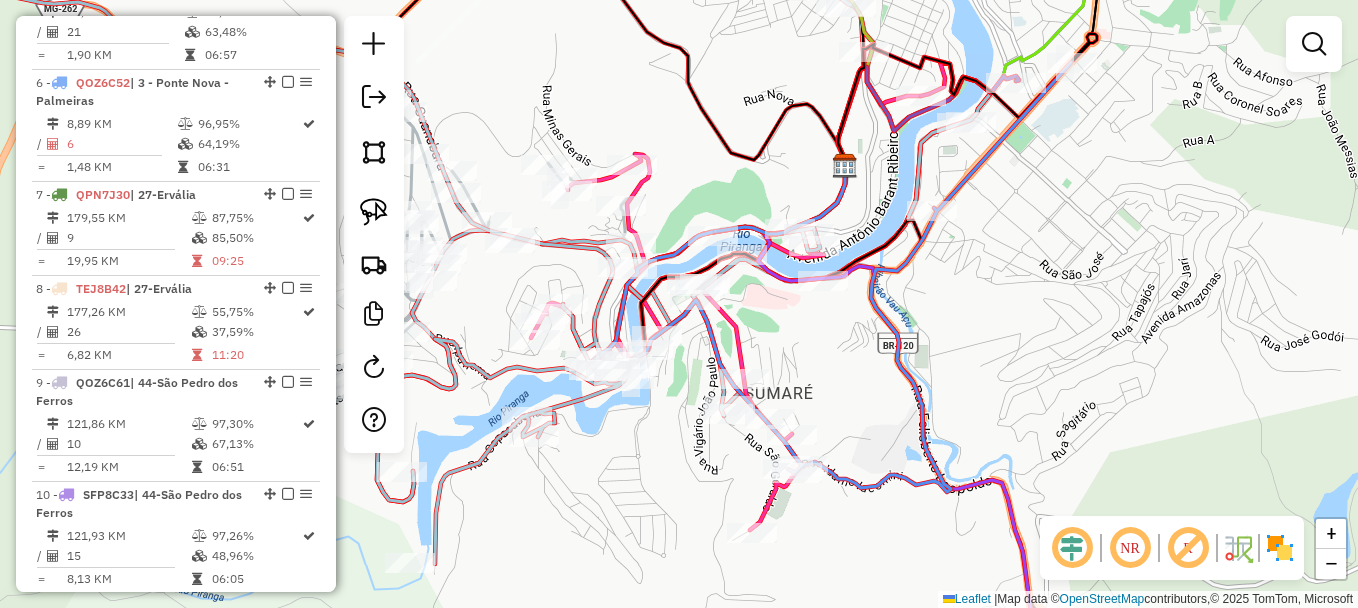 click on "Janela de atendimento Grade de atendimento Capacidade Transportadoras Veículos Cliente Pedidos  Rotas Selecione os dias de semana para filtrar as janelas de atendimento  Seg   Ter   Qua   Qui   Sex   Sáb   Dom  Informe o período da janela de atendimento: De: Até:  Filtrar exatamente a janela do cliente  Considerar janela de atendimento padrão  Selecione os dias de semana para filtrar as grades de atendimento  Seg   Ter   Qua   Qui   Sex   Sáb   Dom   Considerar clientes sem dia de atendimento cadastrado  Clientes fora do dia de atendimento selecionado Filtrar as atividades entre os valores definidos abaixo:  Peso mínimo:   Peso máximo:   Cubagem mínima:   Cubagem máxima:   De:   Até:  Filtrar as atividades entre o tempo de atendimento definido abaixo:  De:   Até:   Considerar capacidade total dos clientes não roteirizados Transportadora: Selecione um ou mais itens Tipo de veículo: Selecione um ou mais itens Veículo: Selecione um ou mais itens Motorista: Selecione um ou mais itens Nome: Rótulo:" 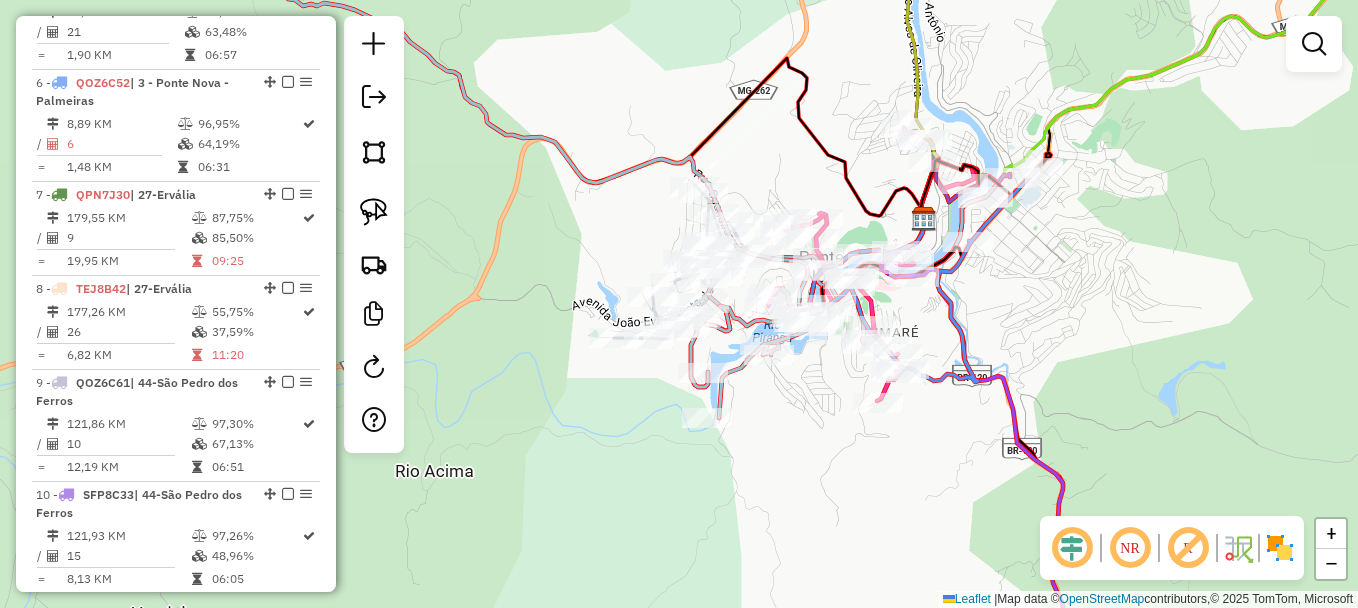 drag, startPoint x: 761, startPoint y: 141, endPoint x: 780, endPoint y: 141, distance: 19 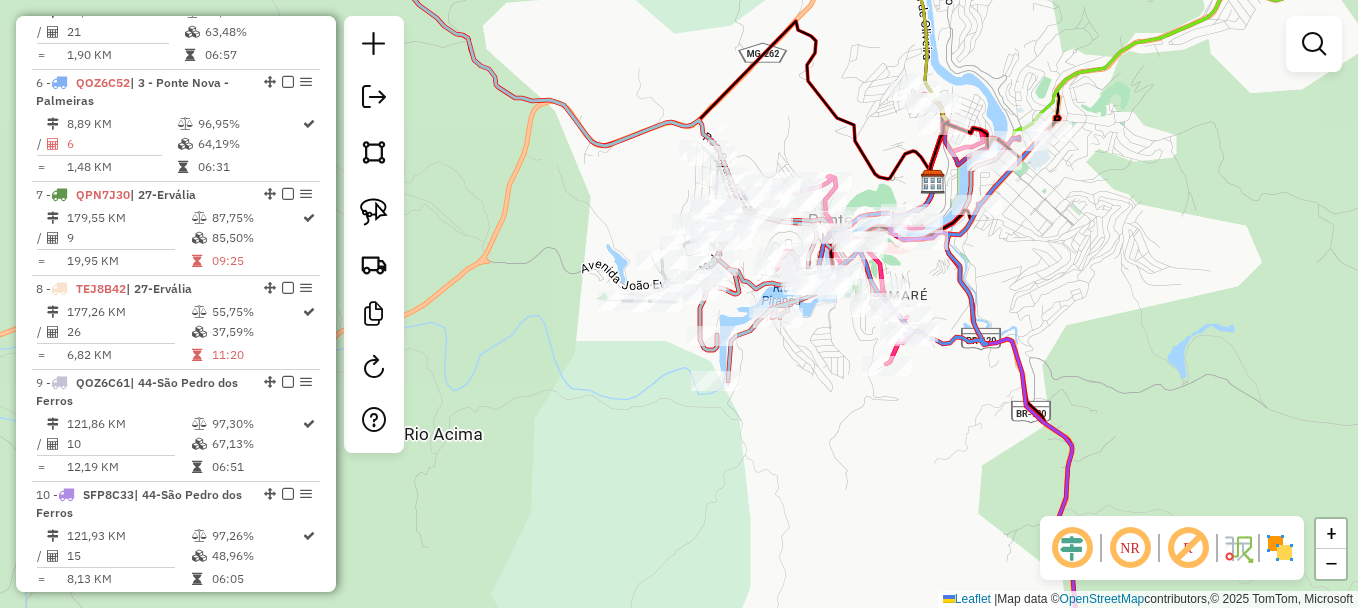 drag, startPoint x: 848, startPoint y: 201, endPoint x: 857, endPoint y: 164, distance: 38.078865 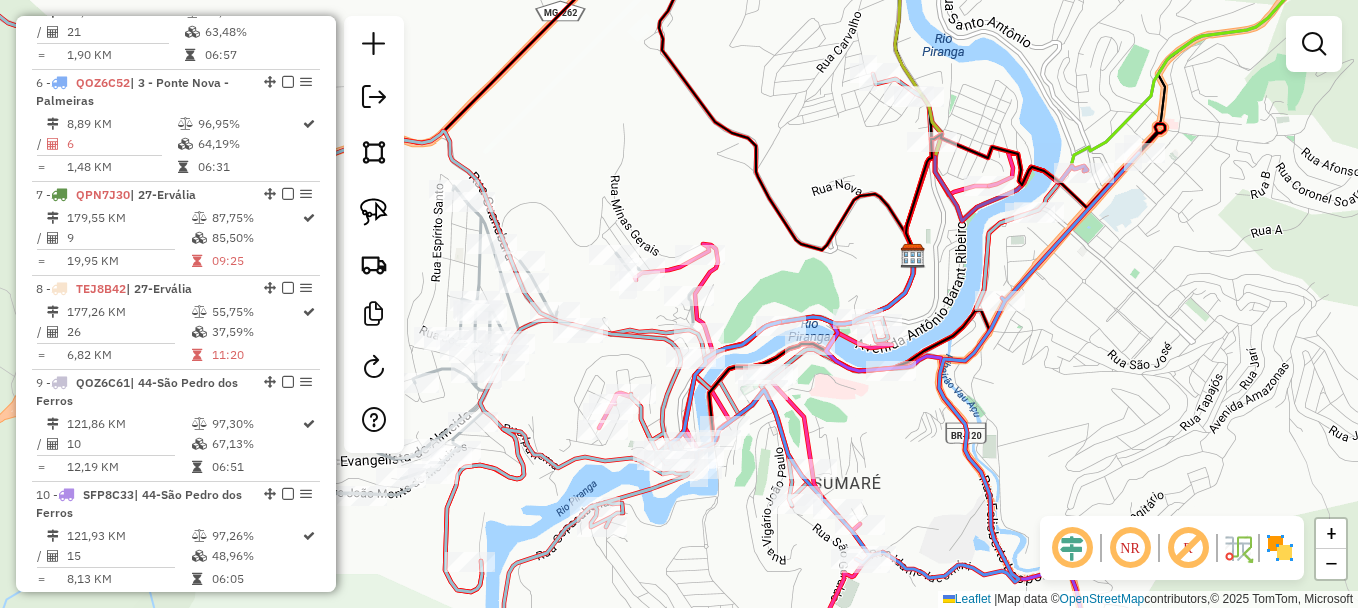 drag, startPoint x: 1251, startPoint y: 241, endPoint x: 1154, endPoint y: 295, distance: 111.01801 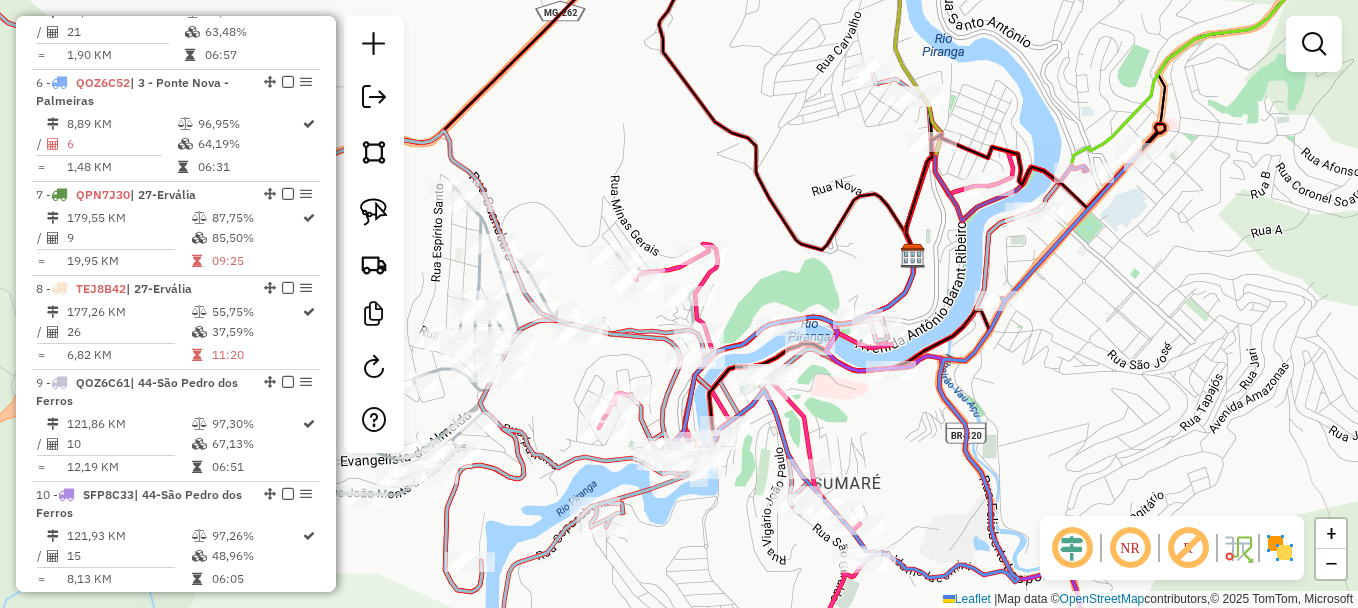 click 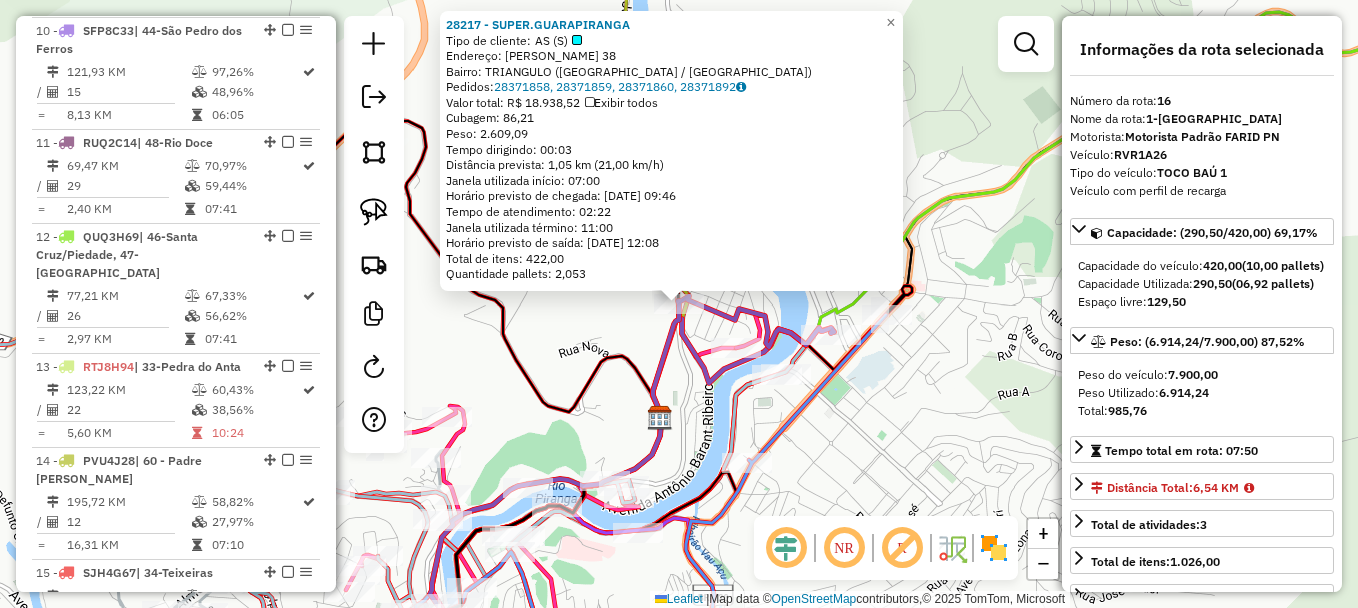 scroll, scrollTop: 2049, scrollLeft: 0, axis: vertical 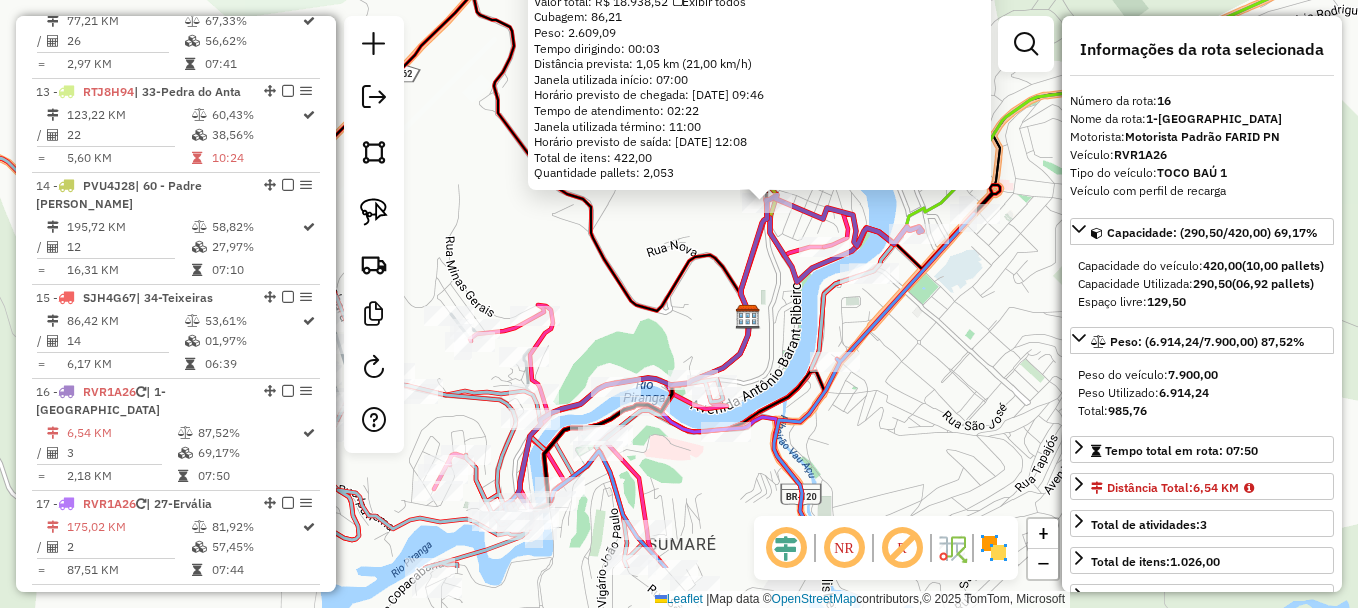 drag, startPoint x: 889, startPoint y: 383, endPoint x: 977, endPoint y: 282, distance: 133.95895 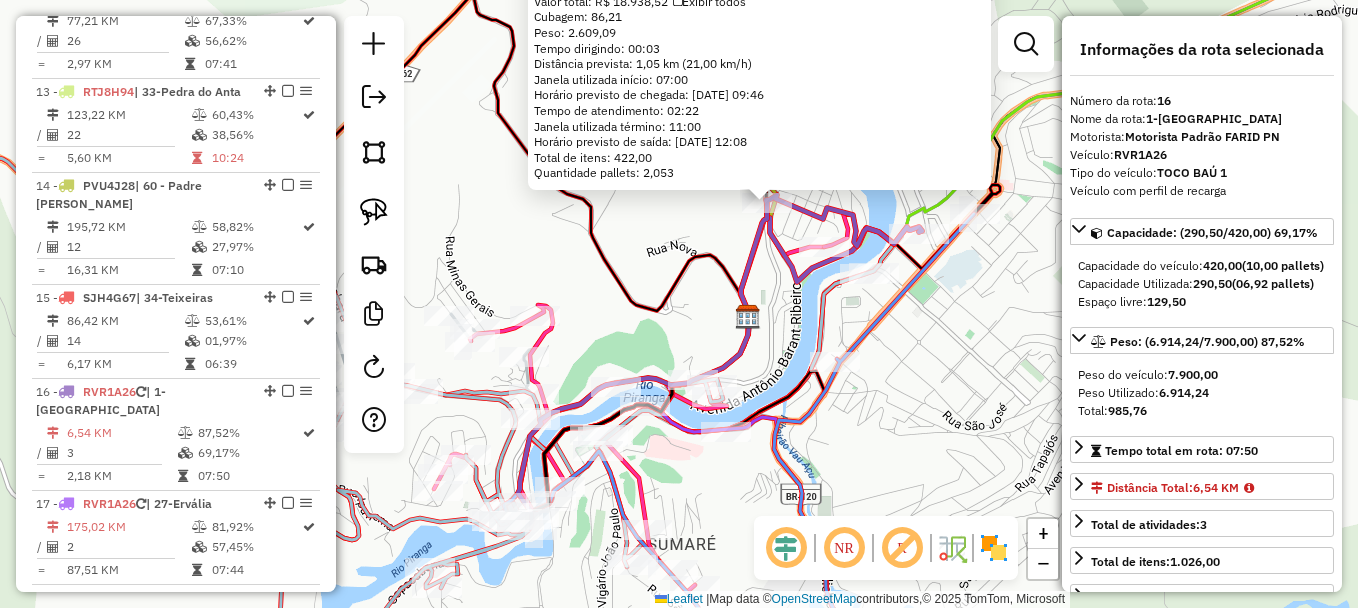 click on "28217 - SUPER.GUARAPIRANGA  Tipo de cliente:   AS (S)   Endereço:  [PERSON_NAME] 38   Bairro: TRIANGULO ([GEOGRAPHIC_DATA] / [GEOGRAPHIC_DATA])   Pedidos:  28371858, 28371859, 28371860, 28371892   Valor total: R$ 18.938,52   Exibir todos   Cubagem: 86,21  Peso: 2.609,09  Tempo dirigindo: 00:03   Distância prevista: 1,05 km (21,00 km/h)   [GEOGRAPHIC_DATA] utilizada início: 07:00   Horário previsto de chegada: [DATE] 09:46   Tempo de atendimento: 02:22   Janela utilizada término: 11:00   Horário previsto de saída: [DATE] 12:08   Total de itens: 422,00   Quantidade pallets: 2,053  × Janela de atendimento Grade de atendimento Capacidade Transportadoras Veículos Cliente Pedidos  Rotas Selecione os dias de semana para filtrar as janelas de atendimento  Seg   Ter   Qua   Qui   Sex   Sáb   Dom  Informe o período da janela de atendimento: De: Até:  Filtrar exatamente a janela do cliente  Considerar janela de atendimento padrão  Selecione os dias de semana para filtrar as grades de atendimento  Seg   Ter   Qua   Qui   Sex  +" 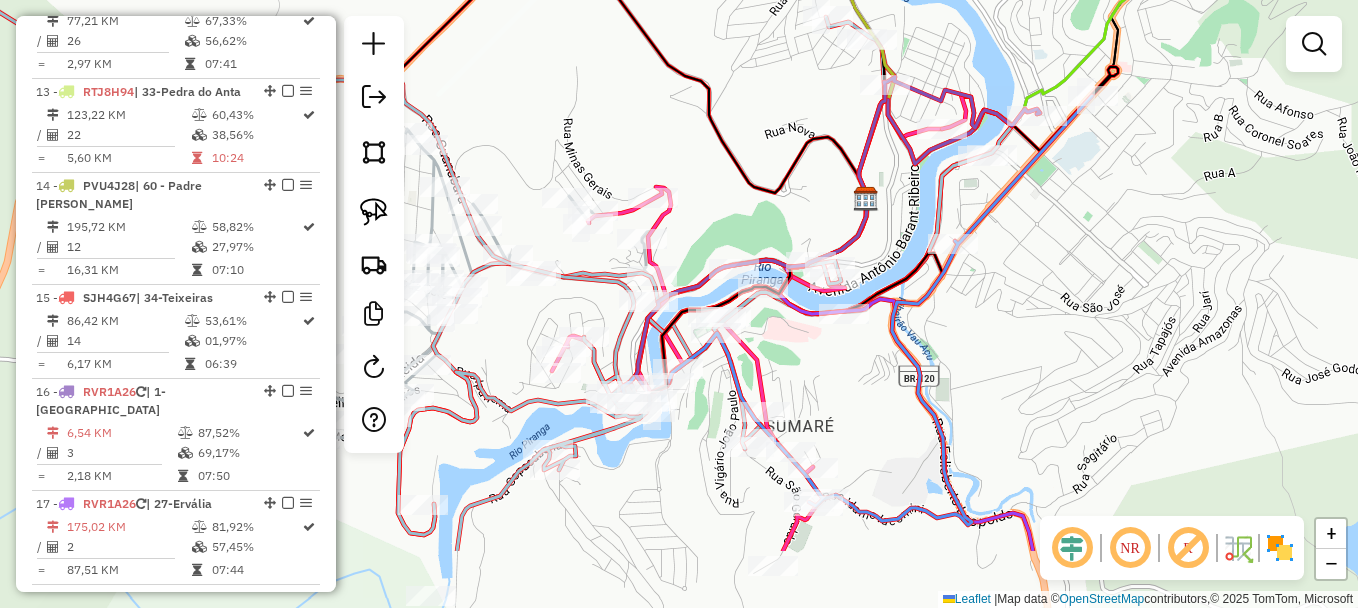 drag, startPoint x: 963, startPoint y: 314, endPoint x: 1081, endPoint y: 195, distance: 167.5858 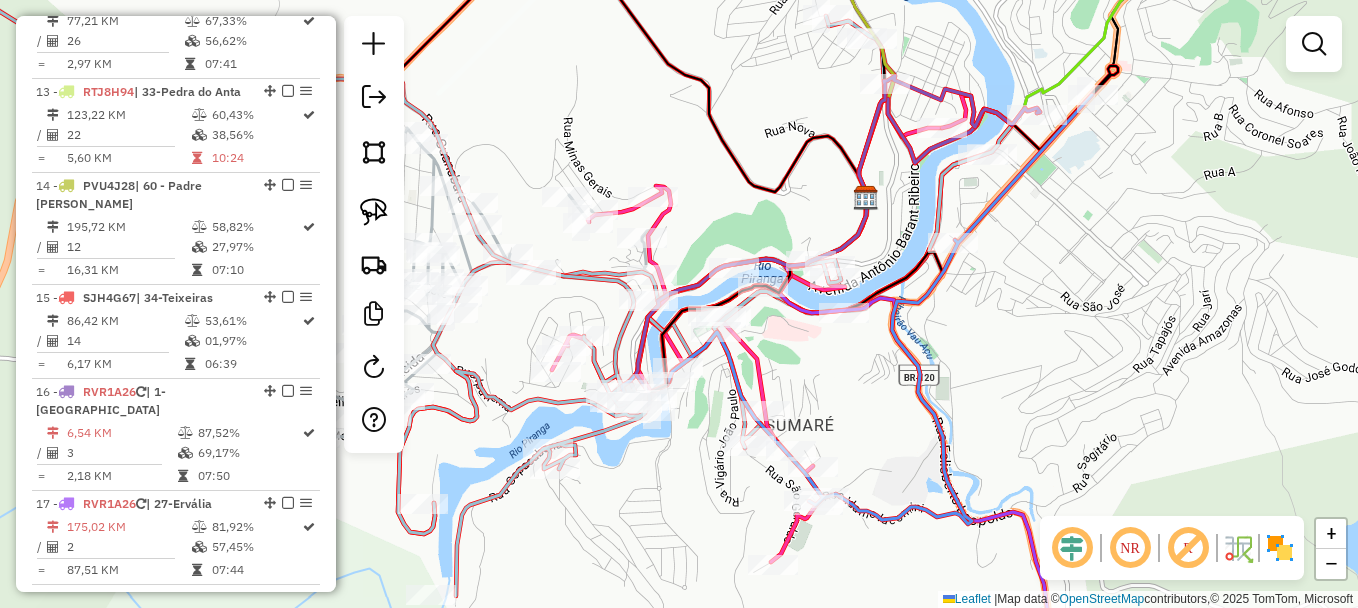 click 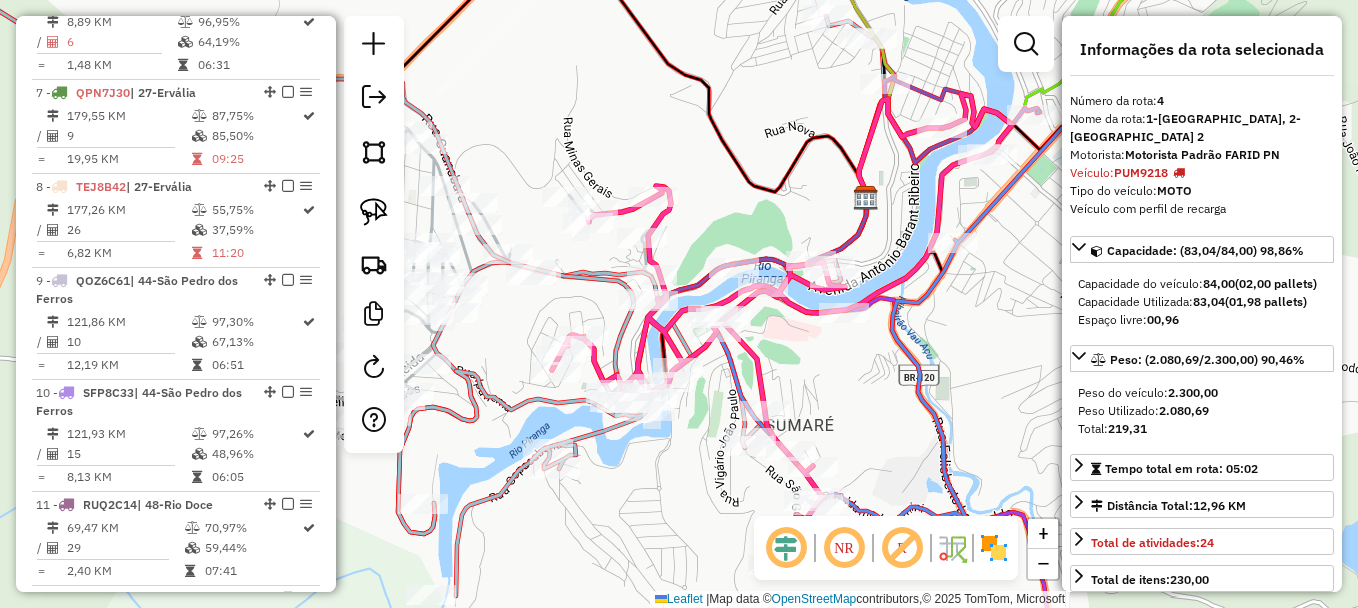 scroll, scrollTop: 1068, scrollLeft: 0, axis: vertical 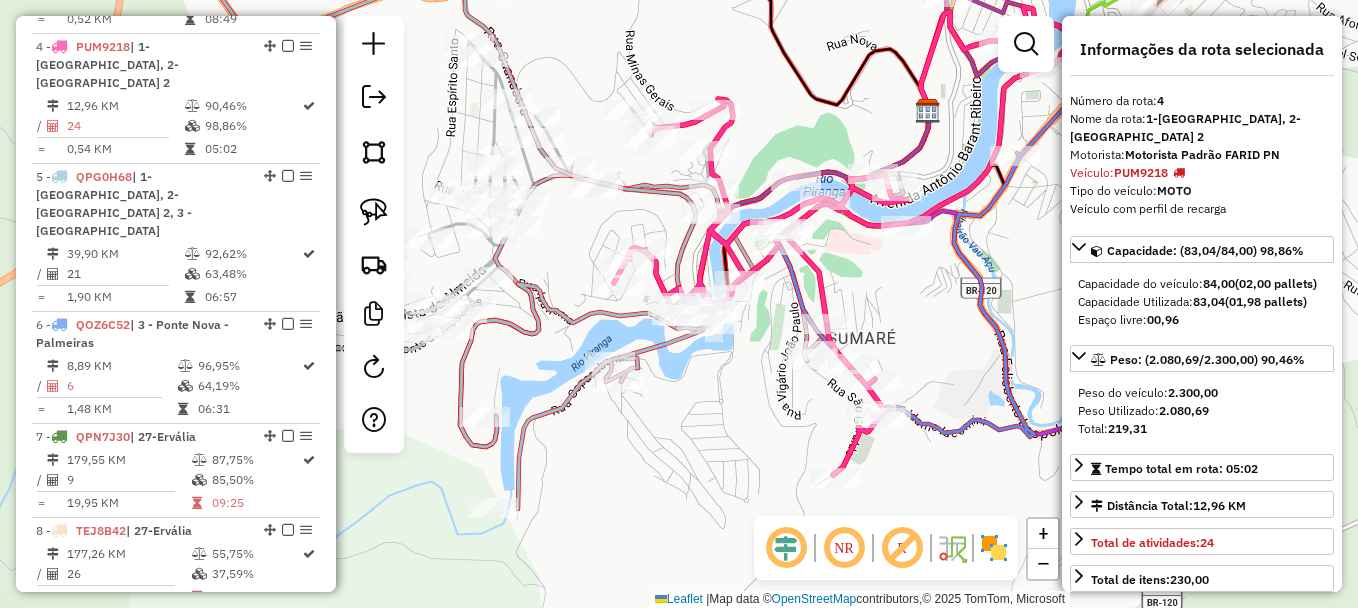 drag, startPoint x: 774, startPoint y: 188, endPoint x: 833, endPoint y: 102, distance: 104.292854 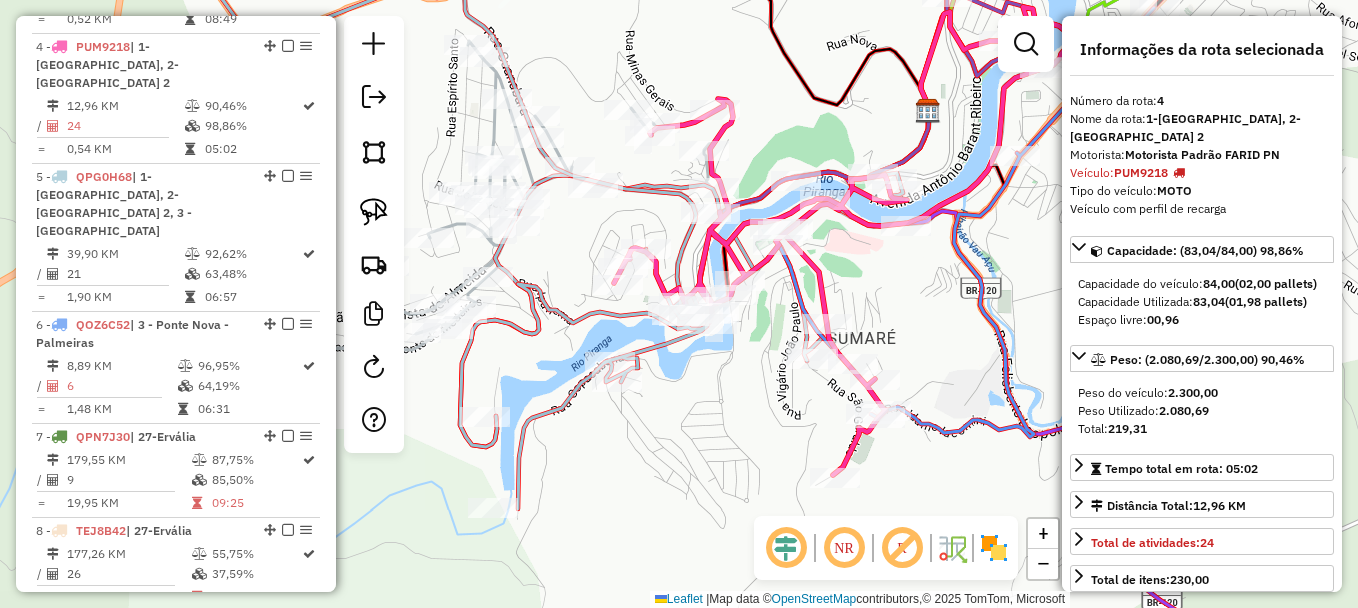click 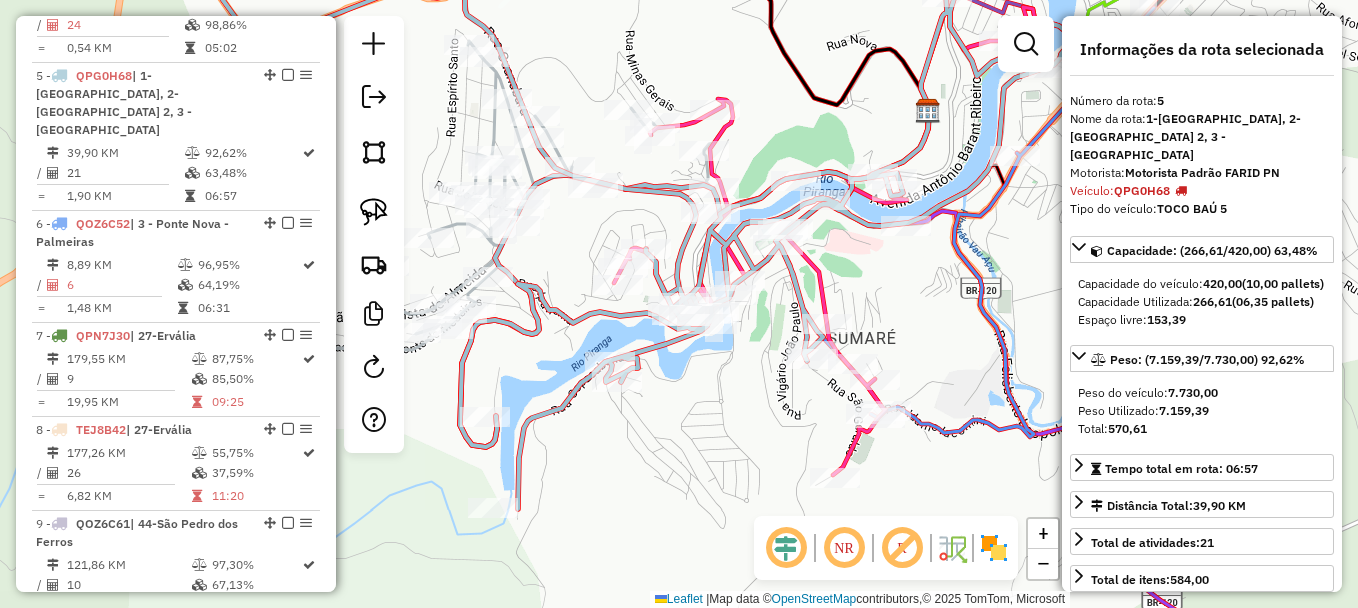 scroll, scrollTop: 1180, scrollLeft: 0, axis: vertical 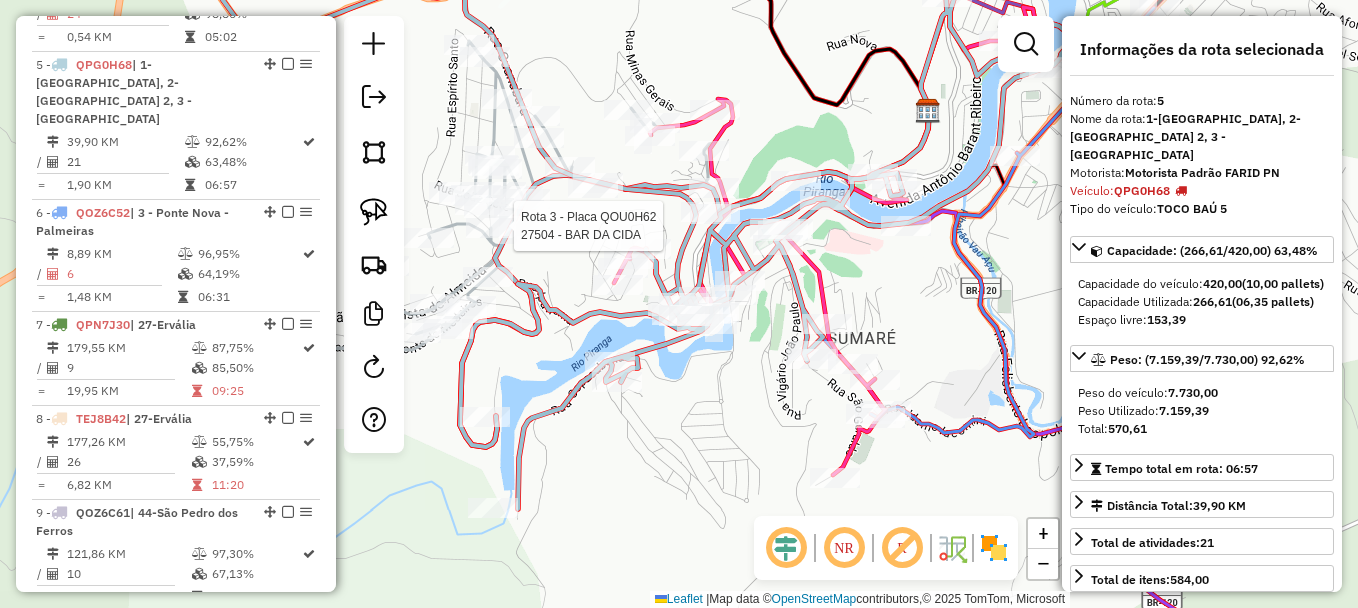 click 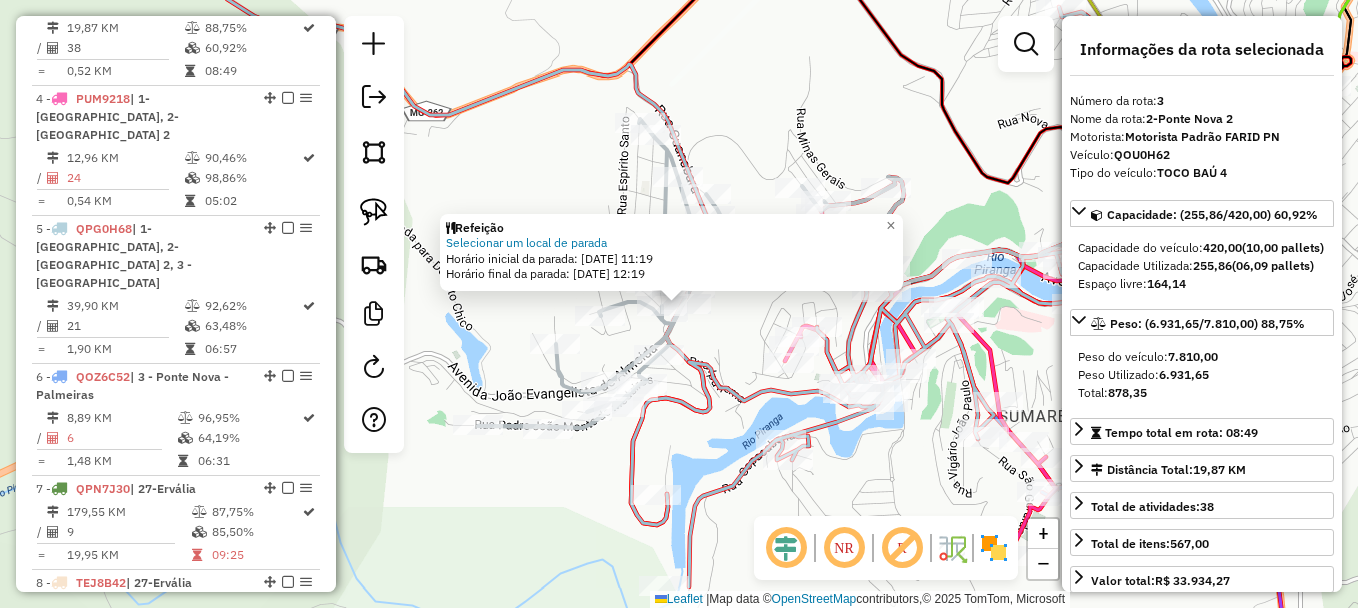 scroll, scrollTop: 974, scrollLeft: 0, axis: vertical 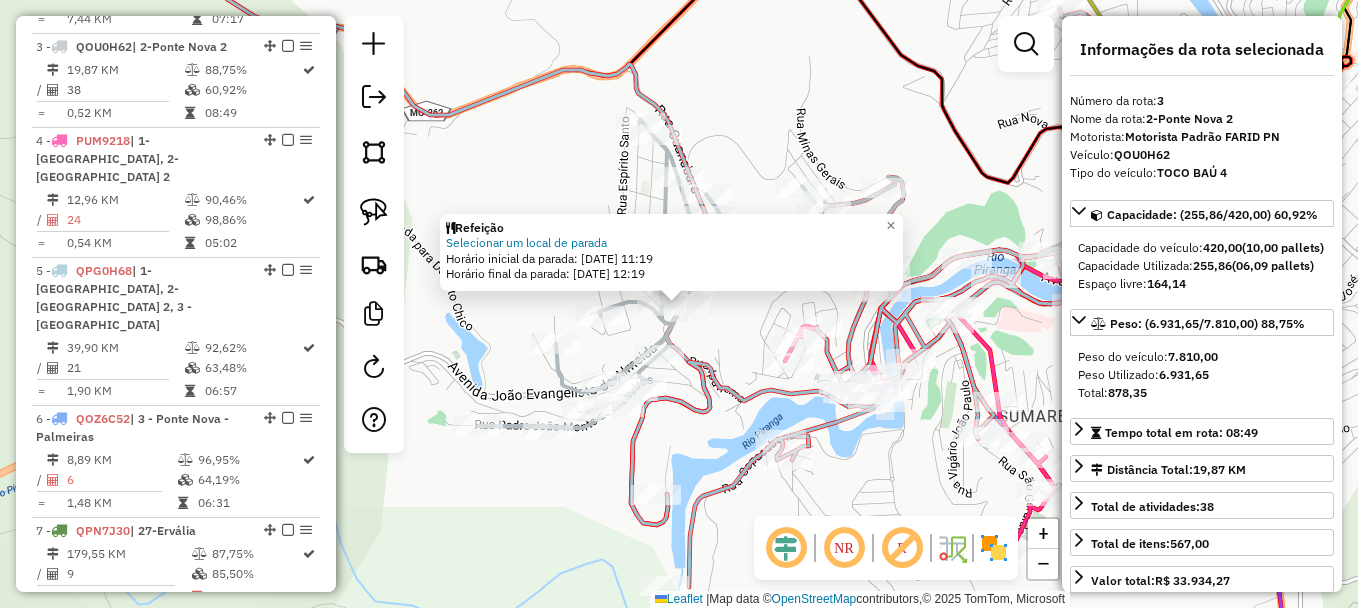 click on "Refeição Selecionar um local de parada  Horário inicial da parada: [DATE] 11:19   Horário final da parada: [DATE] 12:19  × Janela de atendimento Grade de atendimento Capacidade Transportadoras Veículos Cliente Pedidos  Rotas Selecione os dias de semana para filtrar as janelas de atendimento  Seg   Ter   Qua   Qui   Sex   Sáb   Dom  Informe o período da janela de atendimento: De: Até:  Filtrar exatamente a janela do cliente  Considerar janela de atendimento padrão  Selecione os dias de semana para filtrar as grades de atendimento  Seg   Ter   Qua   Qui   Sex   Sáb   Dom   Considerar clientes sem dia de atendimento cadastrado  Clientes fora do dia de atendimento selecionado Filtrar as atividades entre os valores definidos abaixo:  Peso mínimo:   Peso máximo:   Cubagem mínima:   Cubagem máxima:   De:   Até:  Filtrar as atividades entre o tempo de atendimento definido abaixo:  De:   Até:   Considerar capacidade total dos clientes não roteirizados Transportadora: Tipo de veículo: Nome:" 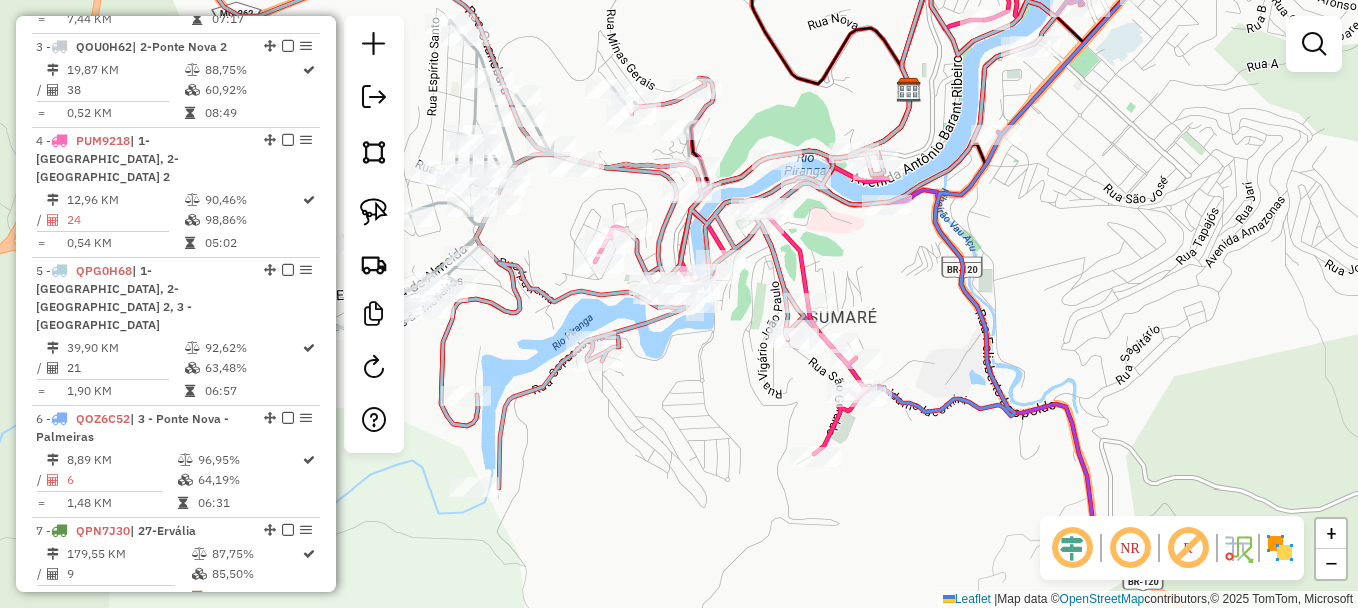 drag, startPoint x: 704, startPoint y: 317, endPoint x: 547, endPoint y: 231, distance: 179.01117 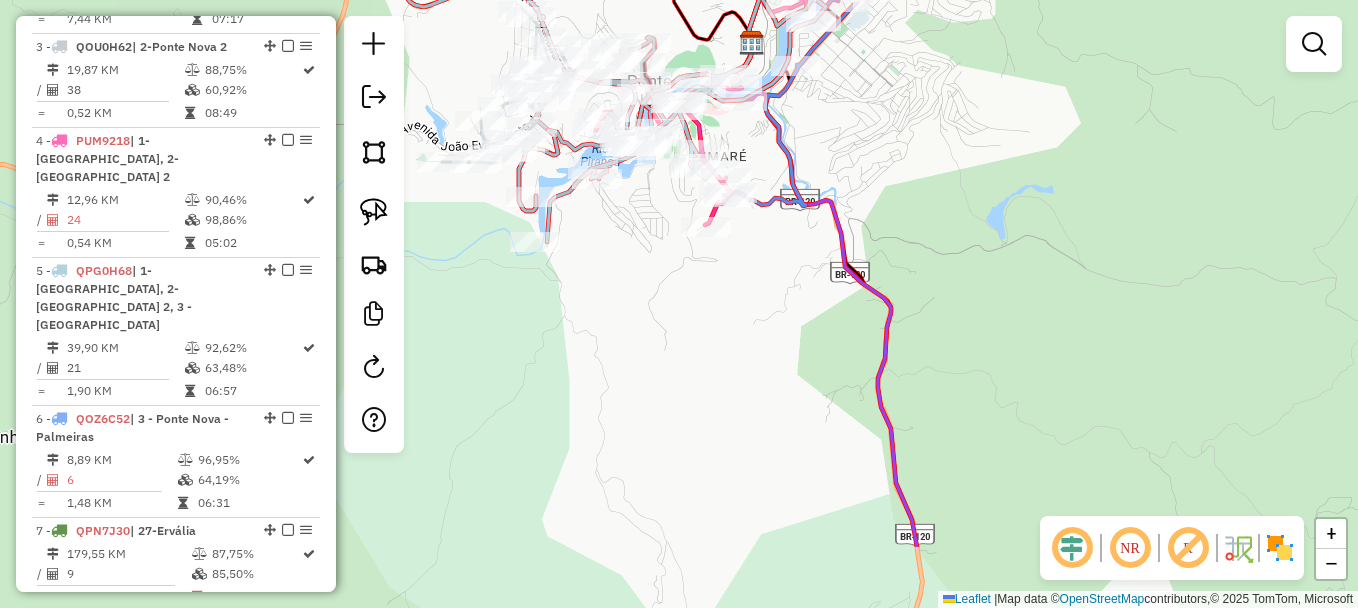 drag, startPoint x: 1089, startPoint y: 240, endPoint x: 916, endPoint y: 118, distance: 211.69081 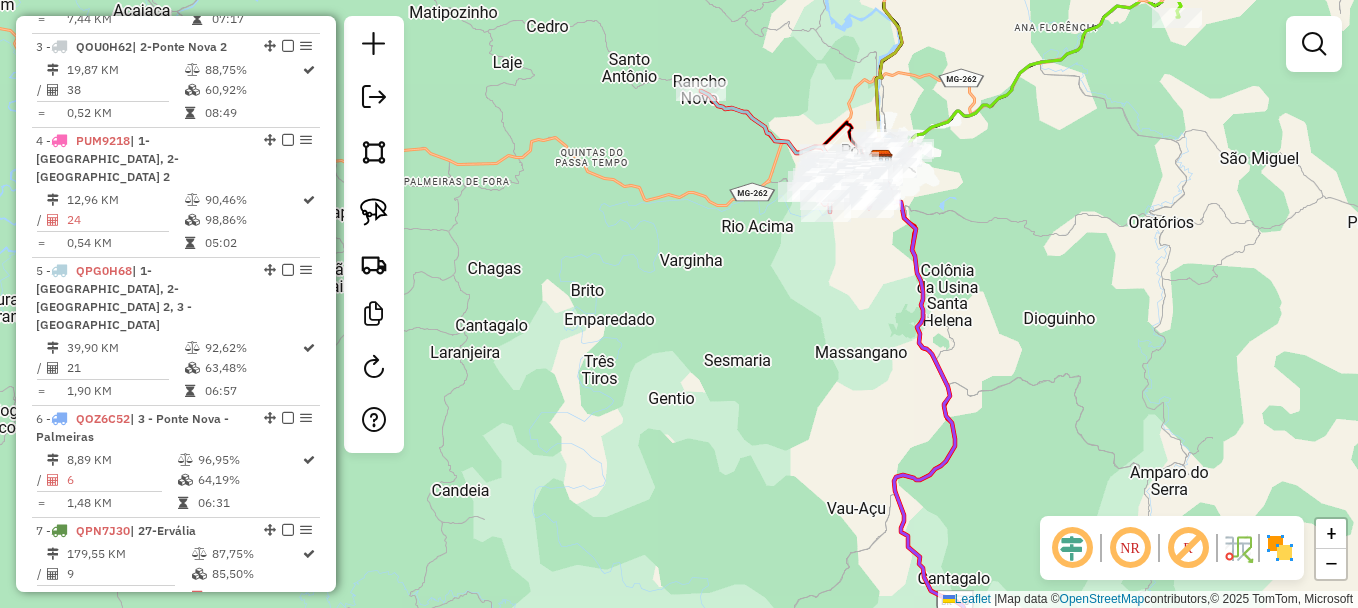drag, startPoint x: 928, startPoint y: 119, endPoint x: 954, endPoint y: 256, distance: 139.44533 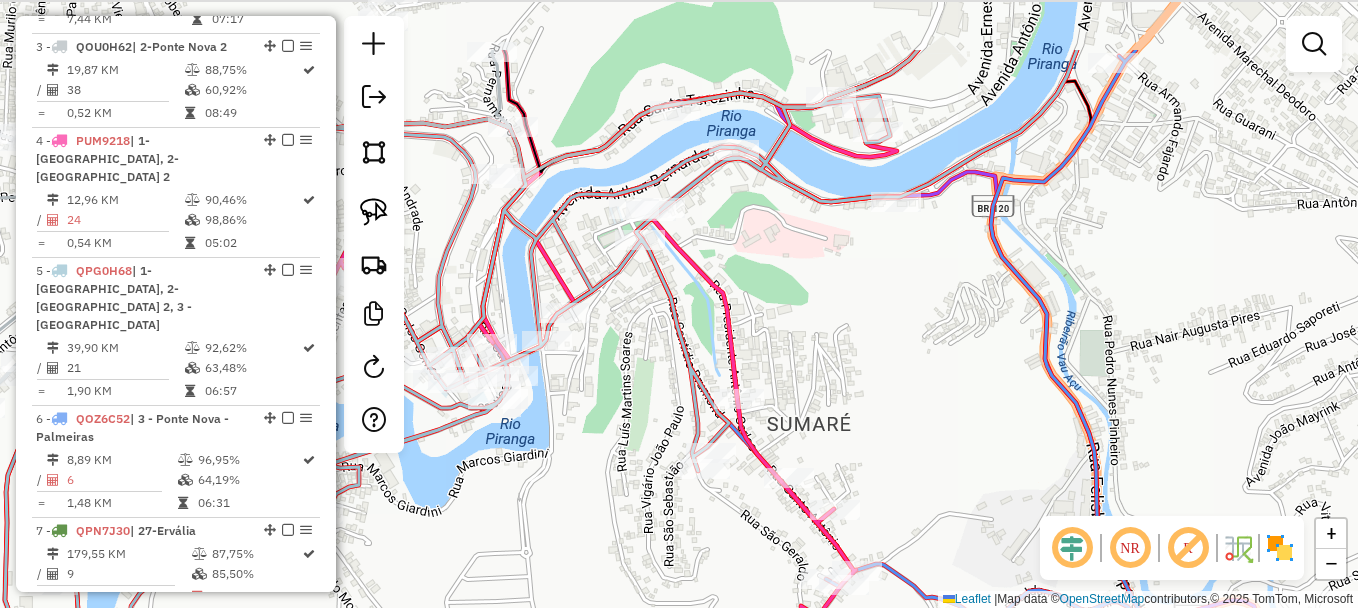 drag, startPoint x: 762, startPoint y: 246, endPoint x: 850, endPoint y: 364, distance: 147.20055 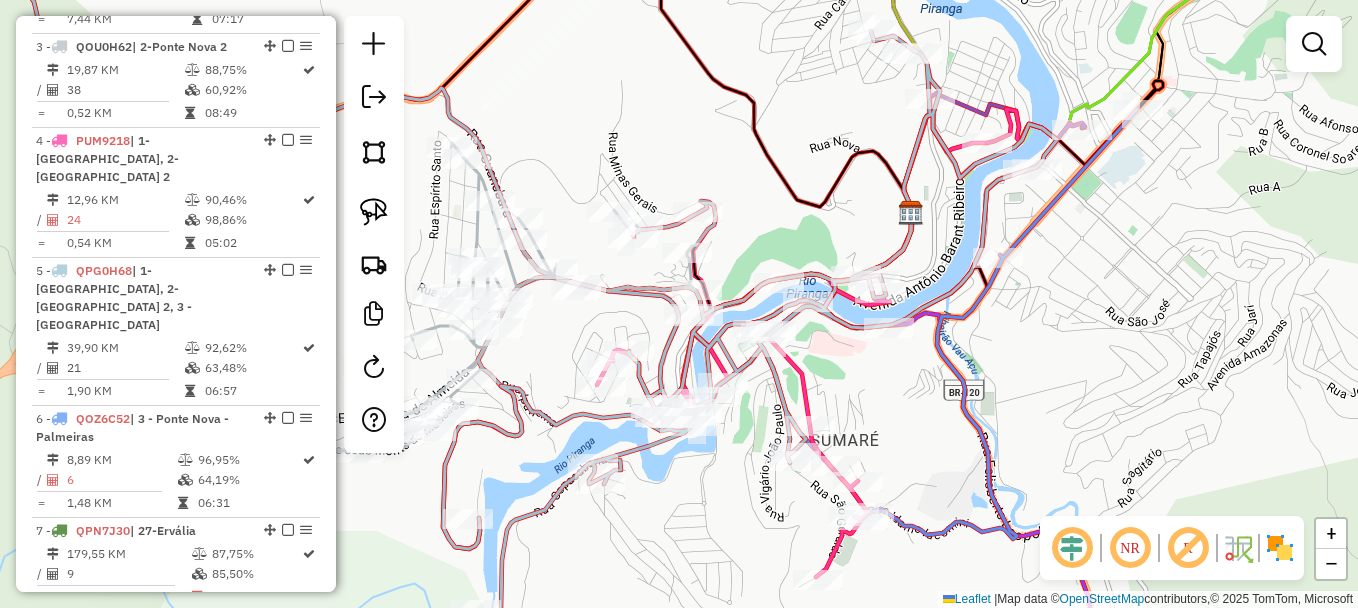 drag, startPoint x: 1043, startPoint y: 292, endPoint x: 1058, endPoint y: 347, distance: 57.00877 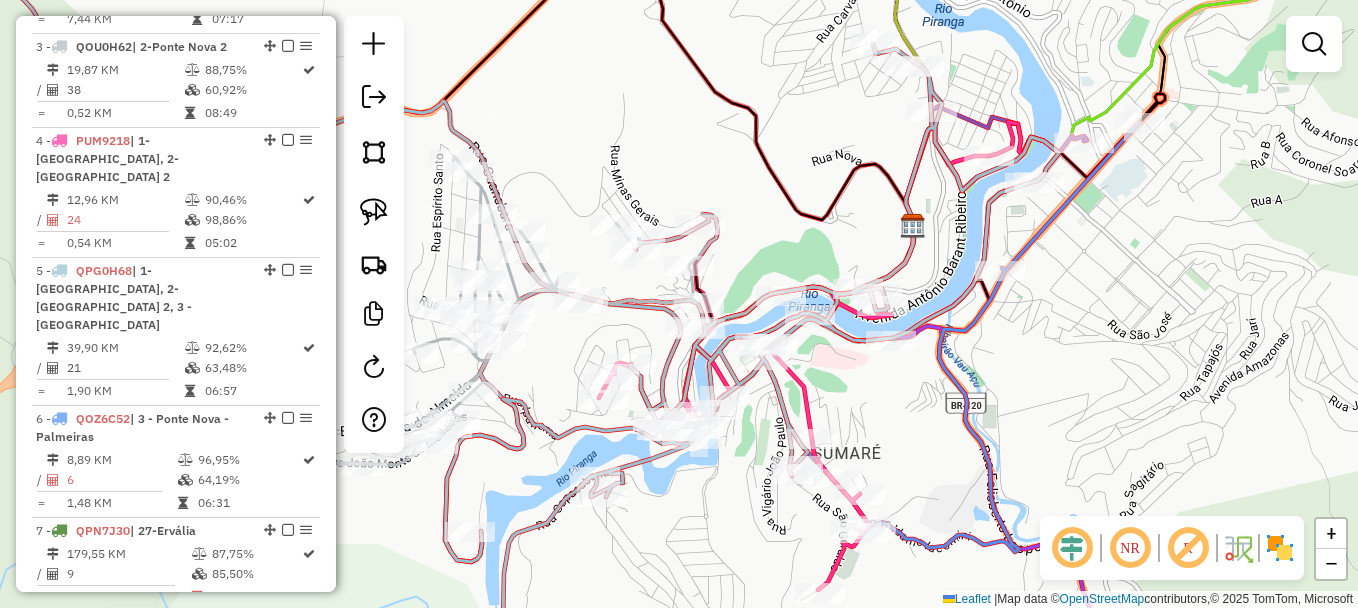 click 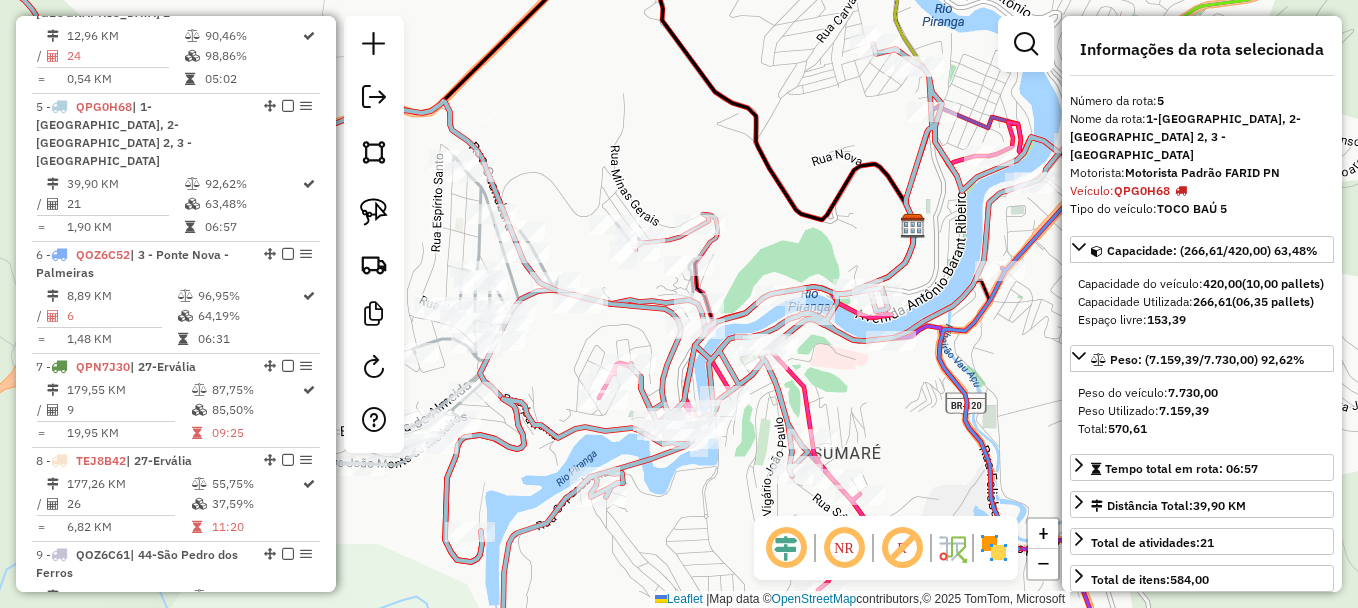 scroll, scrollTop: 1180, scrollLeft: 0, axis: vertical 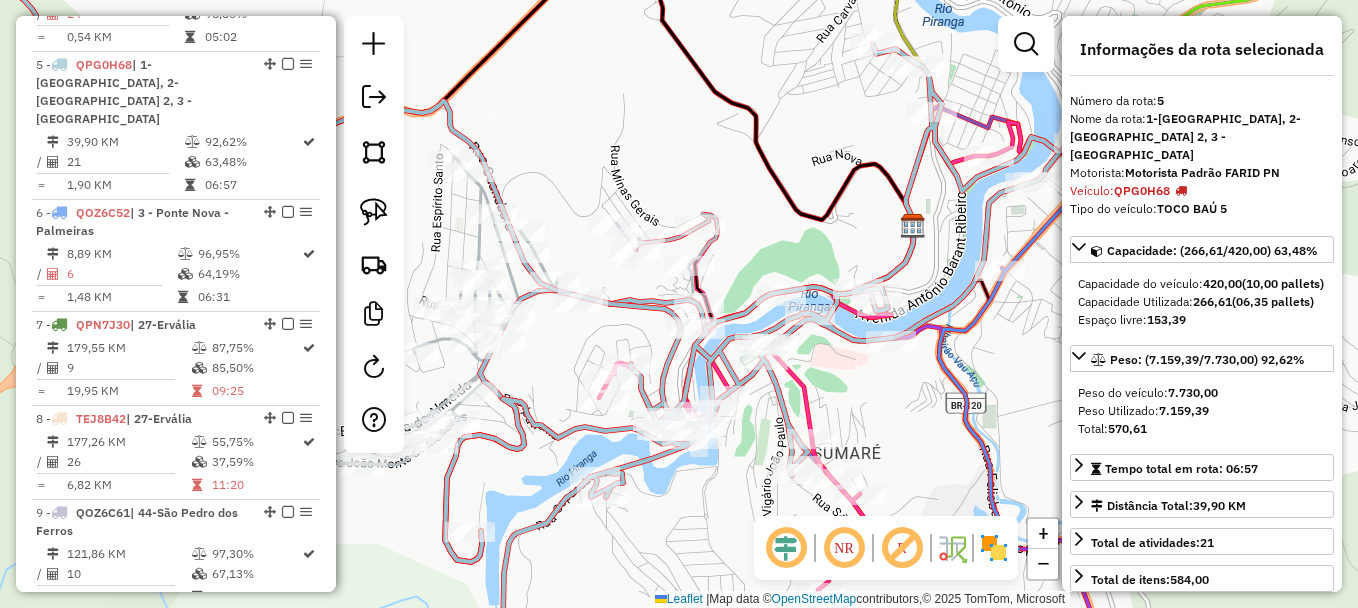 click 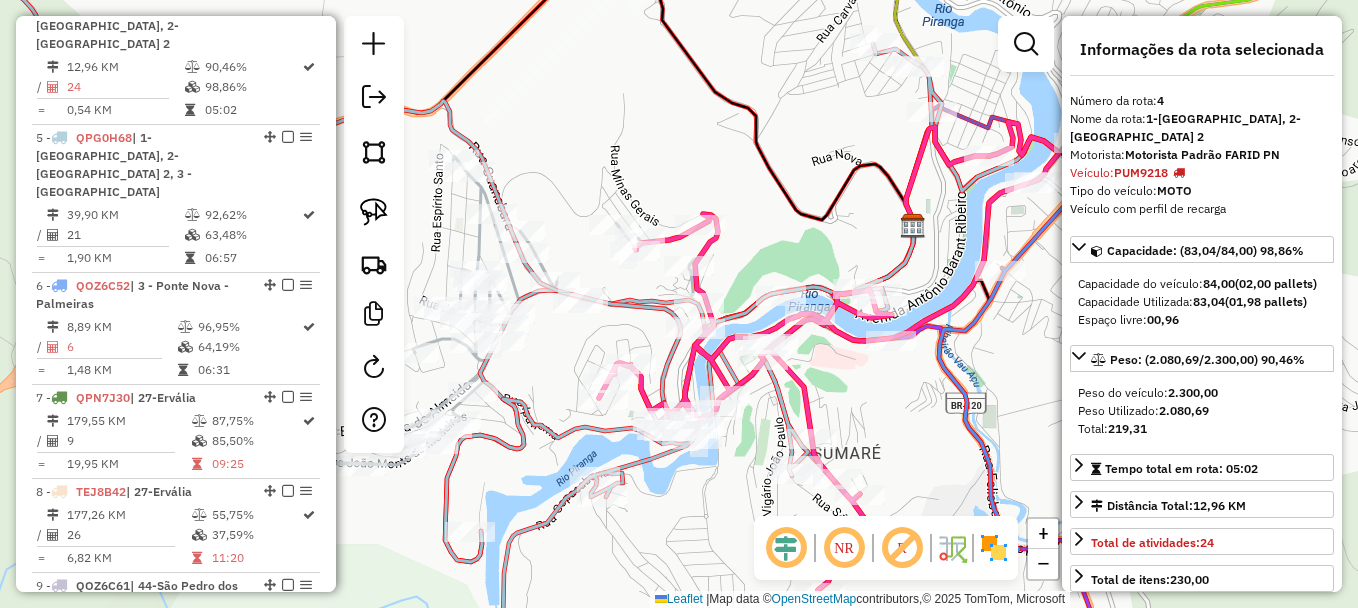 scroll, scrollTop: 1068, scrollLeft: 0, axis: vertical 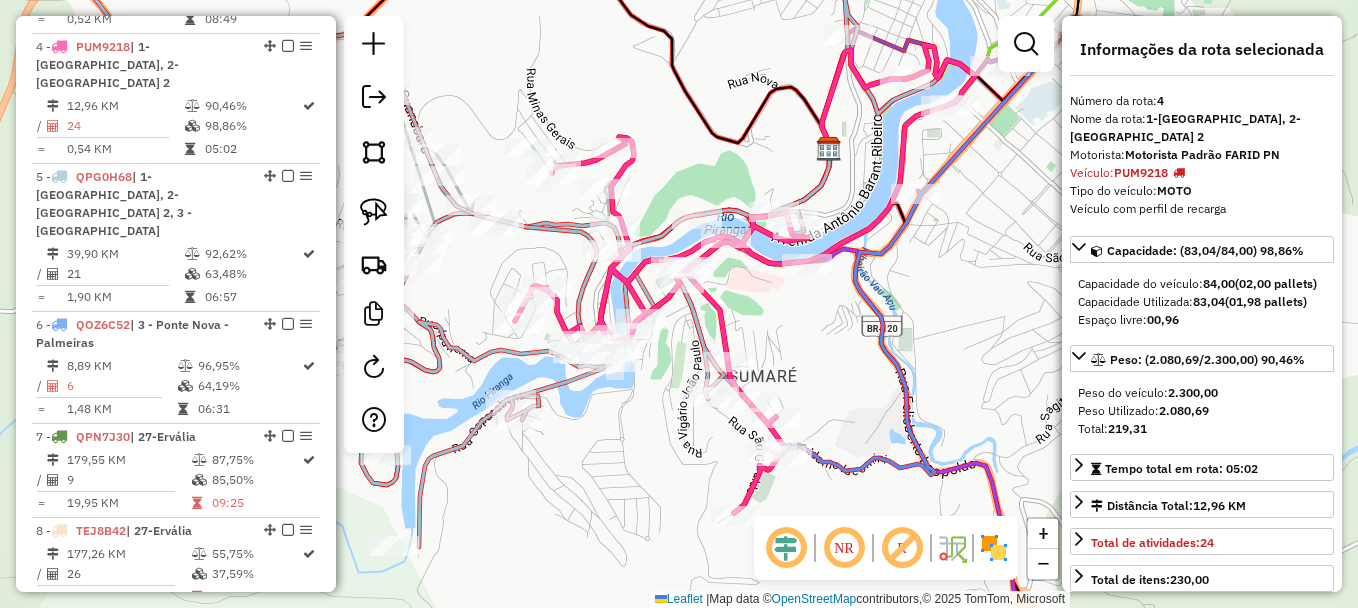 drag, startPoint x: 888, startPoint y: 385, endPoint x: 842, endPoint y: 322, distance: 78.00641 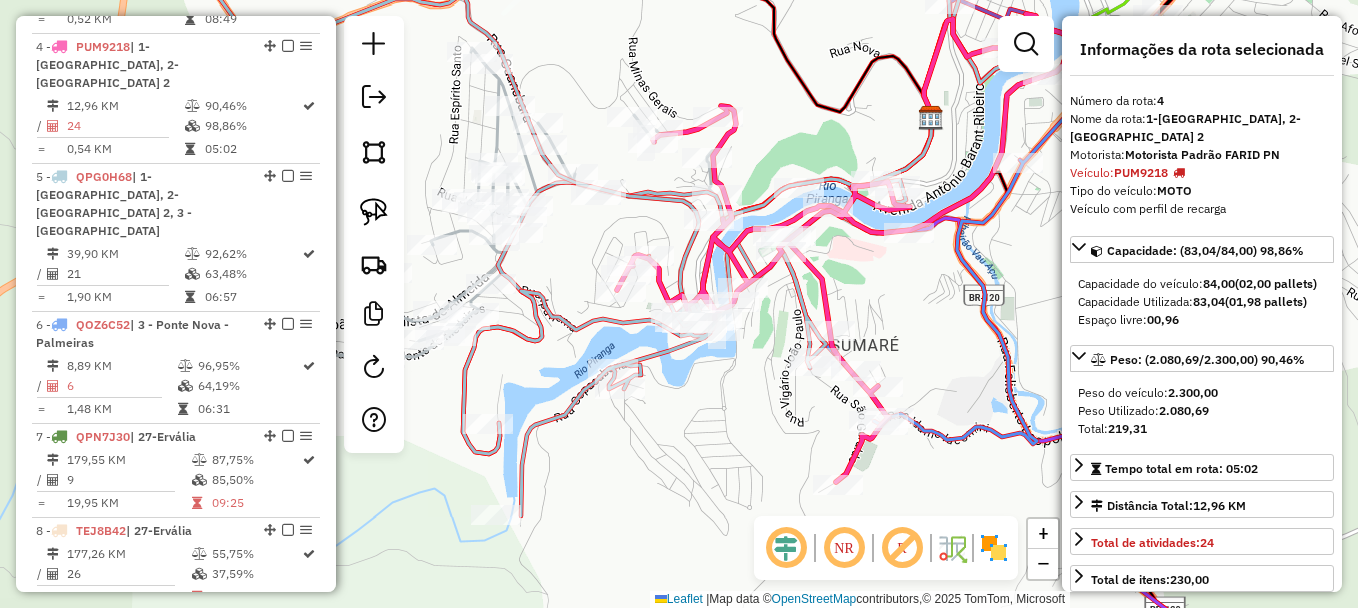 drag, startPoint x: 680, startPoint y: 428, endPoint x: 746, endPoint y: 402, distance: 70.93659 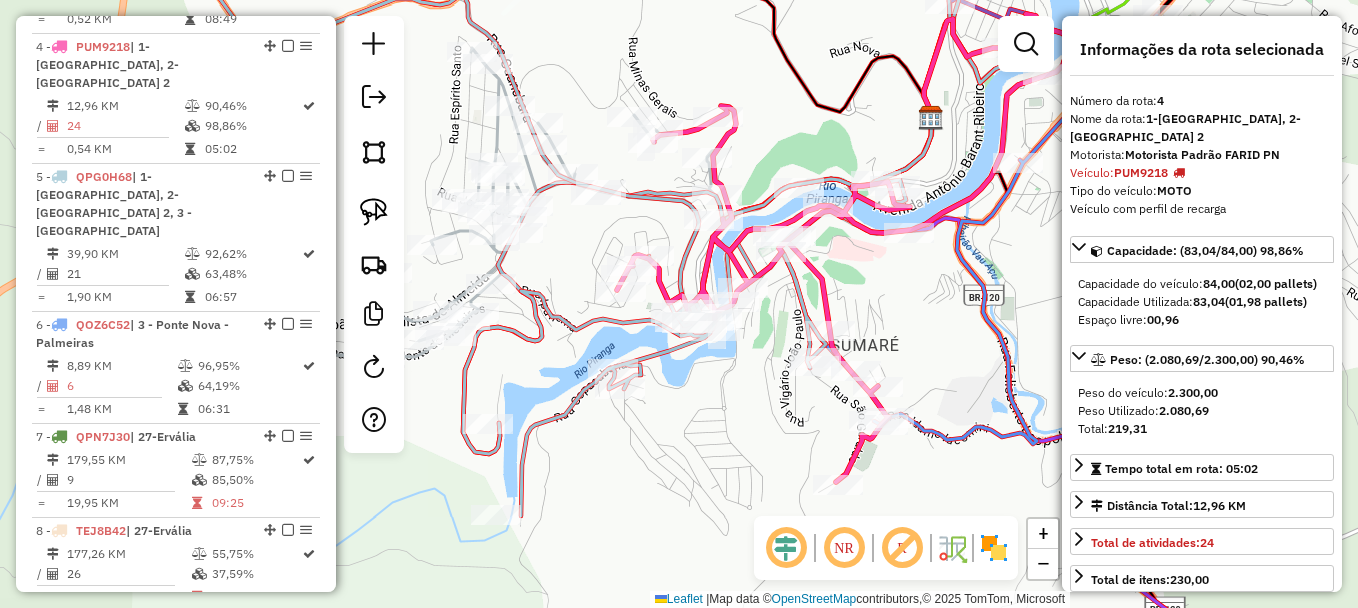 click 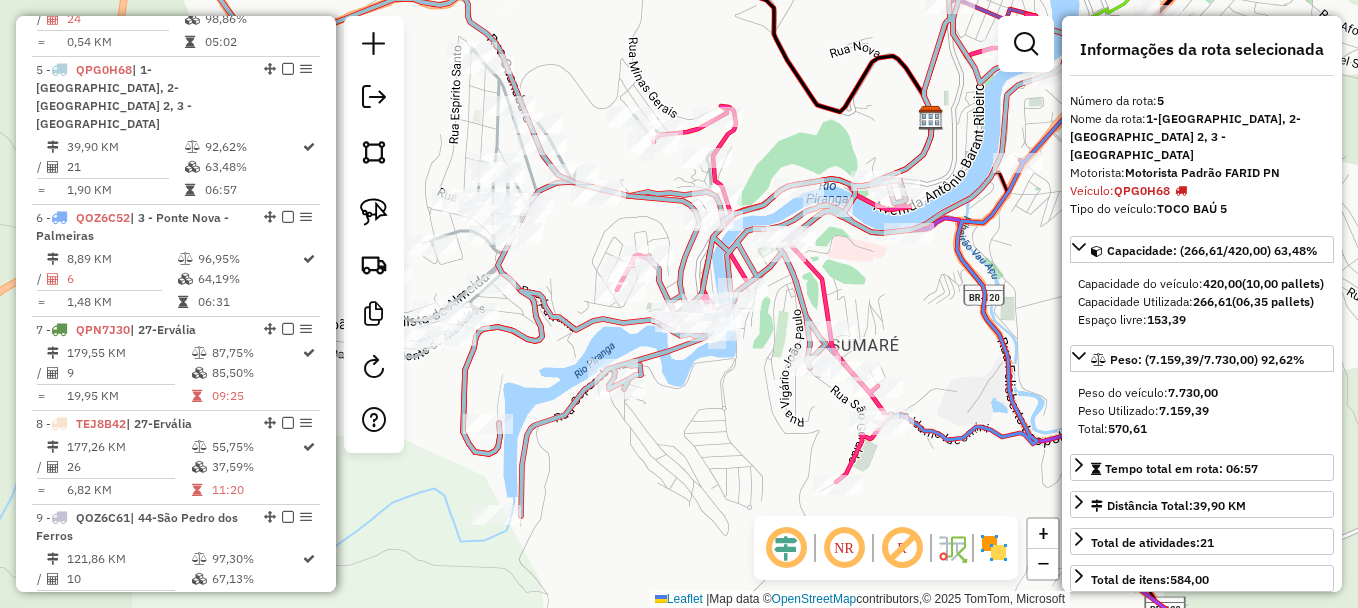 scroll, scrollTop: 1180, scrollLeft: 0, axis: vertical 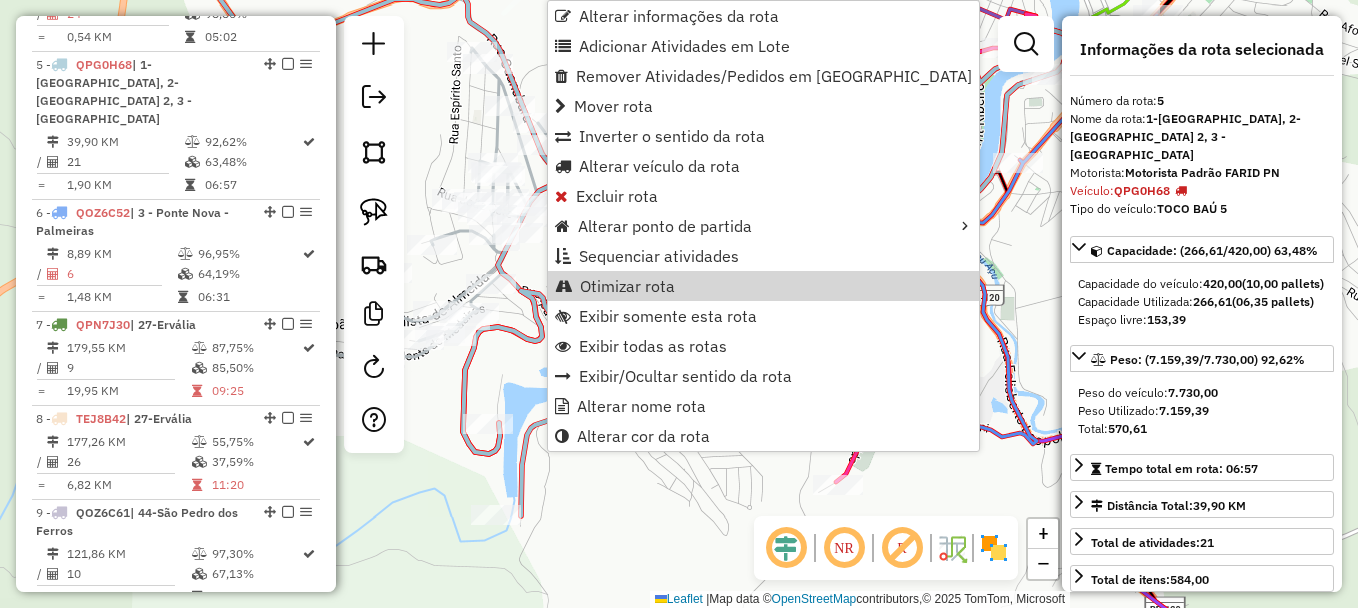 click on "Janela de atendimento Grade de atendimento Capacidade Transportadoras Veículos Cliente Pedidos  Rotas Selecione os dias de semana para filtrar as janelas de atendimento  Seg   Ter   Qua   Qui   Sex   Sáb   Dom  Informe o período da janela de atendimento: De: Até:  Filtrar exatamente a janela do cliente  Considerar janela de atendimento padrão  Selecione os dias de semana para filtrar as grades de atendimento  Seg   Ter   Qua   Qui   Sex   Sáb   Dom   Considerar clientes sem dia de atendimento cadastrado  Clientes fora do dia de atendimento selecionado Filtrar as atividades entre os valores definidos abaixo:  Peso mínimo:   Peso máximo:   Cubagem mínima:   Cubagem máxima:   De:   Até:  Filtrar as atividades entre o tempo de atendimento definido abaixo:  De:   Até:   Considerar capacidade total dos clientes não roteirizados Transportadora: Selecione um ou mais itens Tipo de veículo: Selecione um ou mais itens Veículo: Selecione um ou mais itens Motorista: Selecione um ou mais itens Nome: Rótulo:" 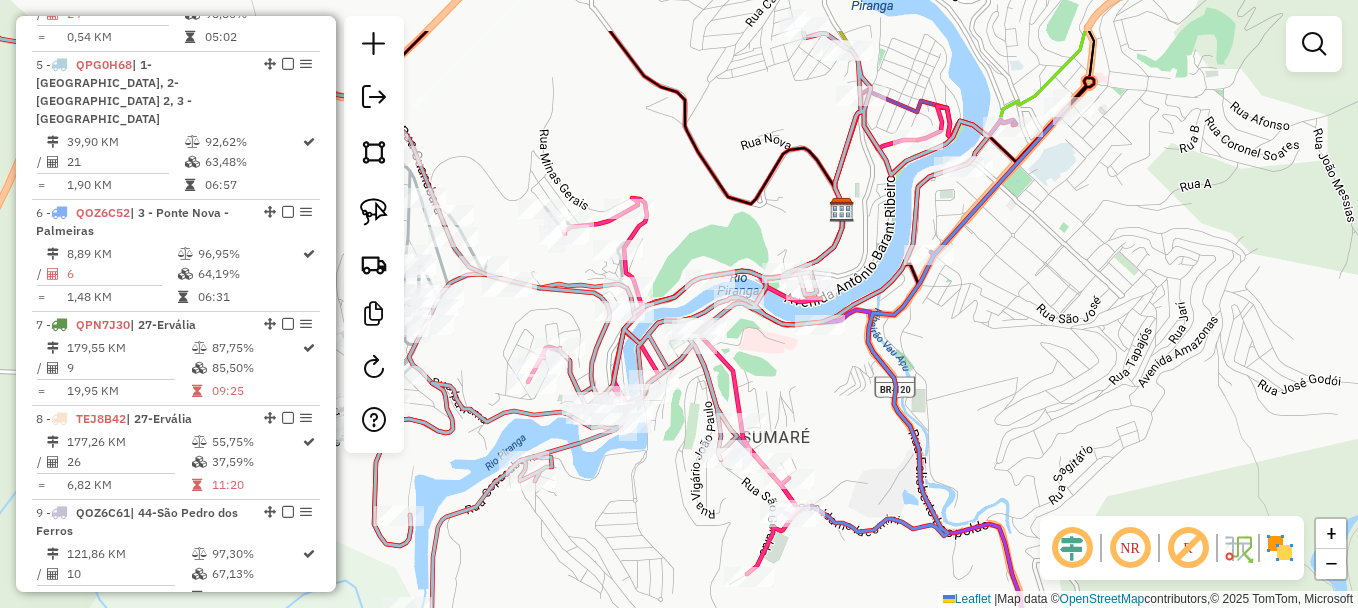 drag, startPoint x: 1144, startPoint y: 232, endPoint x: 1054, endPoint y: 325, distance: 129.41792 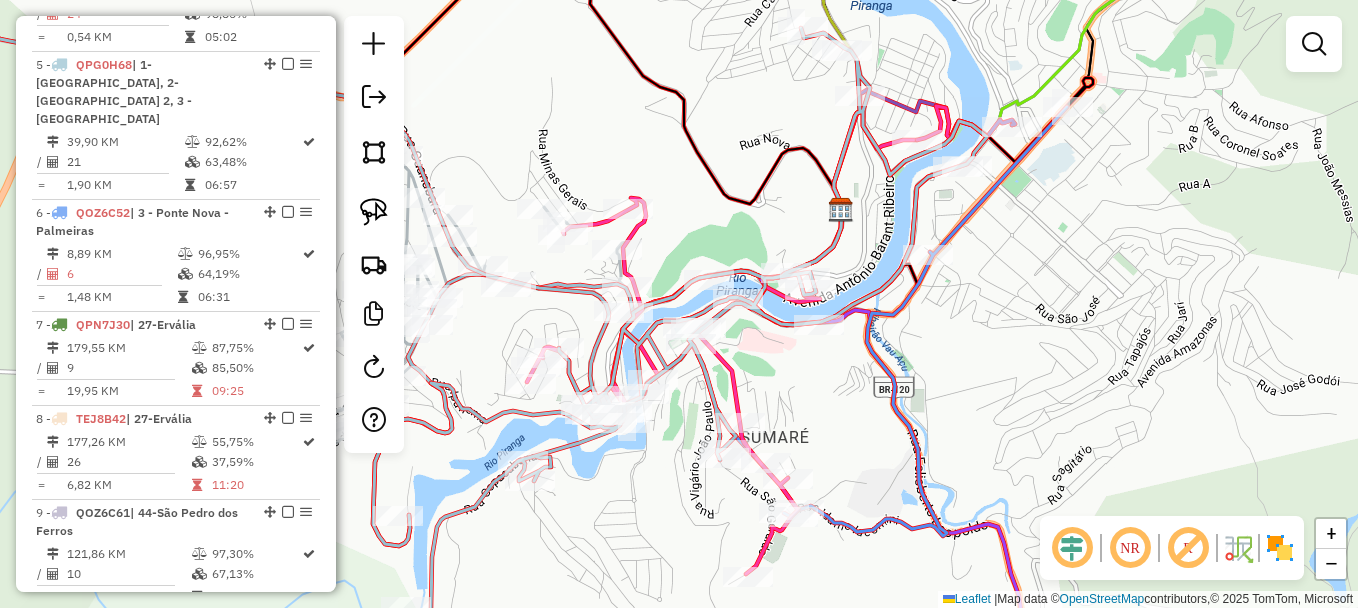 click 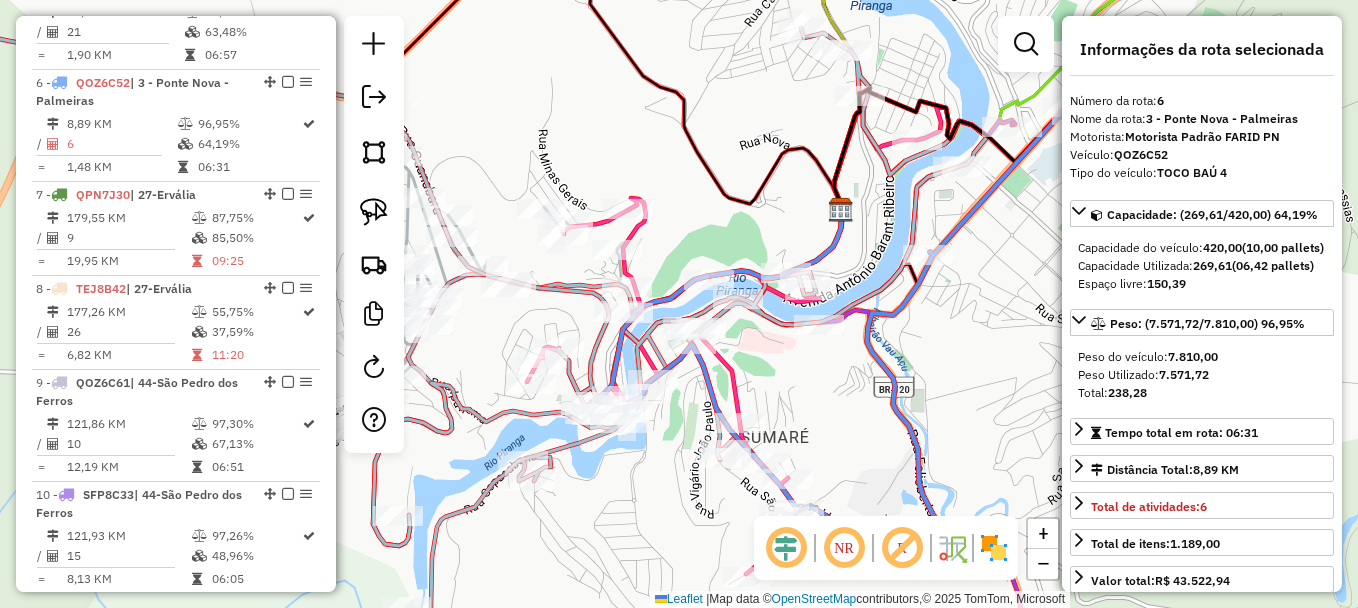 scroll, scrollTop: 1310, scrollLeft: 0, axis: vertical 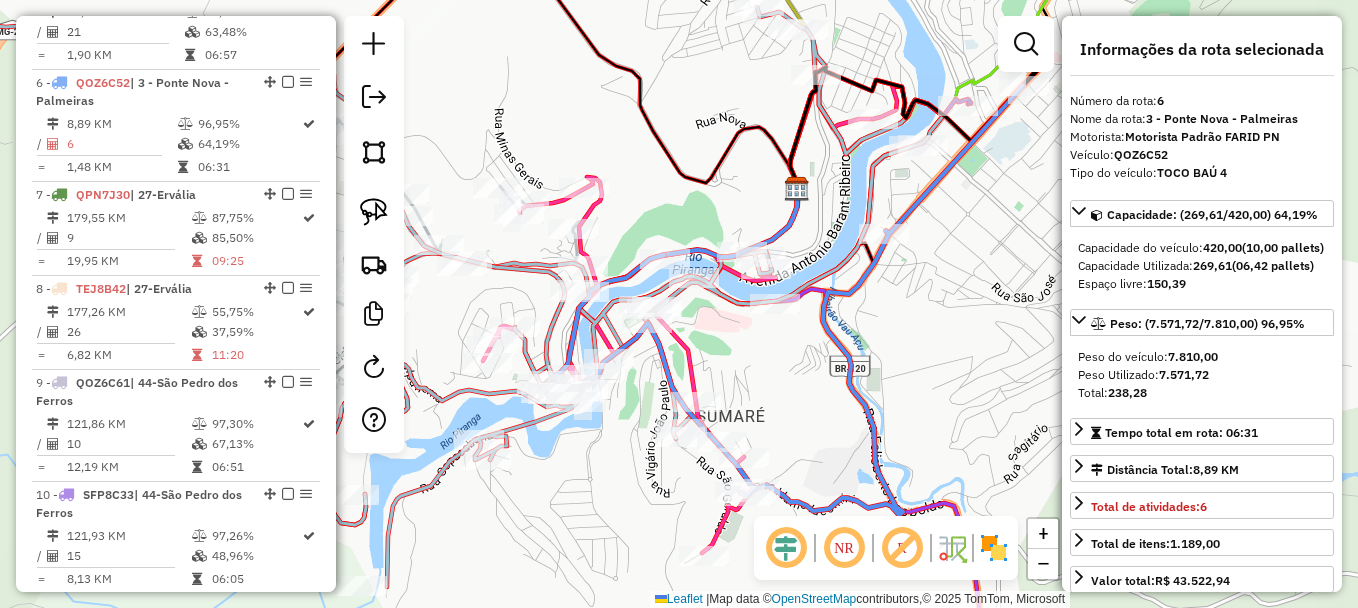 drag, startPoint x: 966, startPoint y: 326, endPoint x: 922, endPoint y: 305, distance: 48.754486 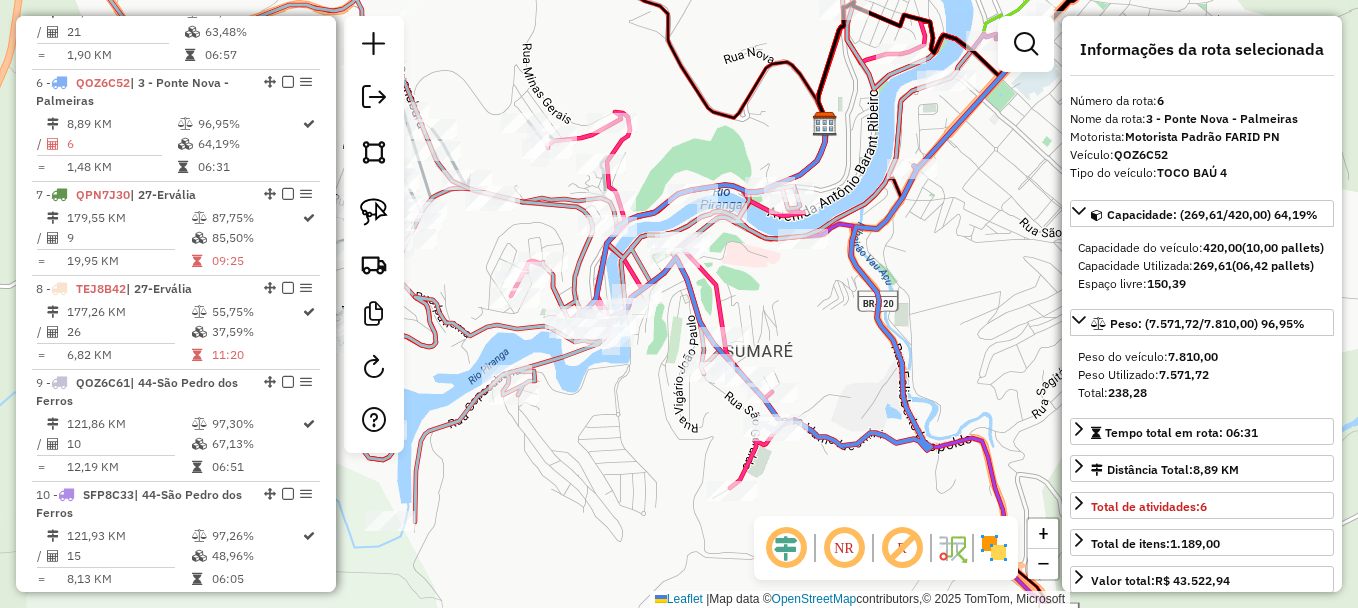 drag, startPoint x: 922, startPoint y: 305, endPoint x: 951, endPoint y: 239, distance: 72.09022 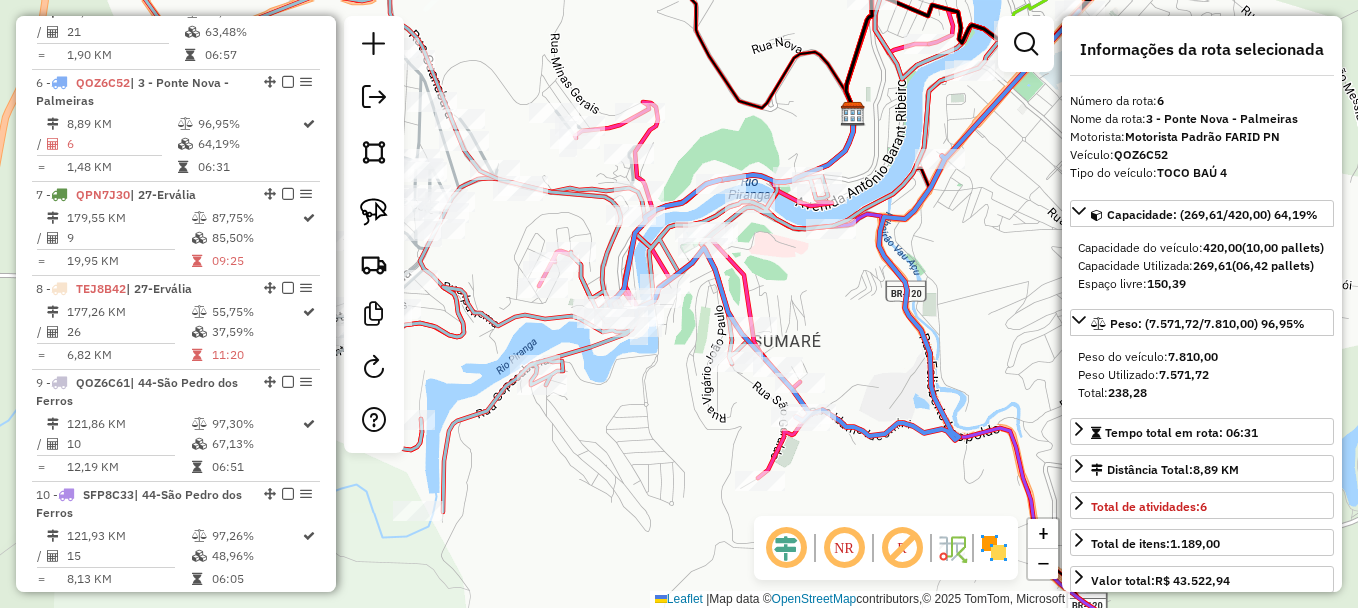 drag, startPoint x: 812, startPoint y: 310, endPoint x: 839, endPoint y: 301, distance: 28.460499 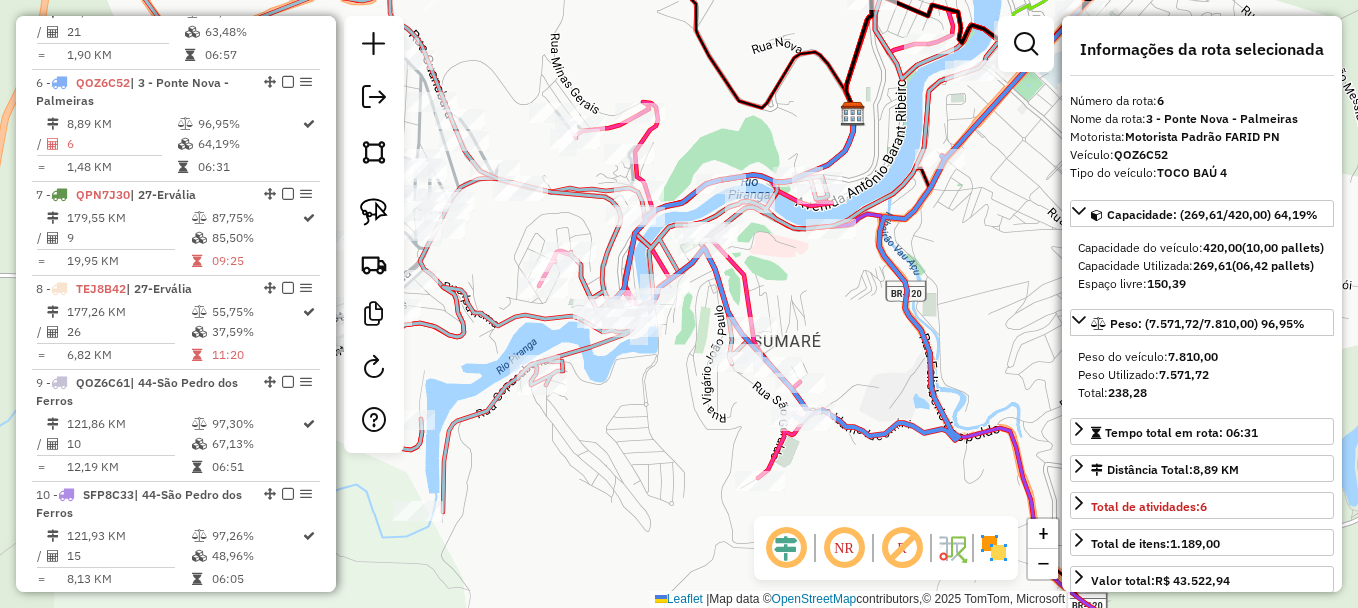 click 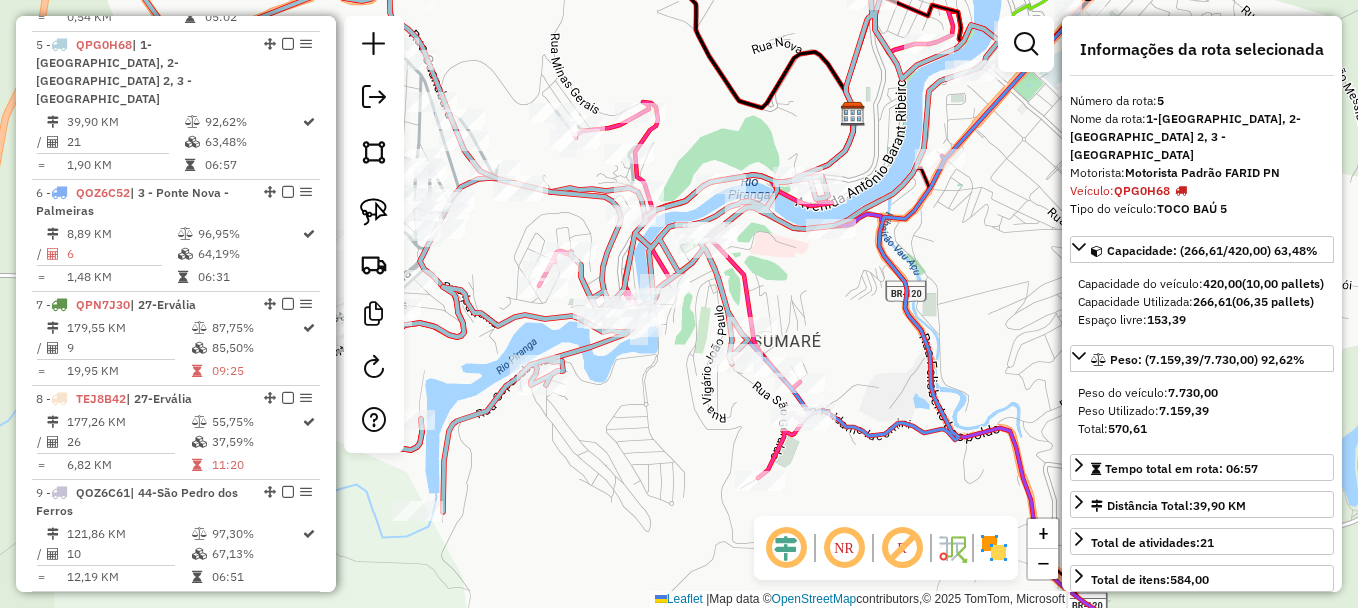 scroll, scrollTop: 1180, scrollLeft: 0, axis: vertical 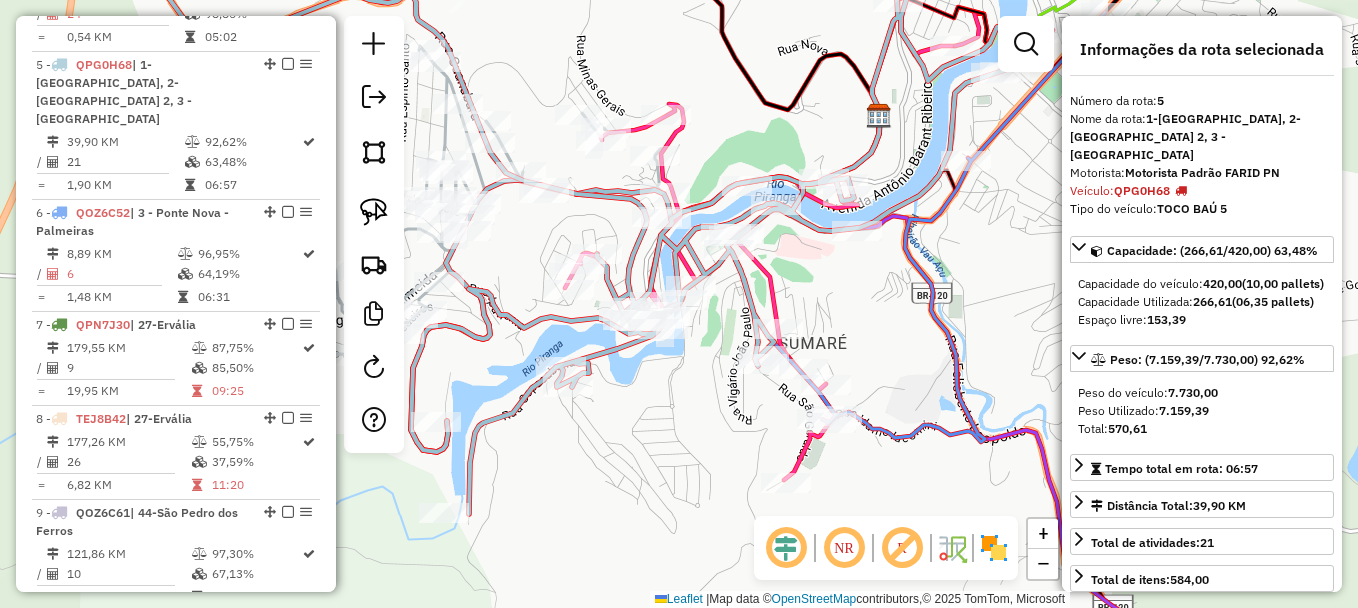 drag, startPoint x: 830, startPoint y: 305, endPoint x: 849, endPoint y: 306, distance: 19.026299 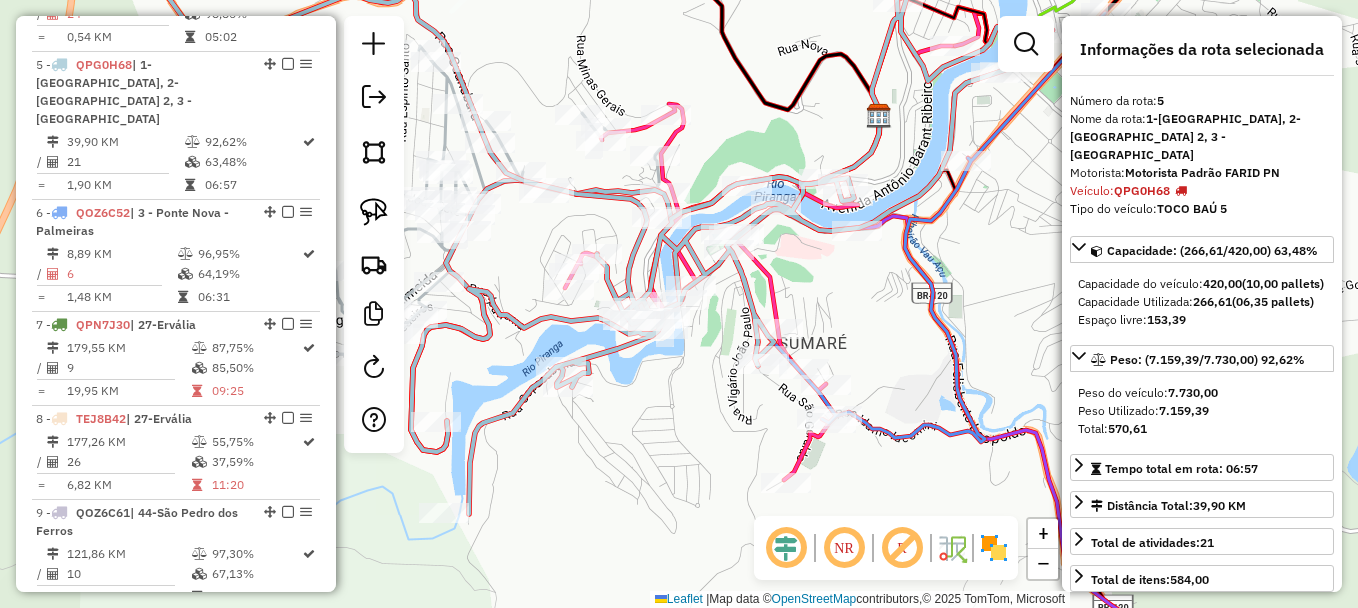 click 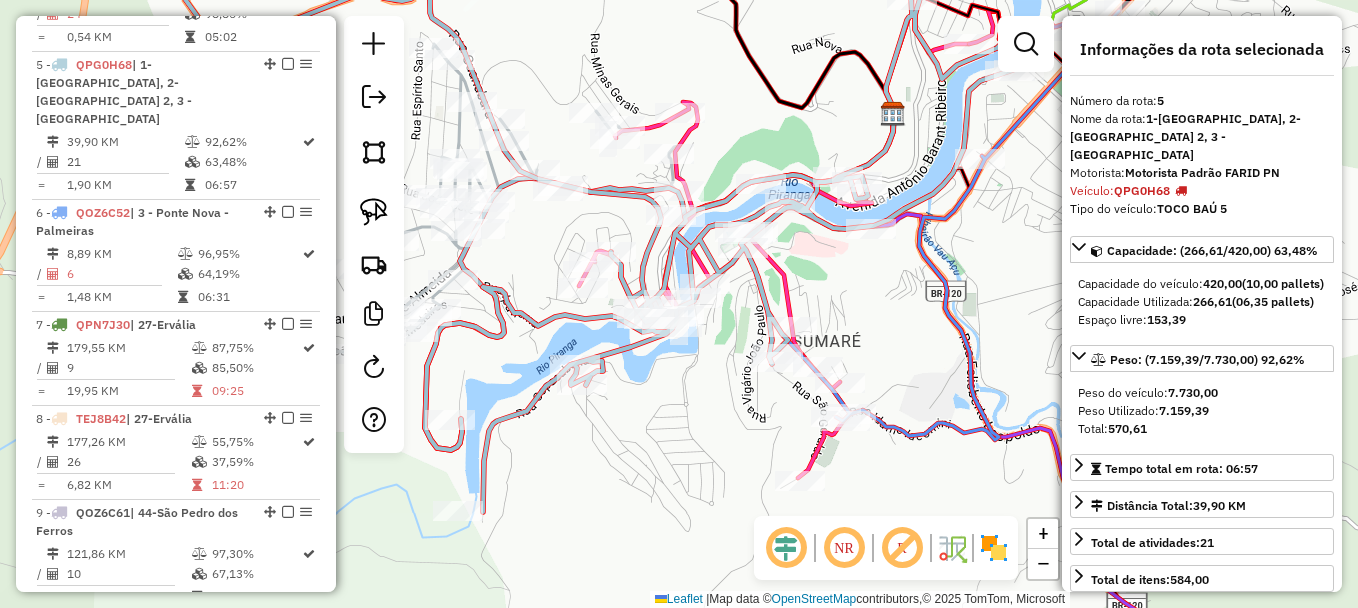 drag, startPoint x: 912, startPoint y: 139, endPoint x: 926, endPoint y: 137, distance: 14.142136 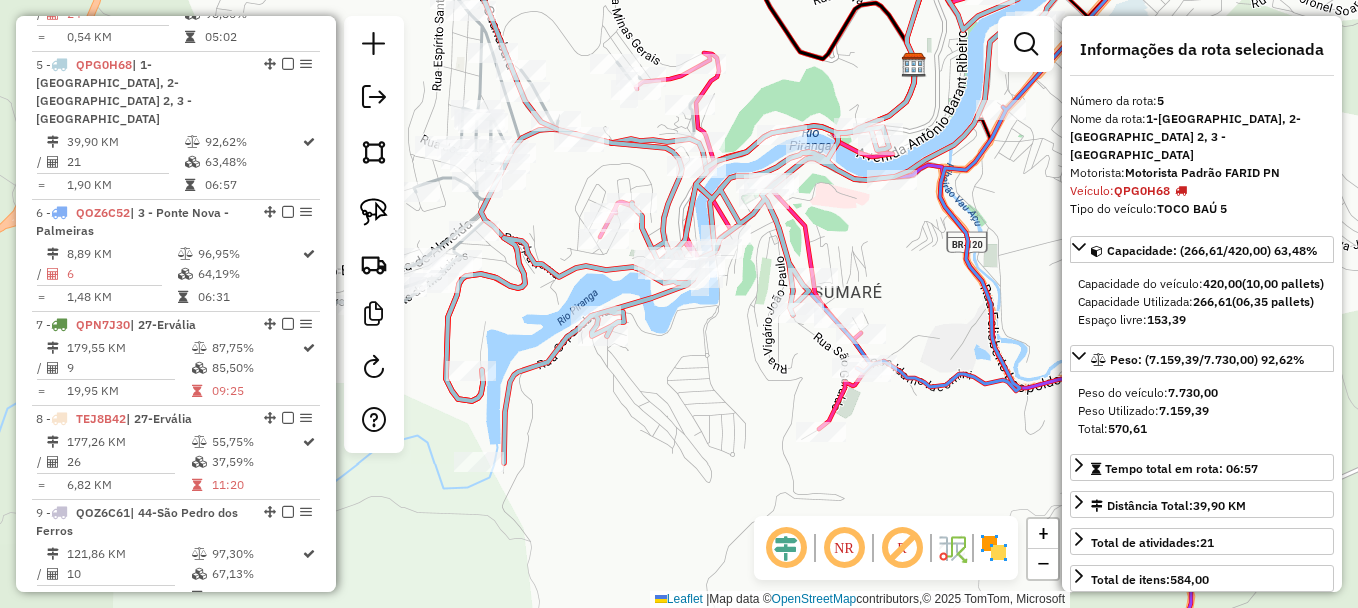 drag, startPoint x: 887, startPoint y: 282, endPoint x: 909, endPoint y: 230, distance: 56.462376 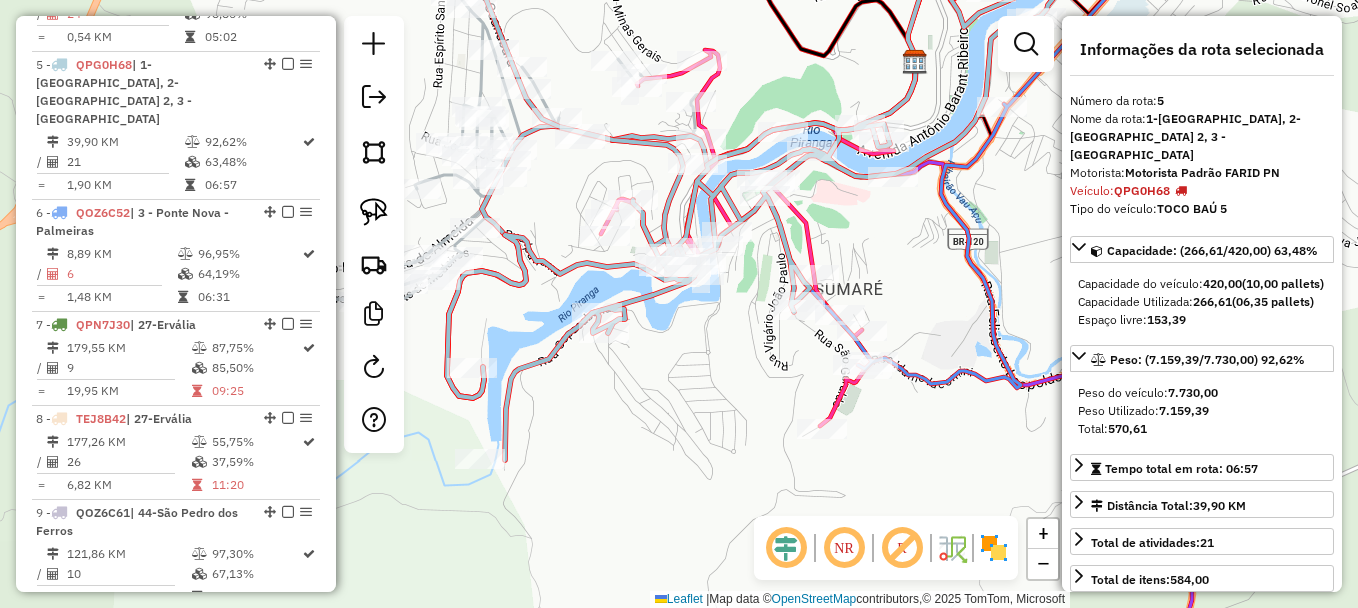 click 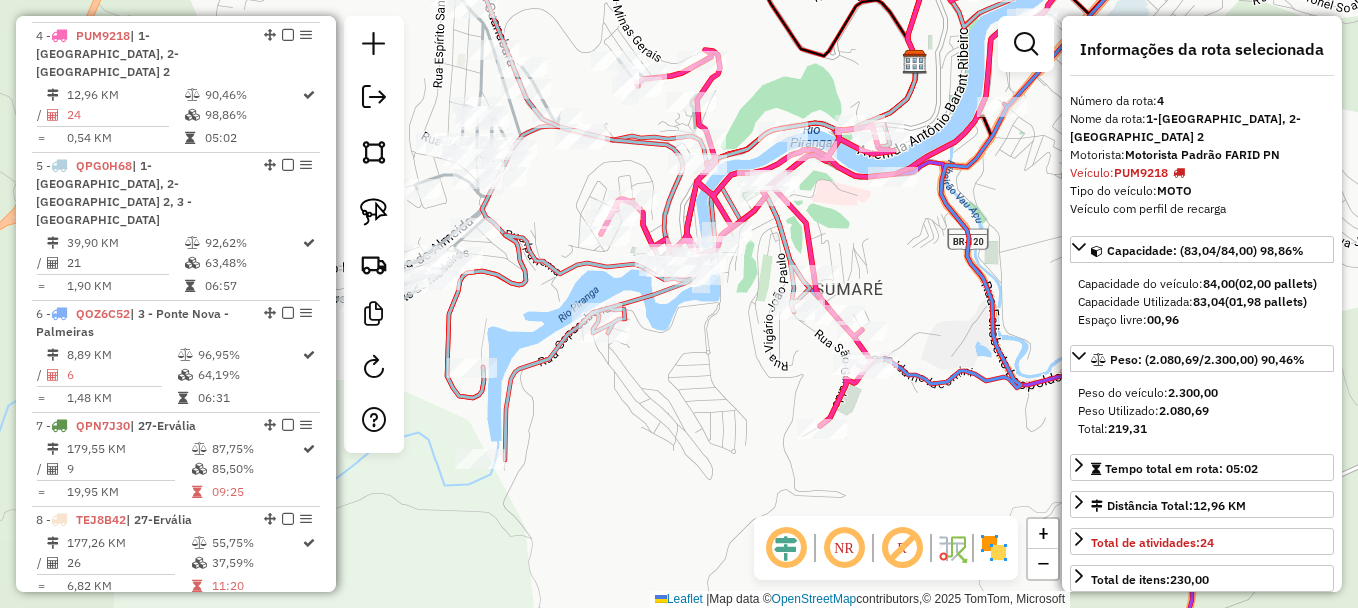 scroll, scrollTop: 1068, scrollLeft: 0, axis: vertical 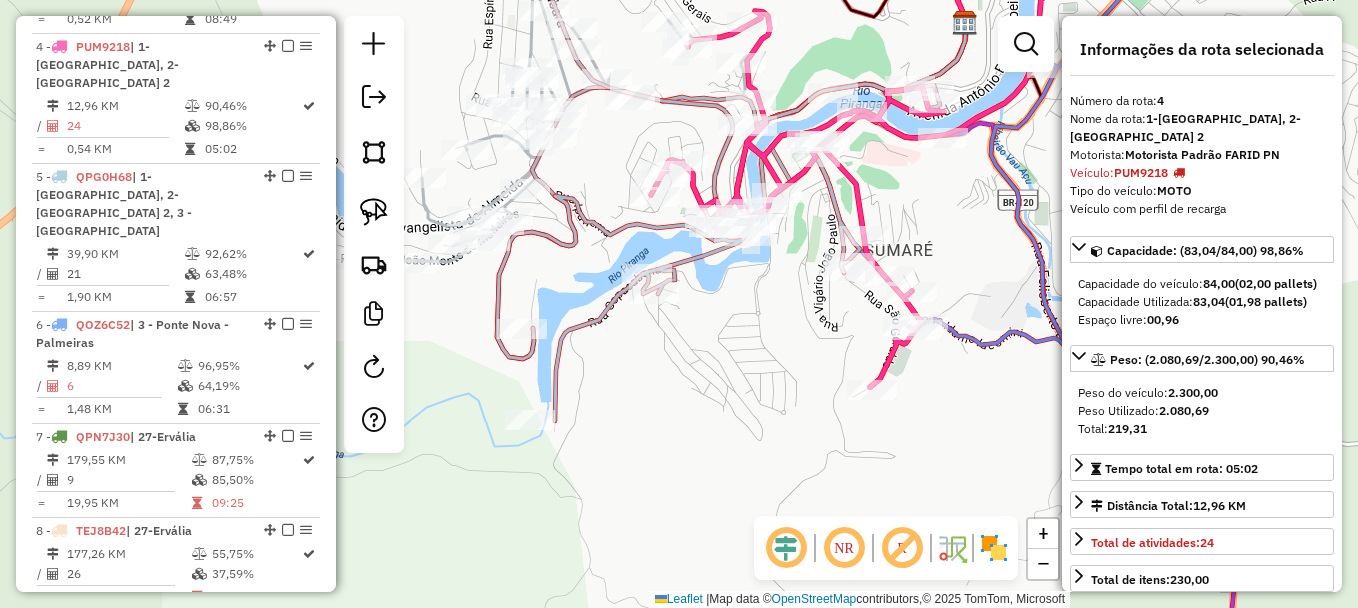 drag, startPoint x: 917, startPoint y: 258, endPoint x: 970, endPoint y: 217, distance: 67.00746 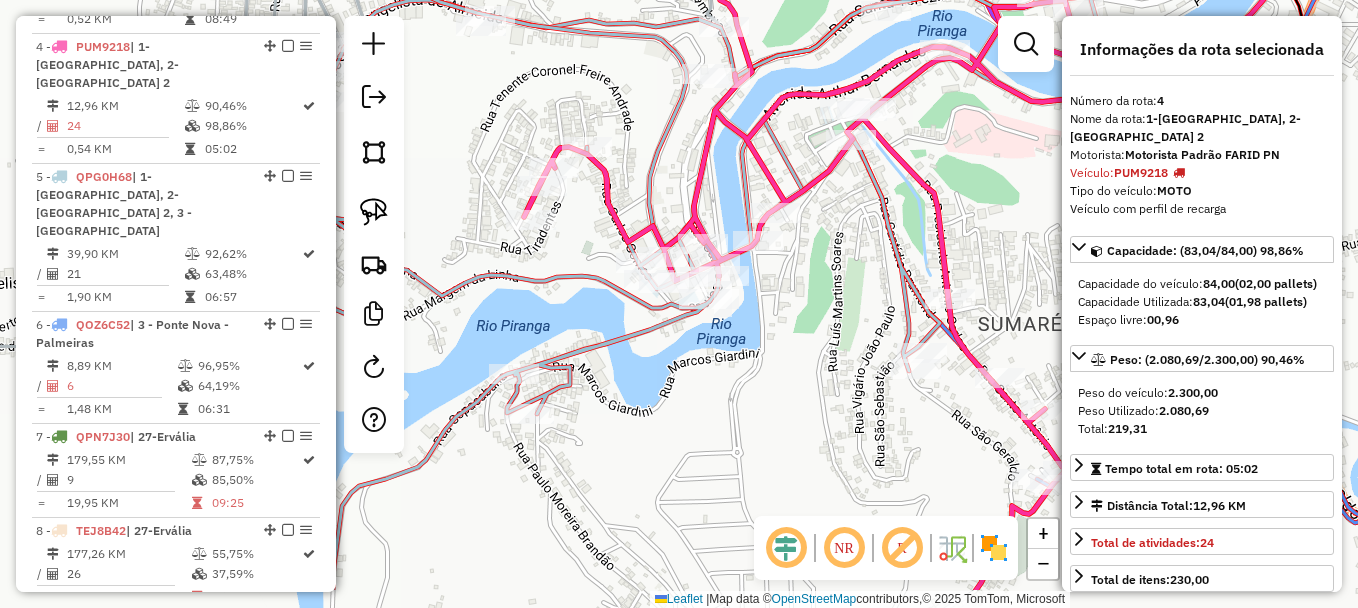 drag, startPoint x: 766, startPoint y: 455, endPoint x: 738, endPoint y: 376, distance: 83.81527 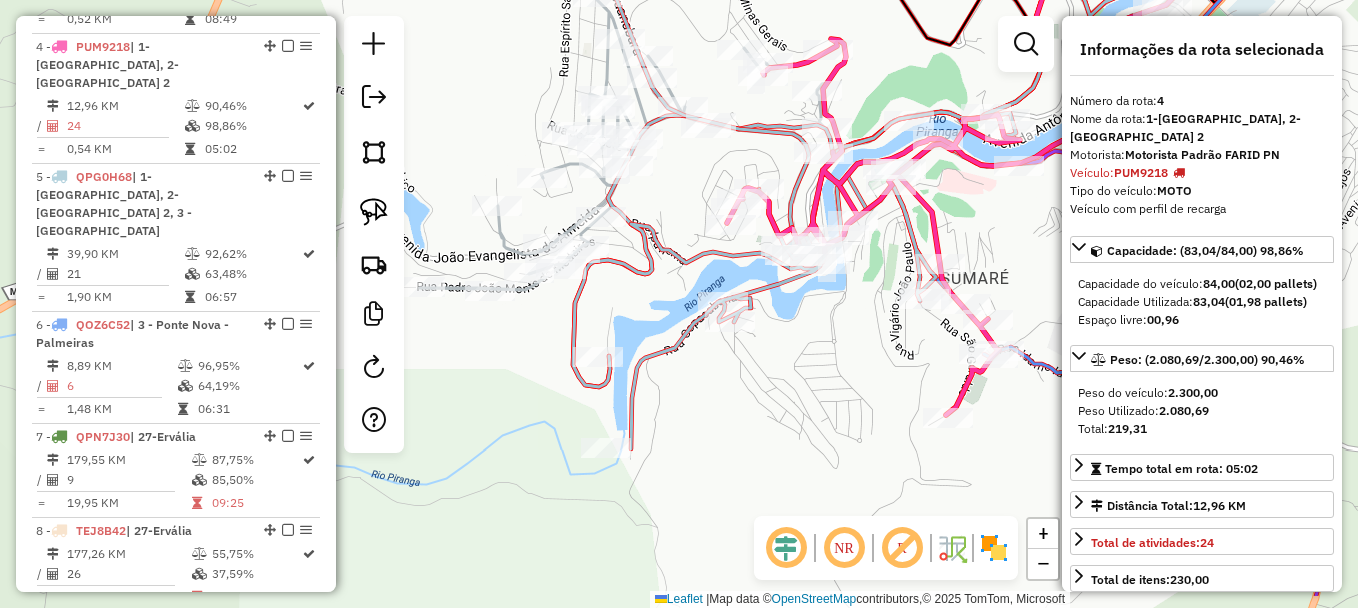 drag, startPoint x: 700, startPoint y: 466, endPoint x: 797, endPoint y: 393, distance: 121.40016 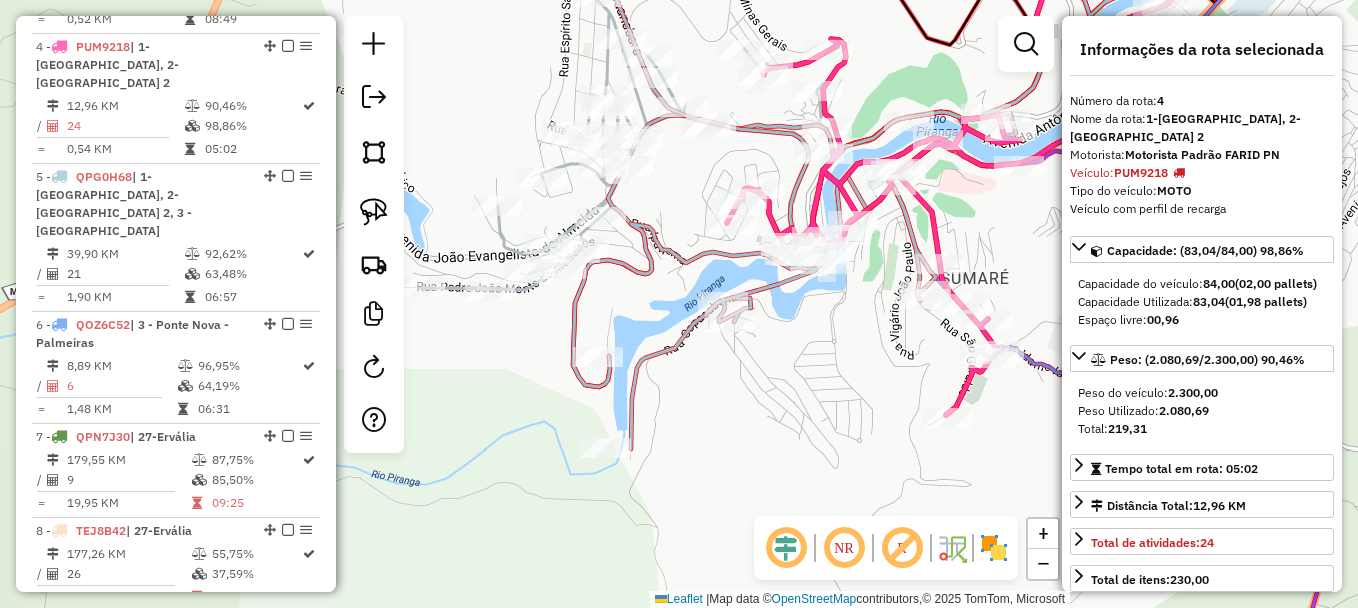 click 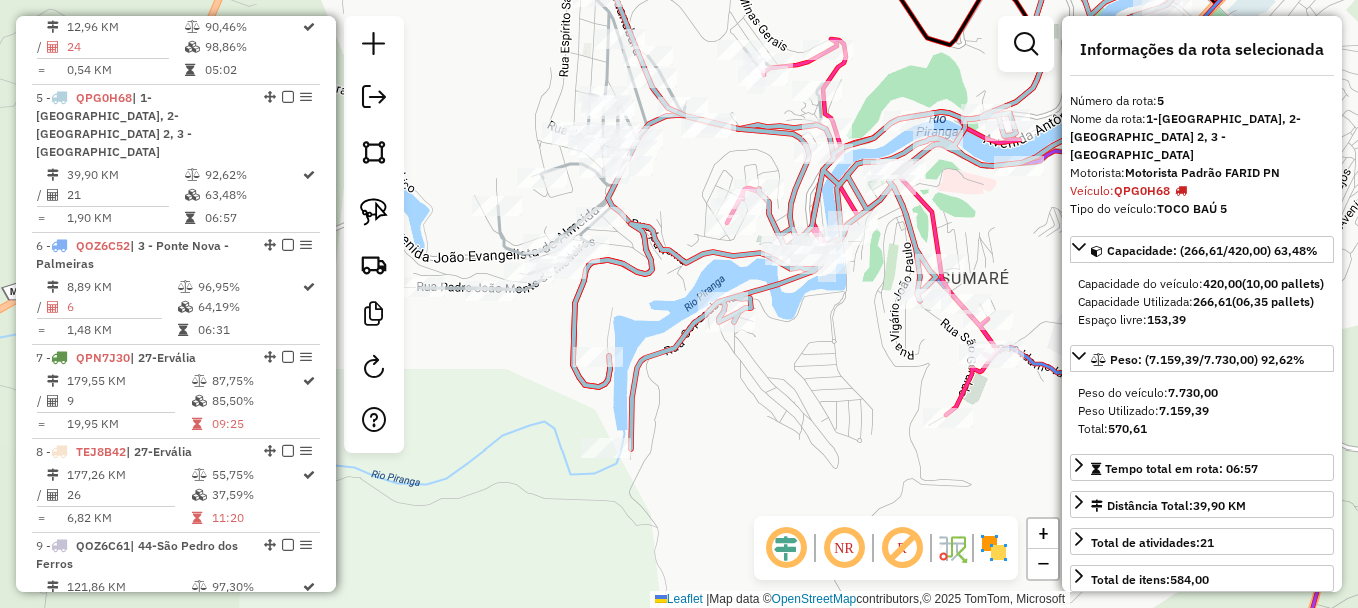 scroll, scrollTop: 1180, scrollLeft: 0, axis: vertical 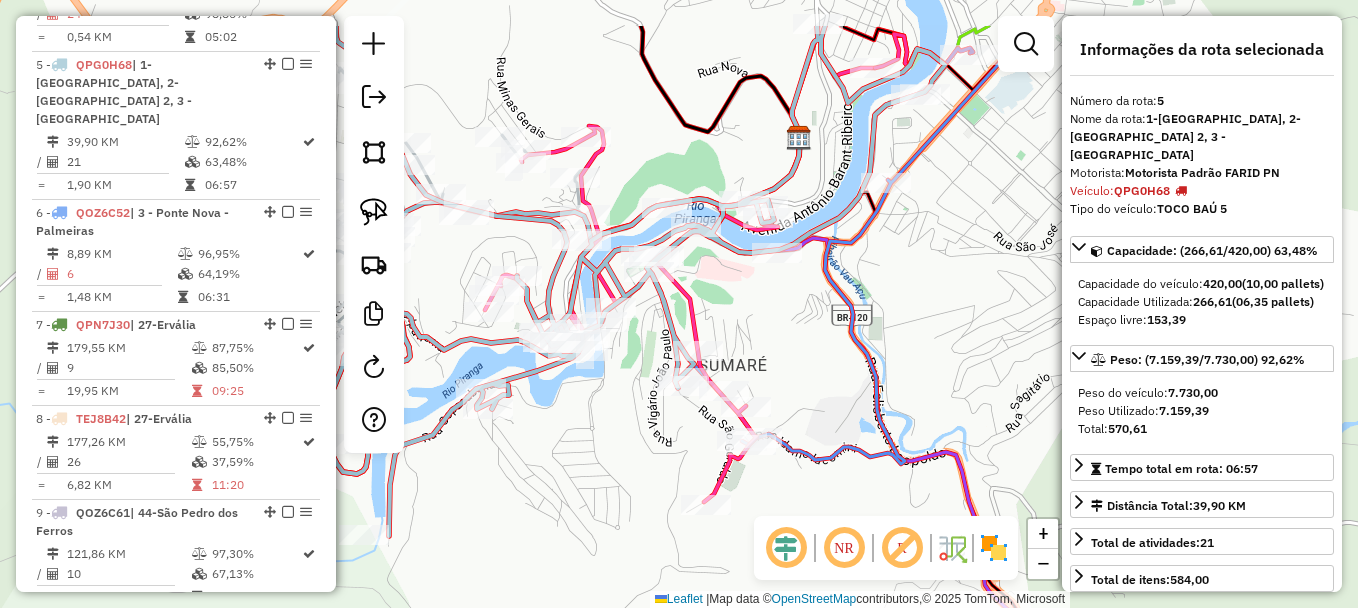 drag, startPoint x: 800, startPoint y: 365, endPoint x: 558, endPoint y: 452, distance: 257.16336 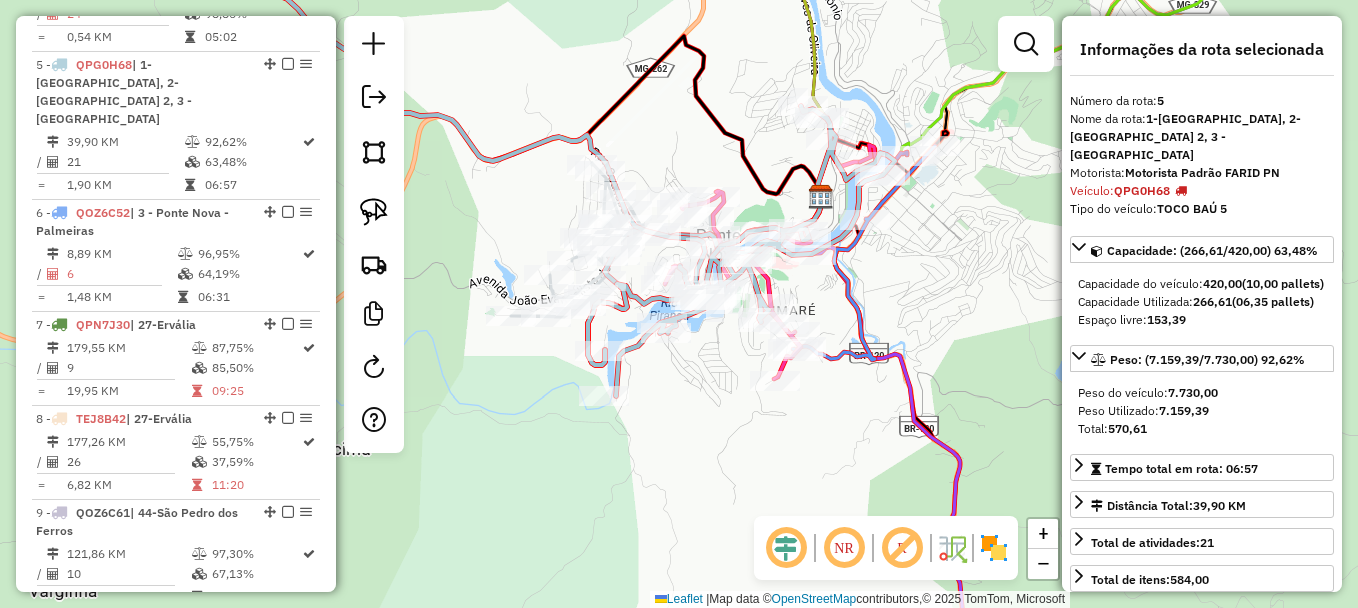 drag, startPoint x: 906, startPoint y: 344, endPoint x: 905, endPoint y: 290, distance: 54.00926 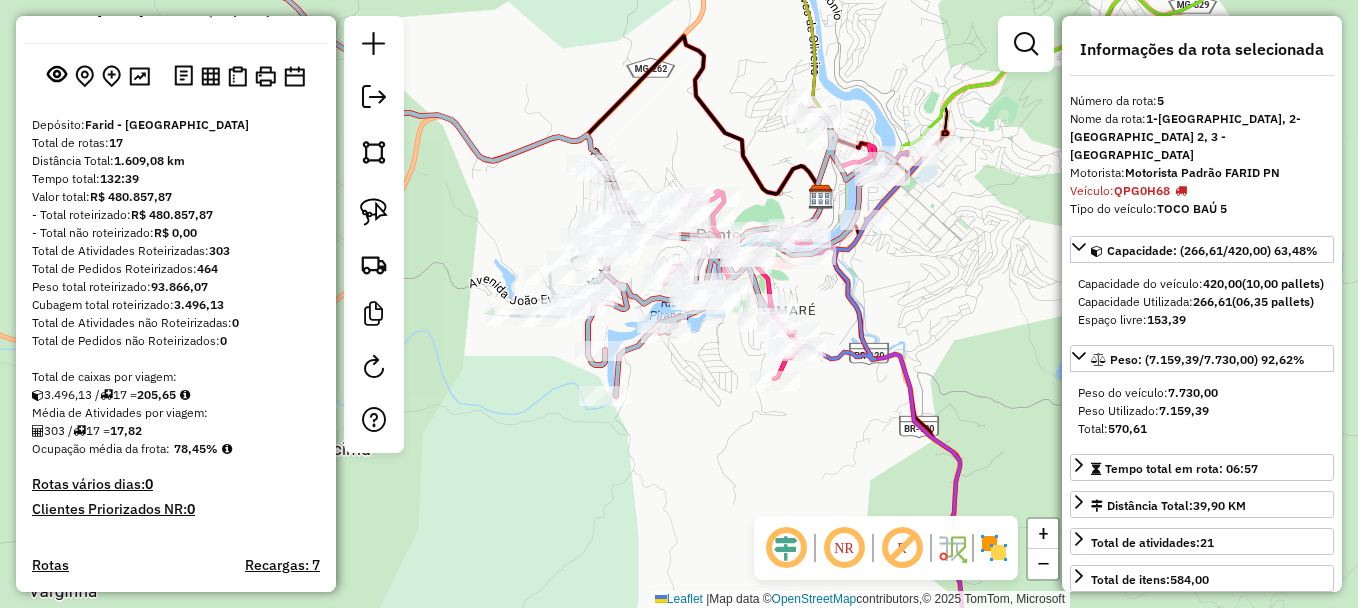 scroll, scrollTop: 0, scrollLeft: 0, axis: both 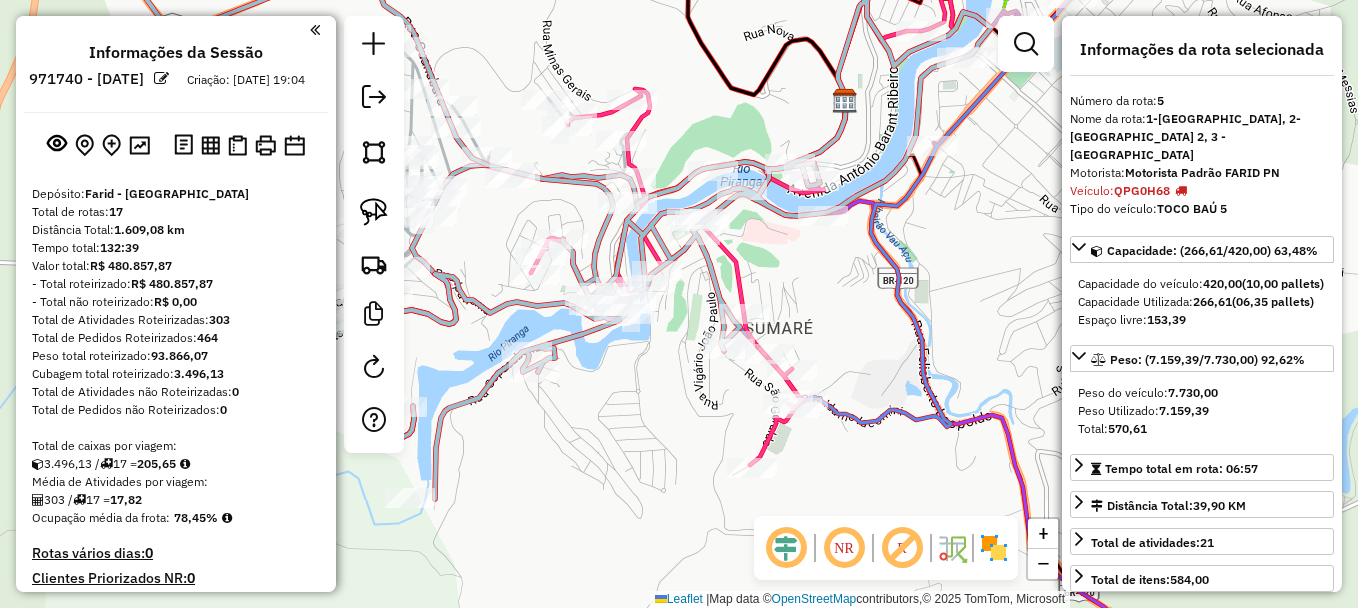 drag, startPoint x: 1010, startPoint y: 348, endPoint x: 984, endPoint y: 293, distance: 60.835846 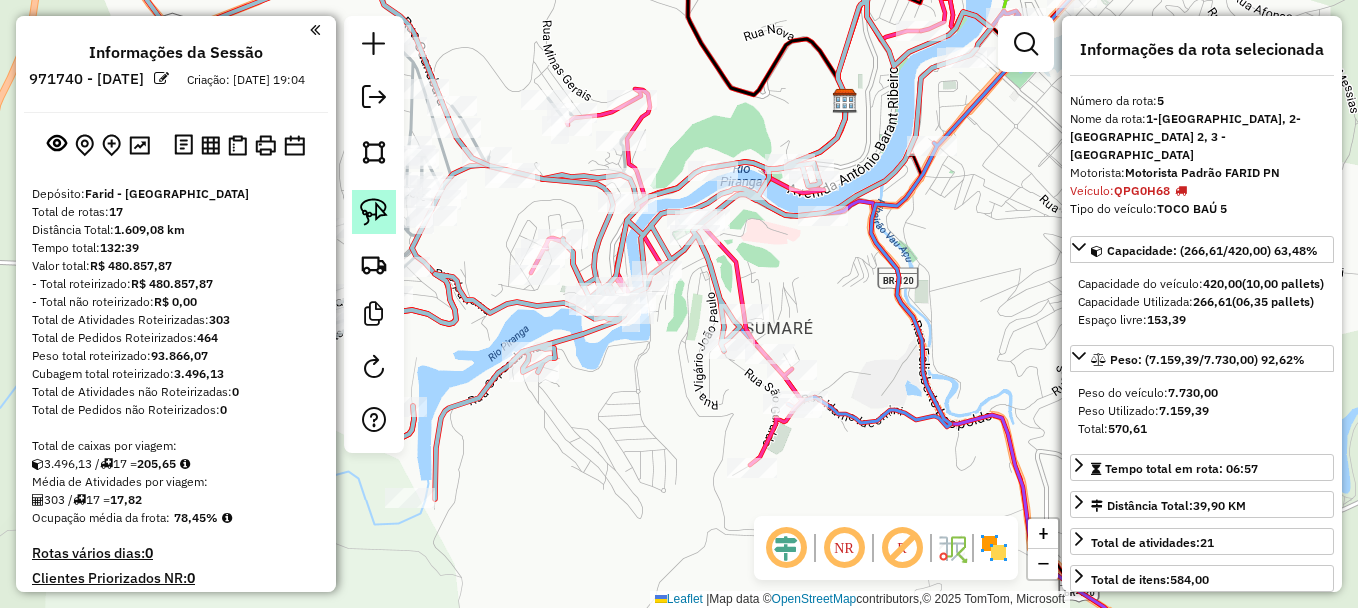 click 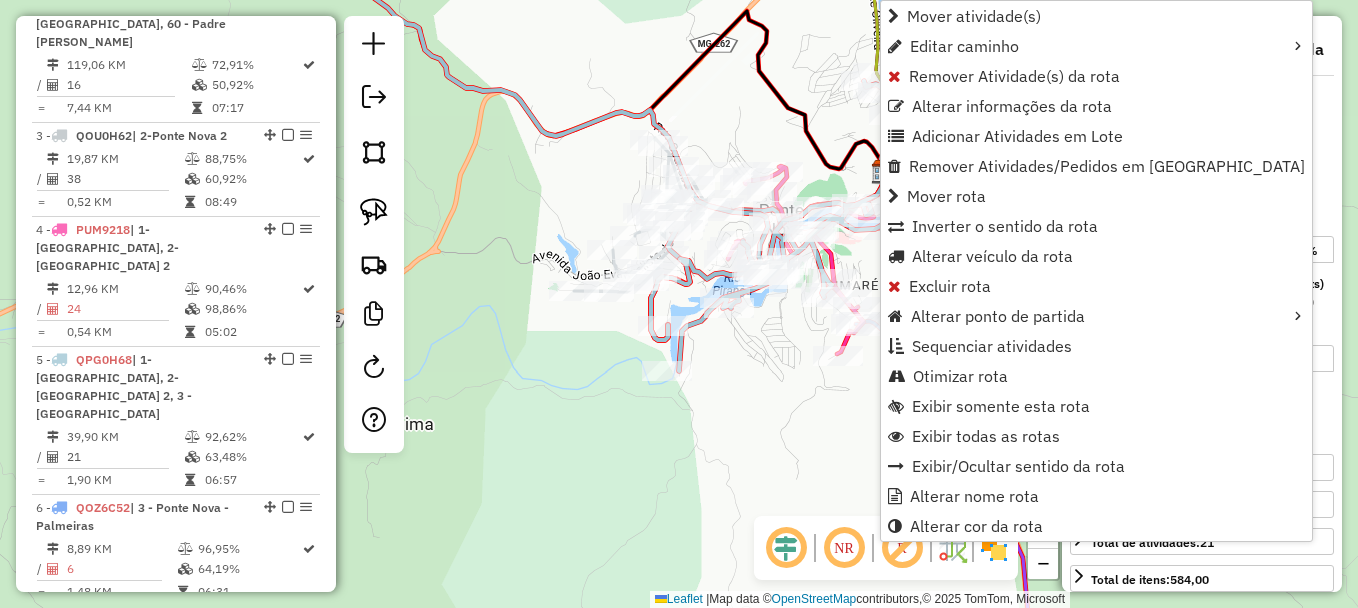 scroll, scrollTop: 1180, scrollLeft: 0, axis: vertical 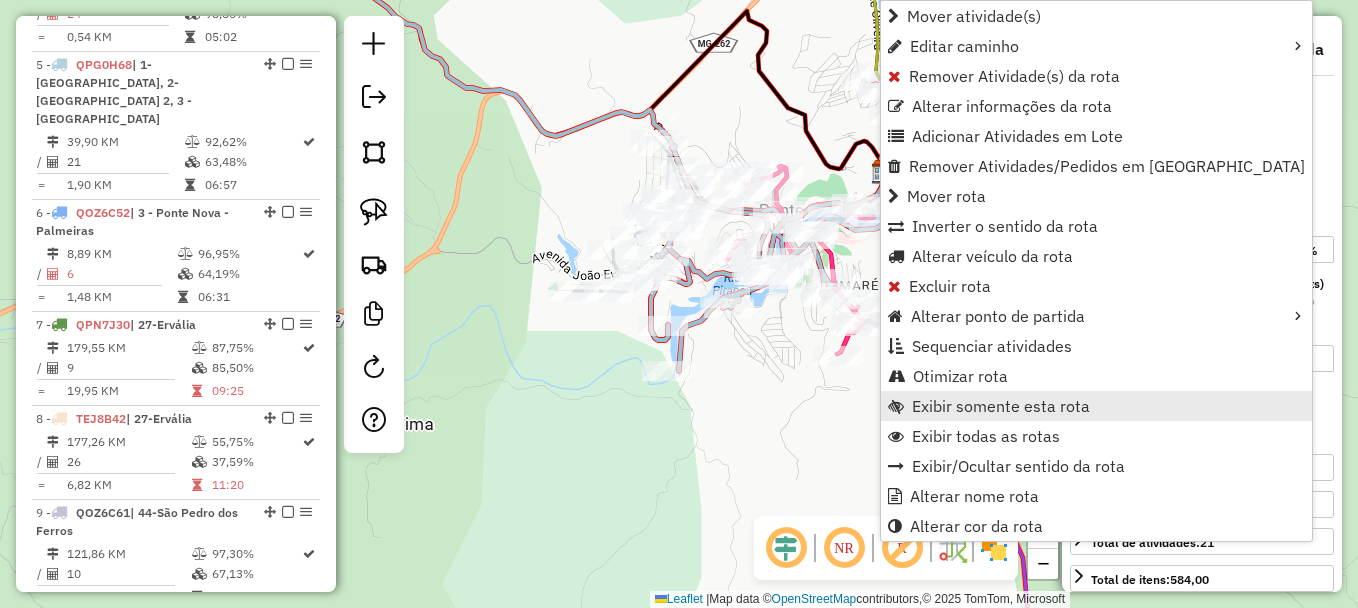 click on "Exibir somente esta rota" at bounding box center (1001, 406) 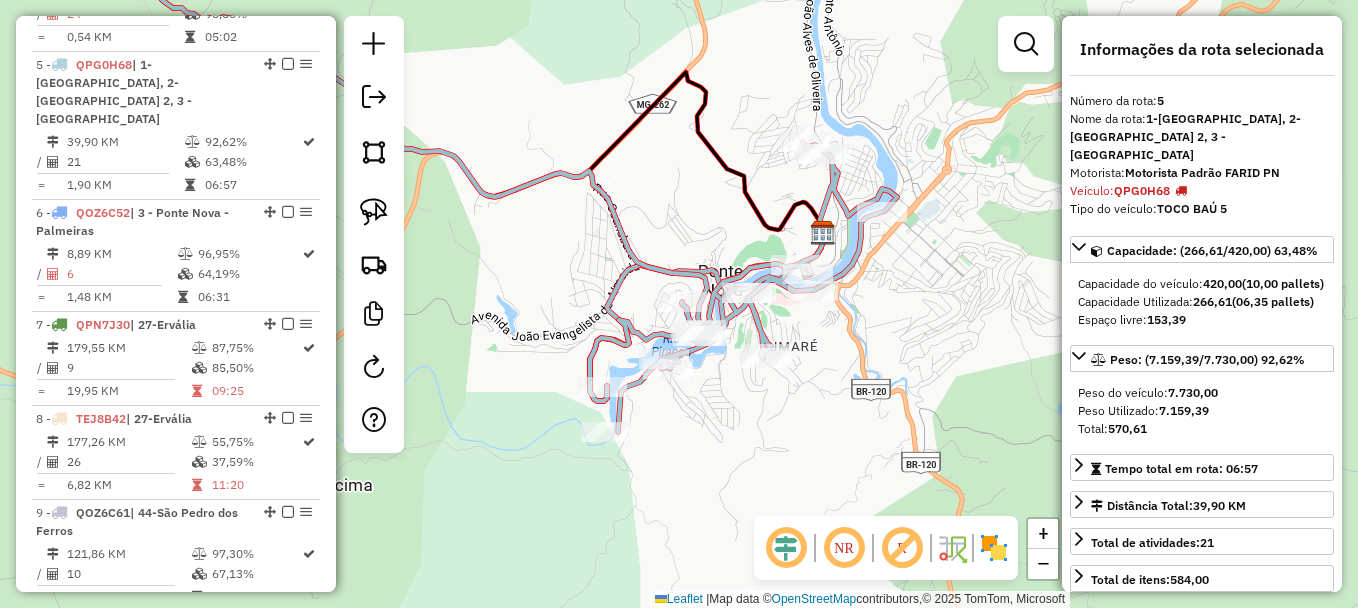 drag, startPoint x: 898, startPoint y: 304, endPoint x: 747, endPoint y: 212, distance: 176.81912 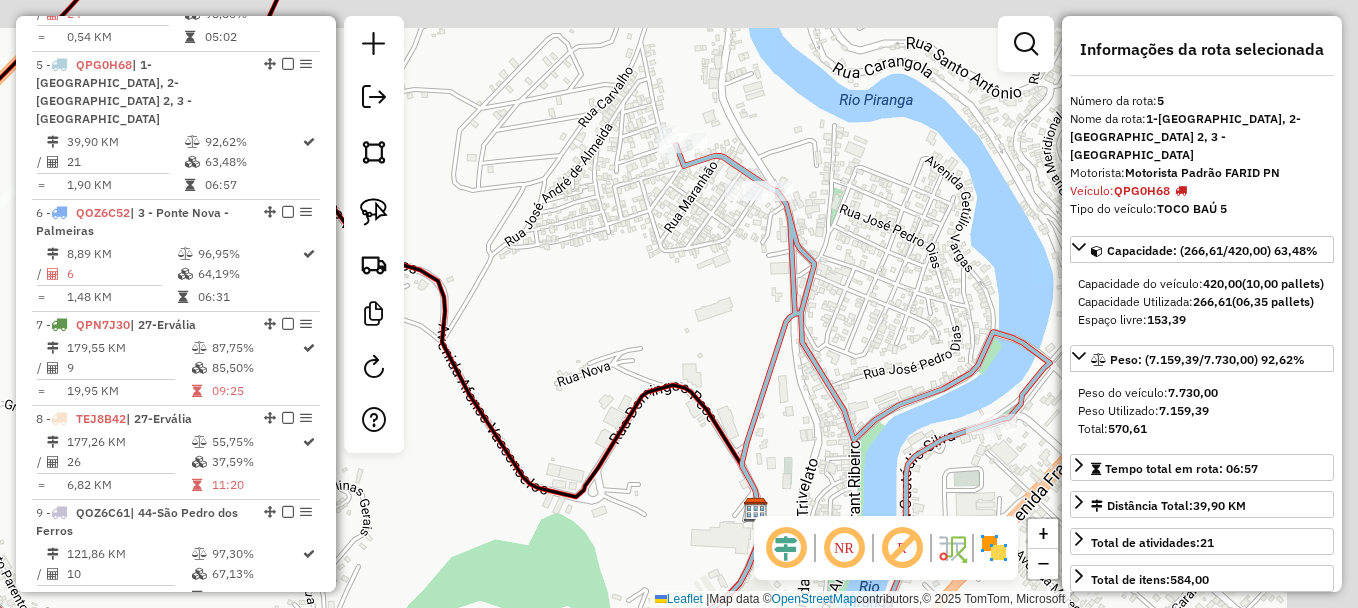 drag, startPoint x: 855, startPoint y: 201, endPoint x: 762, endPoint y: 255, distance: 107.54069 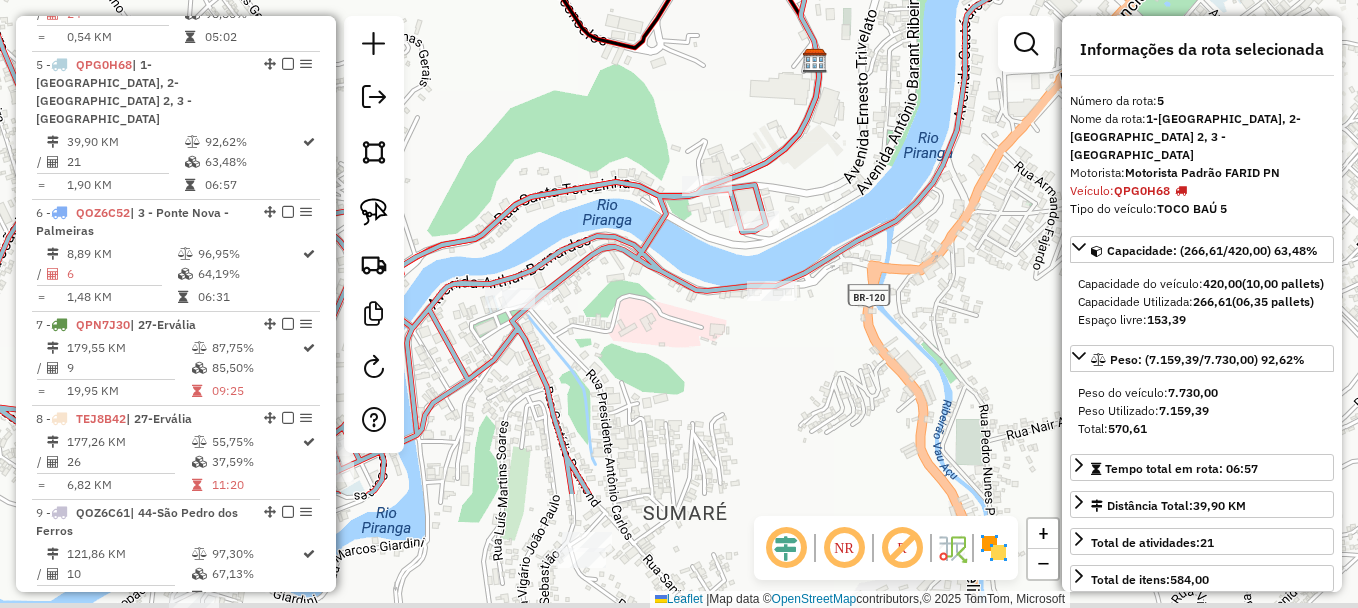 drag, startPoint x: 782, startPoint y: 311, endPoint x: 859, endPoint y: 136, distance: 191.19101 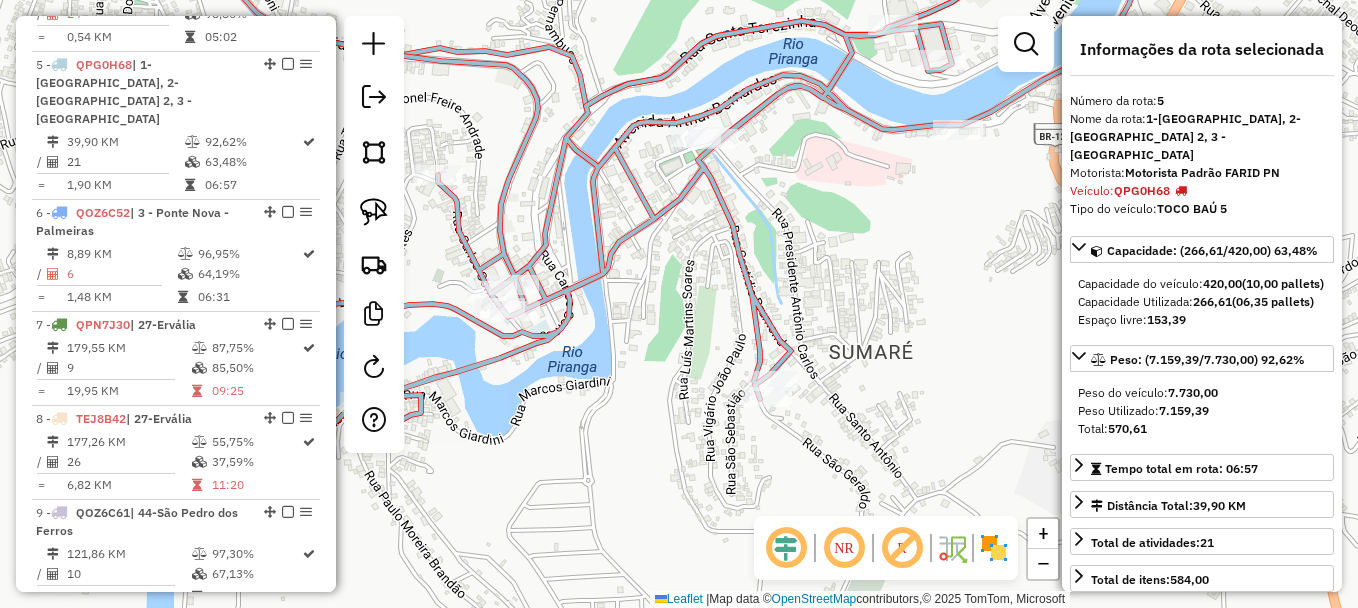 drag, startPoint x: 743, startPoint y: 302, endPoint x: 891, endPoint y: 146, distance: 215.03488 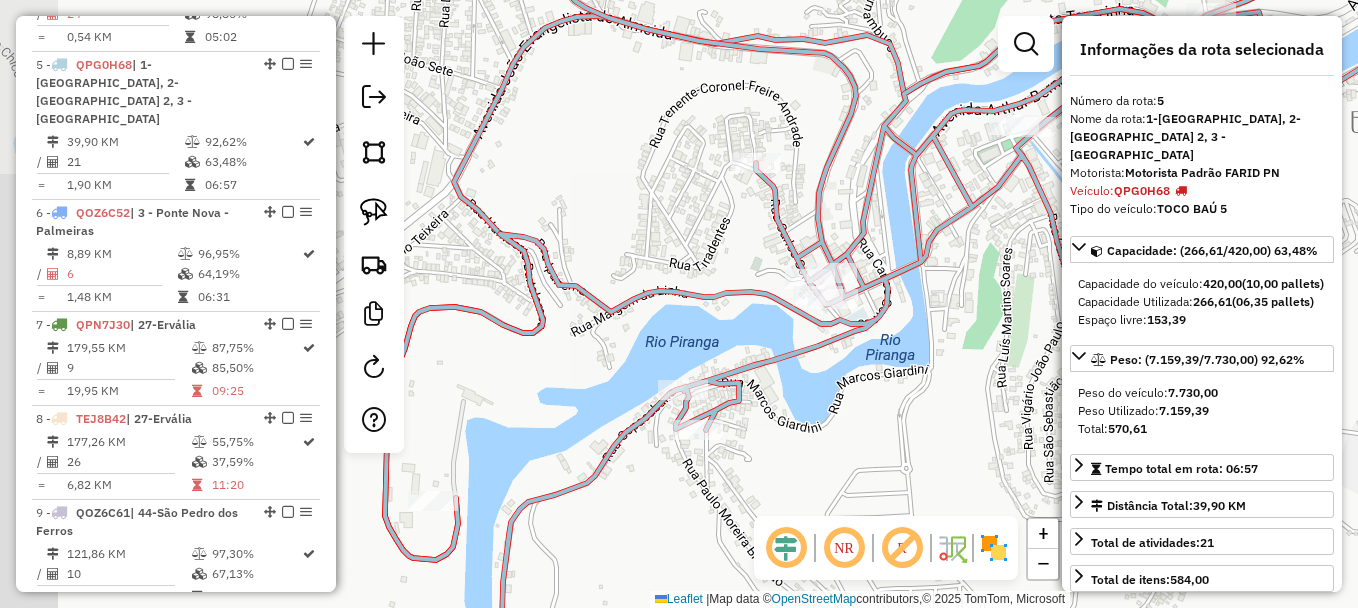 drag, startPoint x: 682, startPoint y: 311, endPoint x: 971, endPoint y: 297, distance: 289.3389 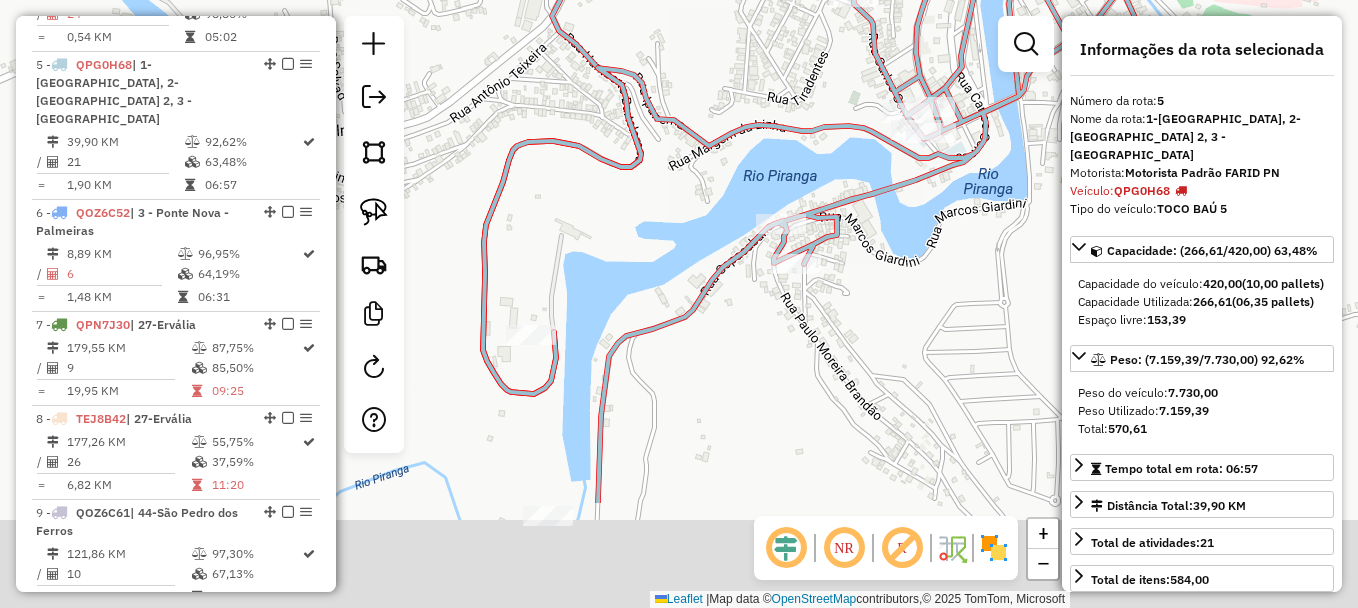 drag, startPoint x: 895, startPoint y: 258, endPoint x: 912, endPoint y: 201, distance: 59.48109 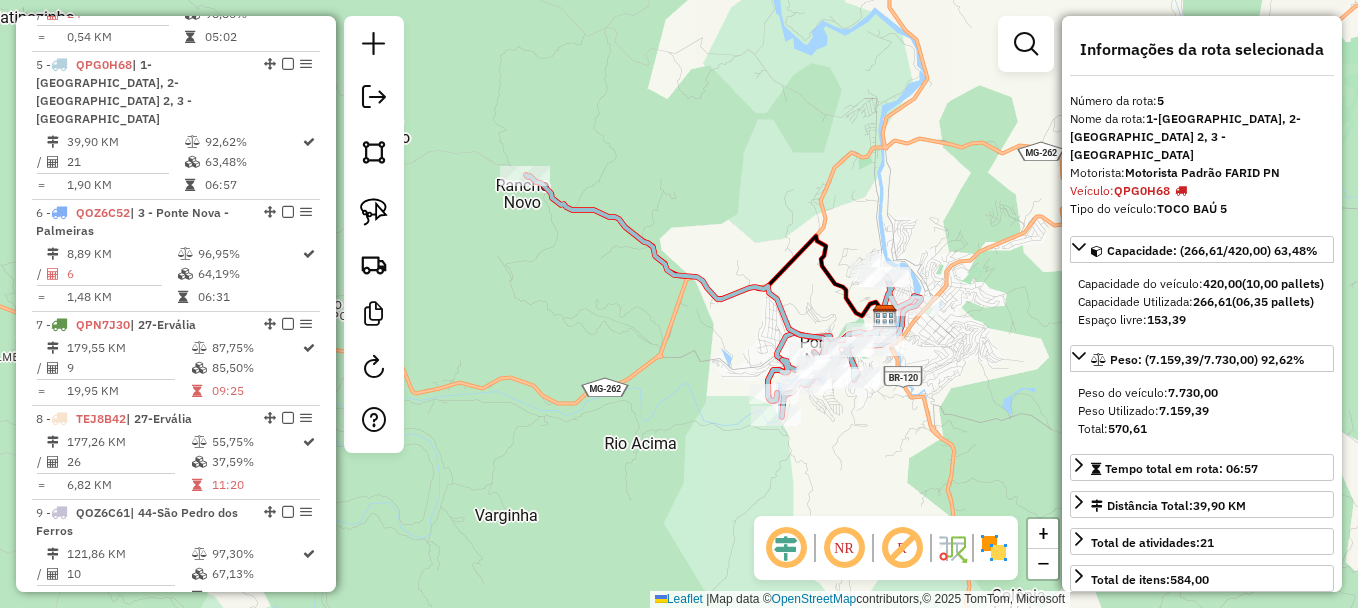 drag, startPoint x: 863, startPoint y: 217, endPoint x: 822, endPoint y: 286, distance: 80.26207 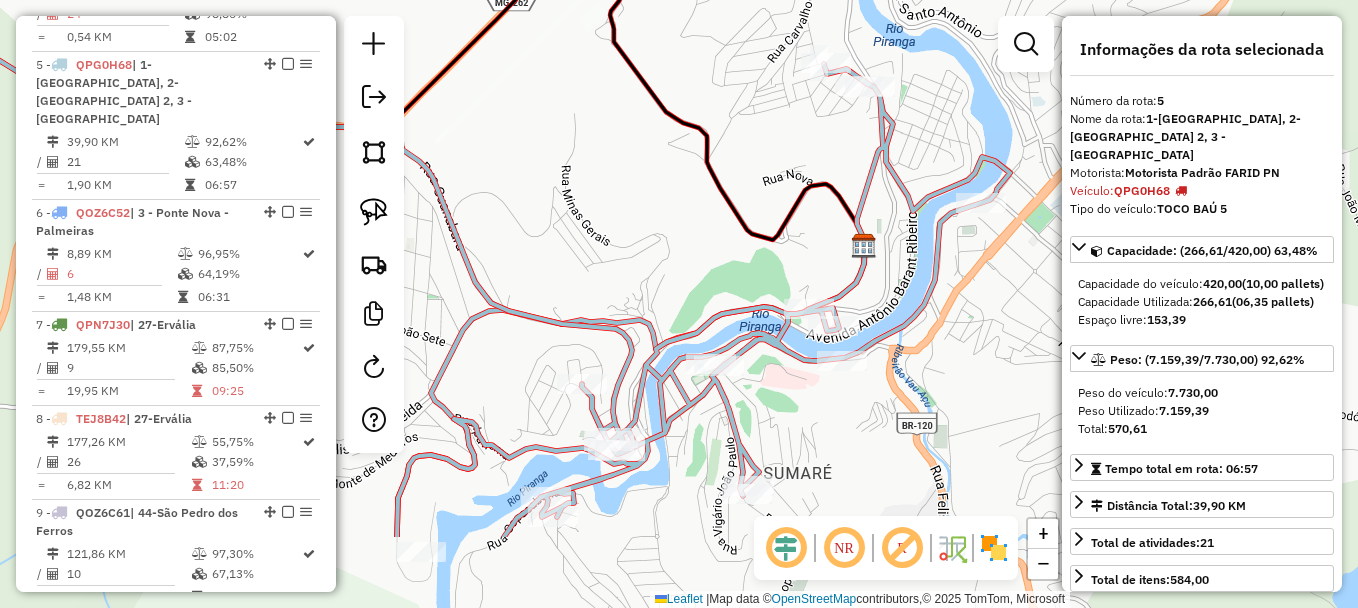 drag, startPoint x: 878, startPoint y: 289, endPoint x: 486, endPoint y: 157, distance: 413.62784 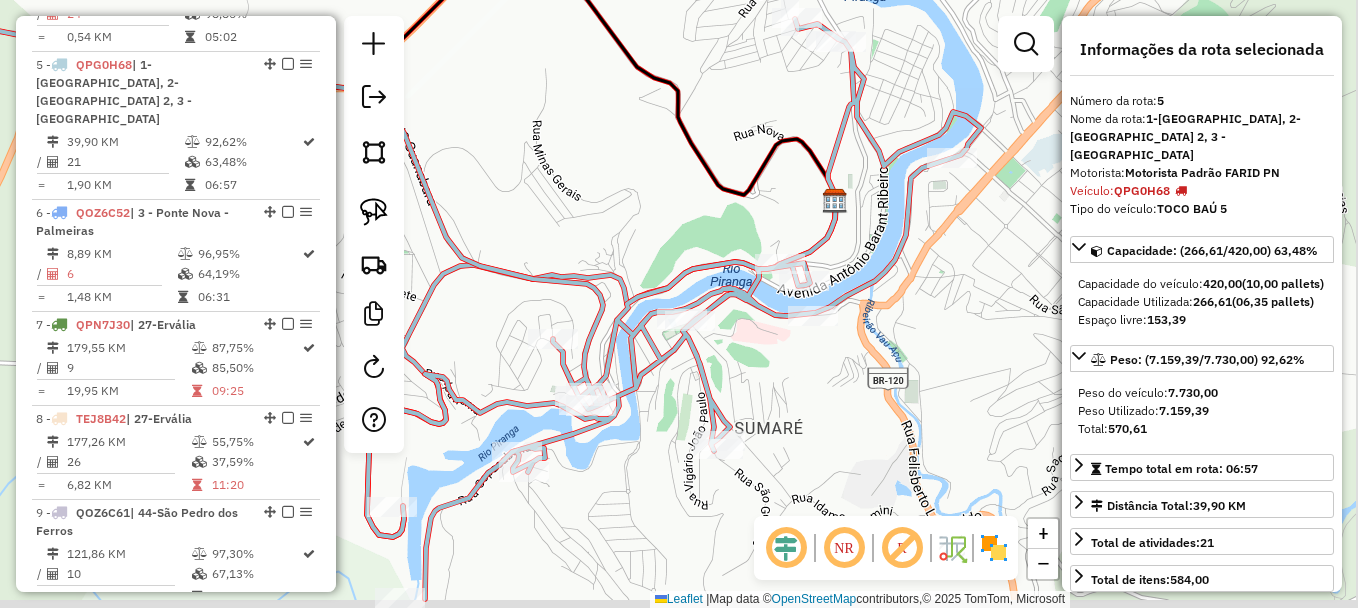 drag, startPoint x: 684, startPoint y: 184, endPoint x: 654, endPoint y: 126, distance: 65.29931 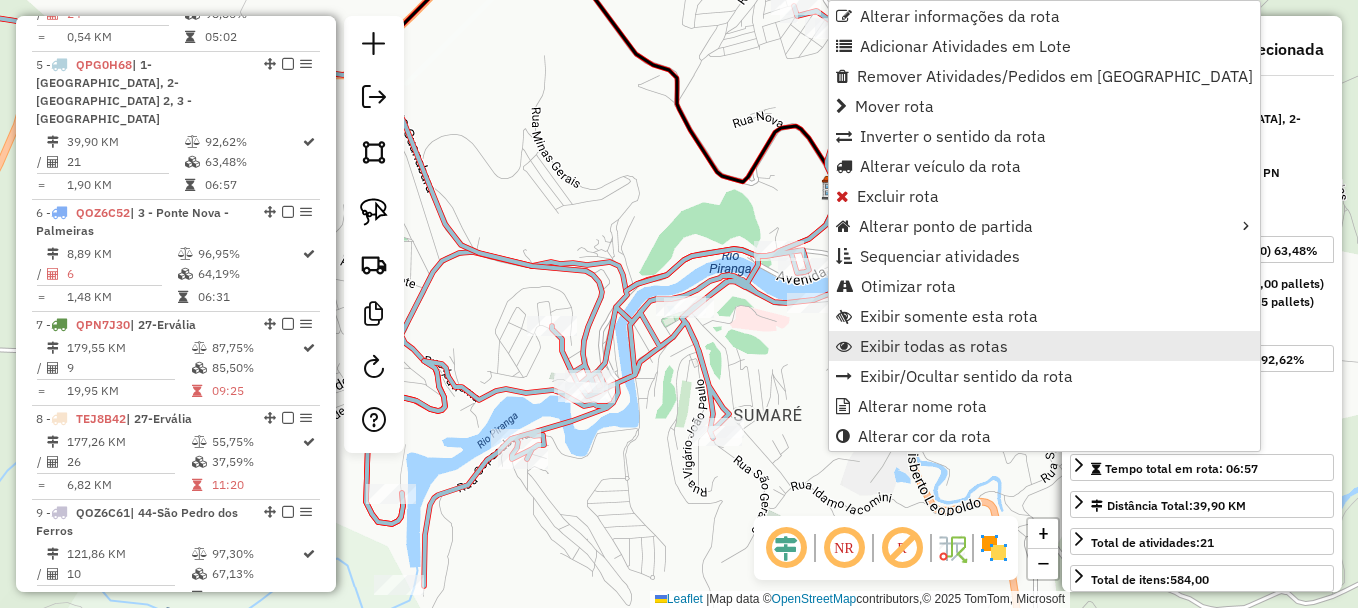click on "Exibir todas as rotas" at bounding box center [934, 346] 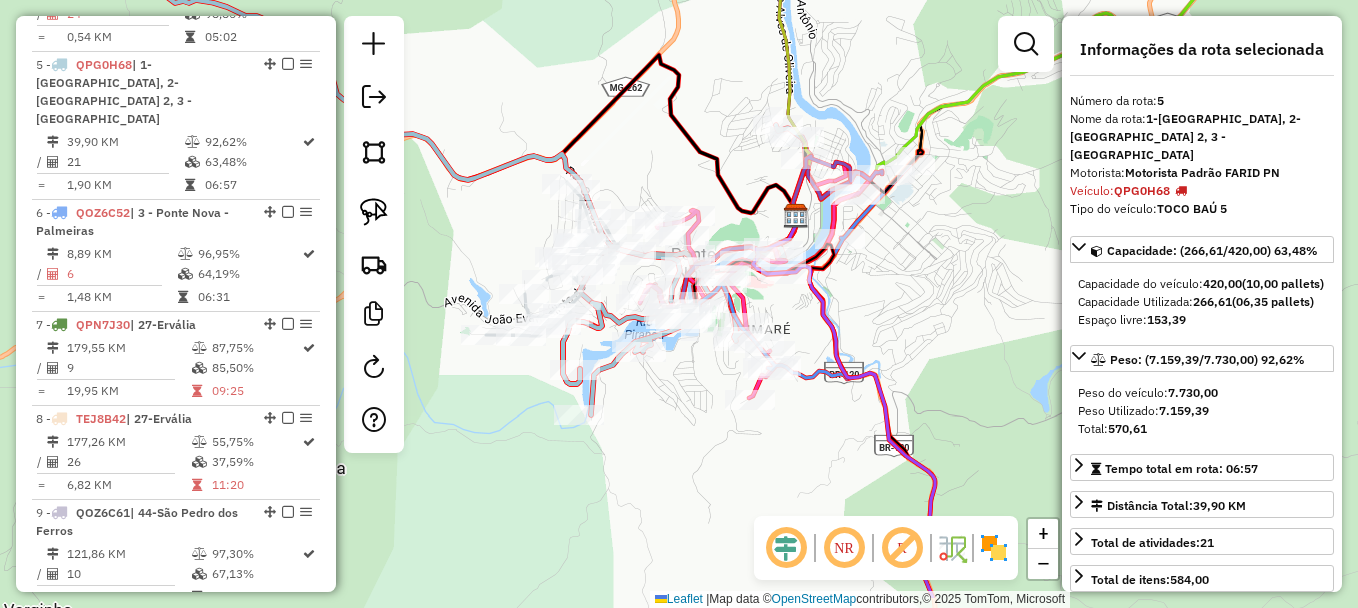 drag, startPoint x: 923, startPoint y: 368, endPoint x: 888, endPoint y: 297, distance: 79.15807 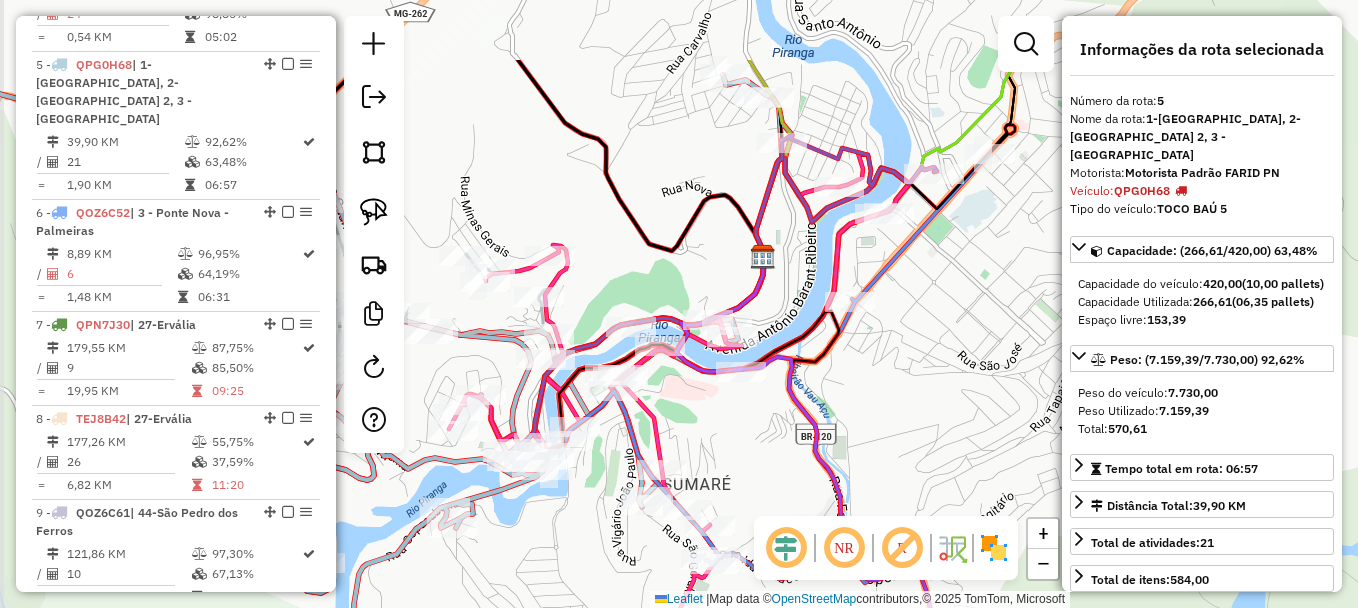 drag, startPoint x: 954, startPoint y: 372, endPoint x: 979, endPoint y: 450, distance: 81.908485 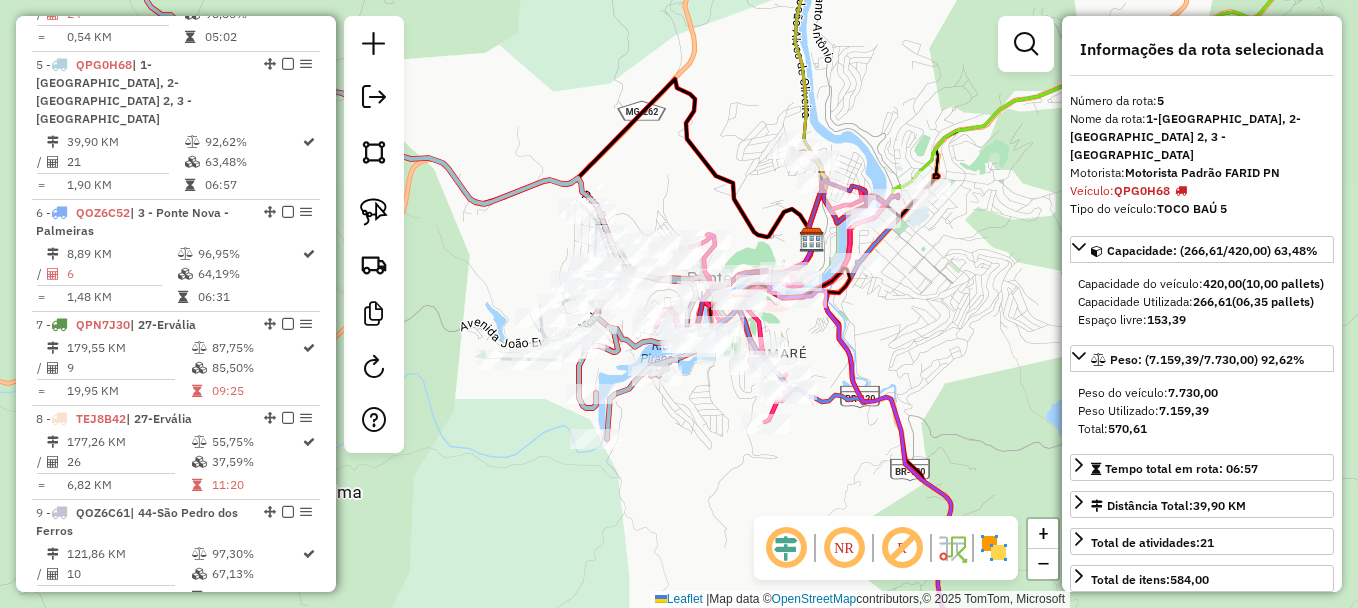 drag, startPoint x: 928, startPoint y: 337, endPoint x: 899, endPoint y: 296, distance: 50.219517 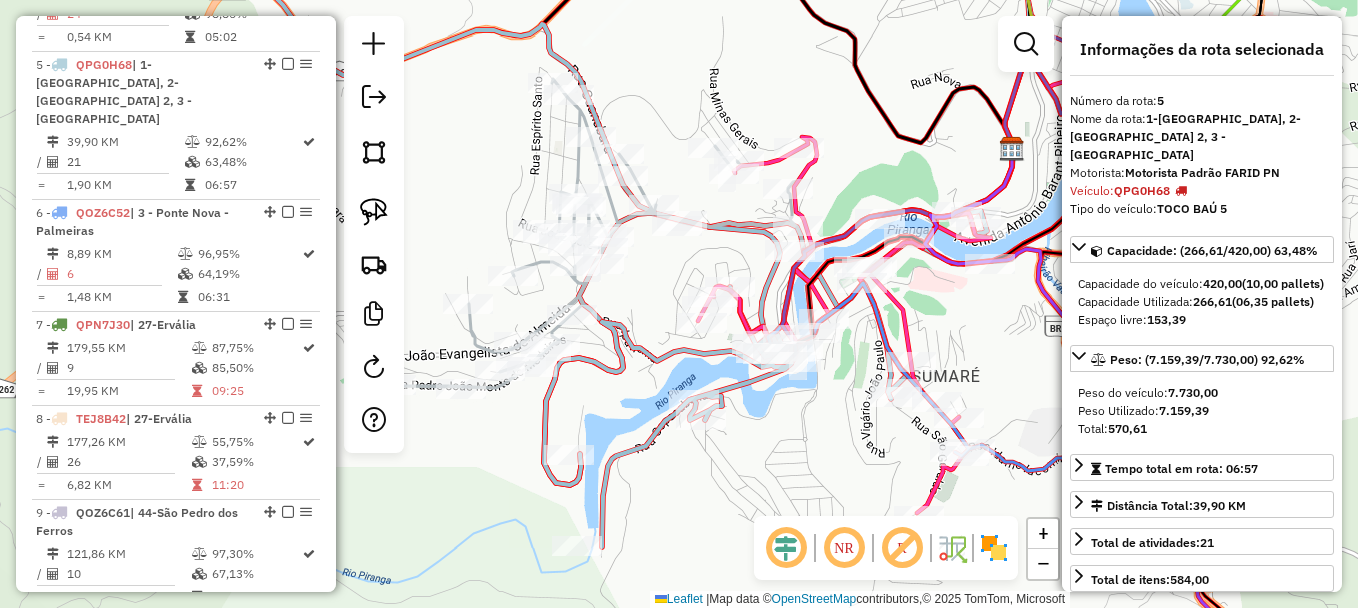 drag, startPoint x: 742, startPoint y: 319, endPoint x: 672, endPoint y: 304, distance: 71.5891 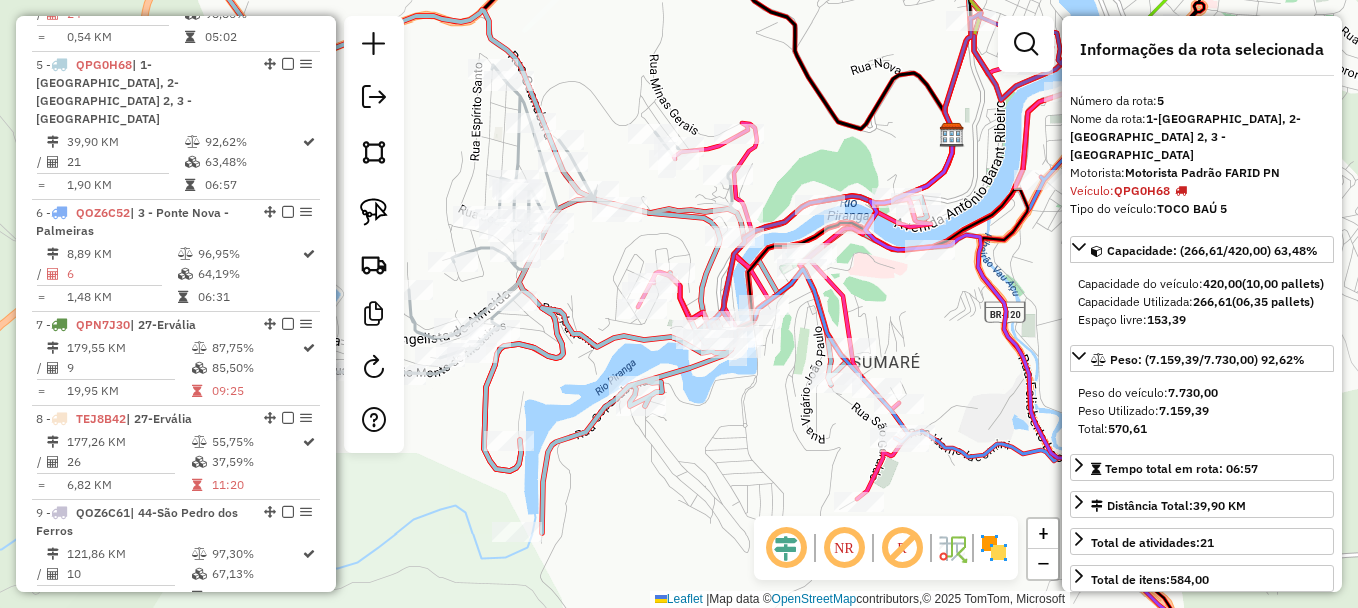 drag, startPoint x: 641, startPoint y: 289, endPoint x: 581, endPoint y: 275, distance: 61.611687 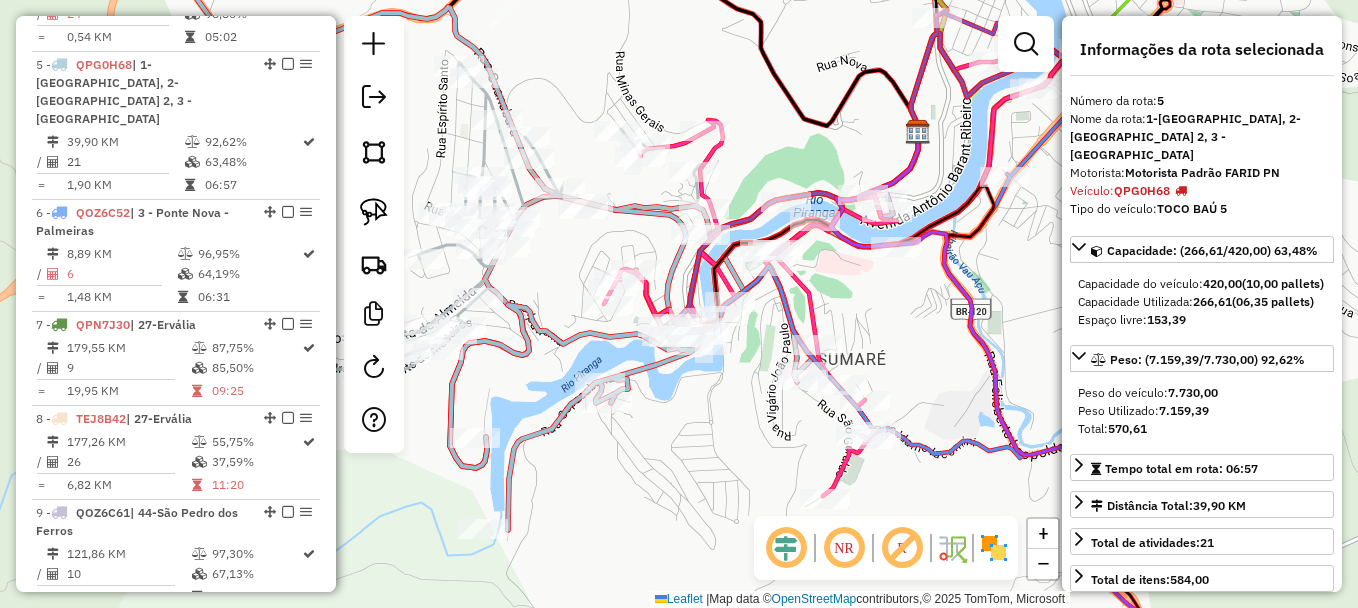 drag, startPoint x: 588, startPoint y: 291, endPoint x: 554, endPoint y: 288, distance: 34.132095 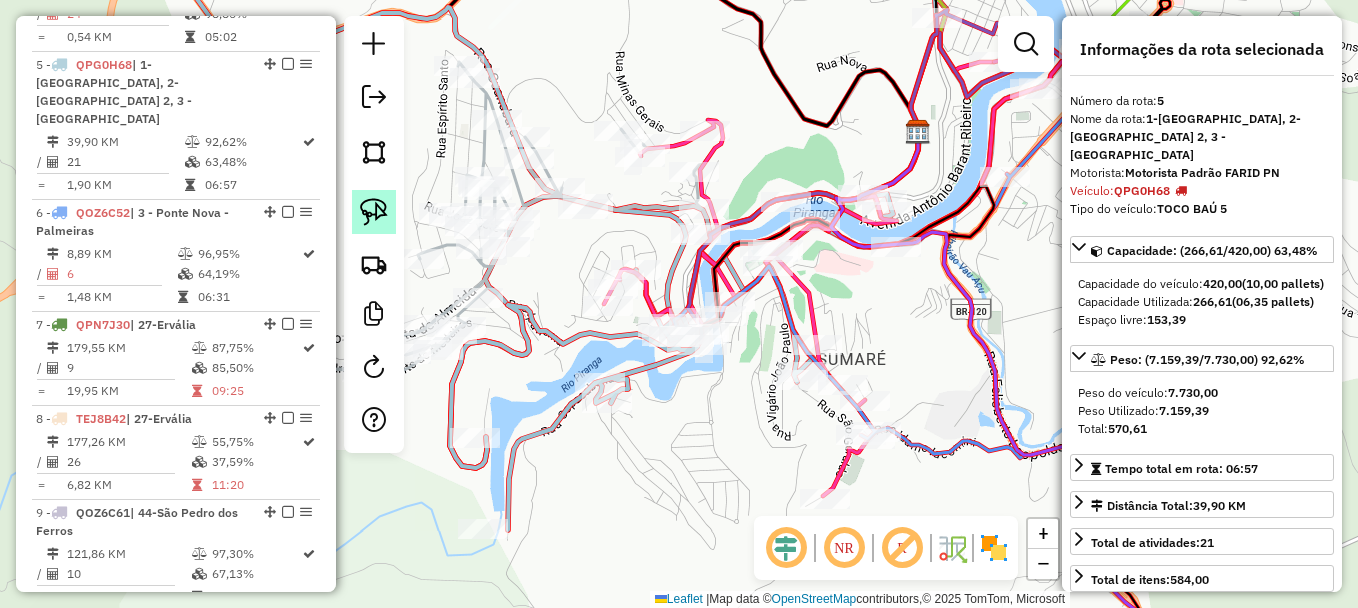 click 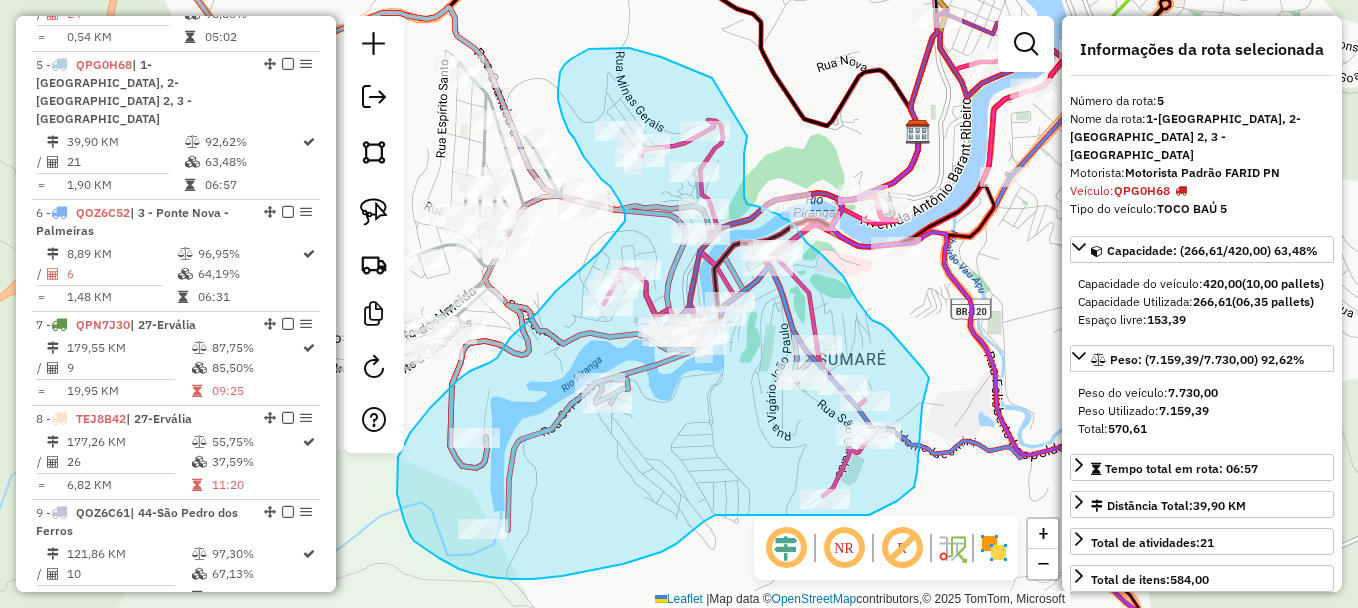 drag, startPoint x: 709, startPoint y: 77, endPoint x: 747, endPoint y: 135, distance: 69.339745 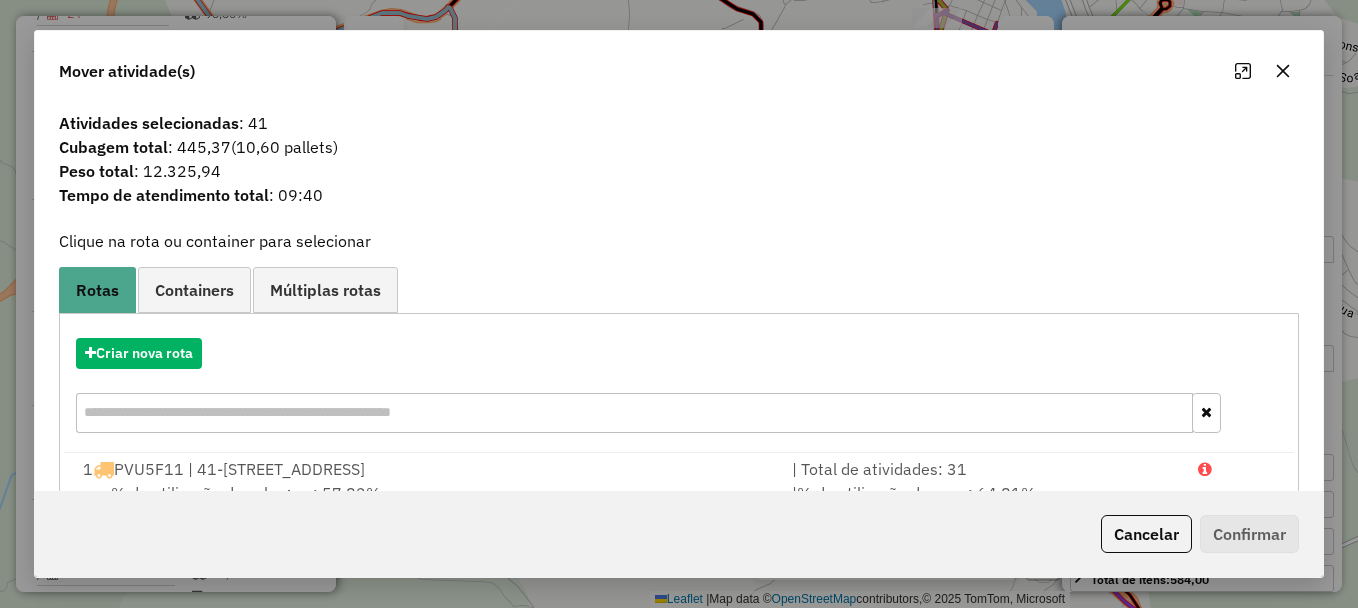 click 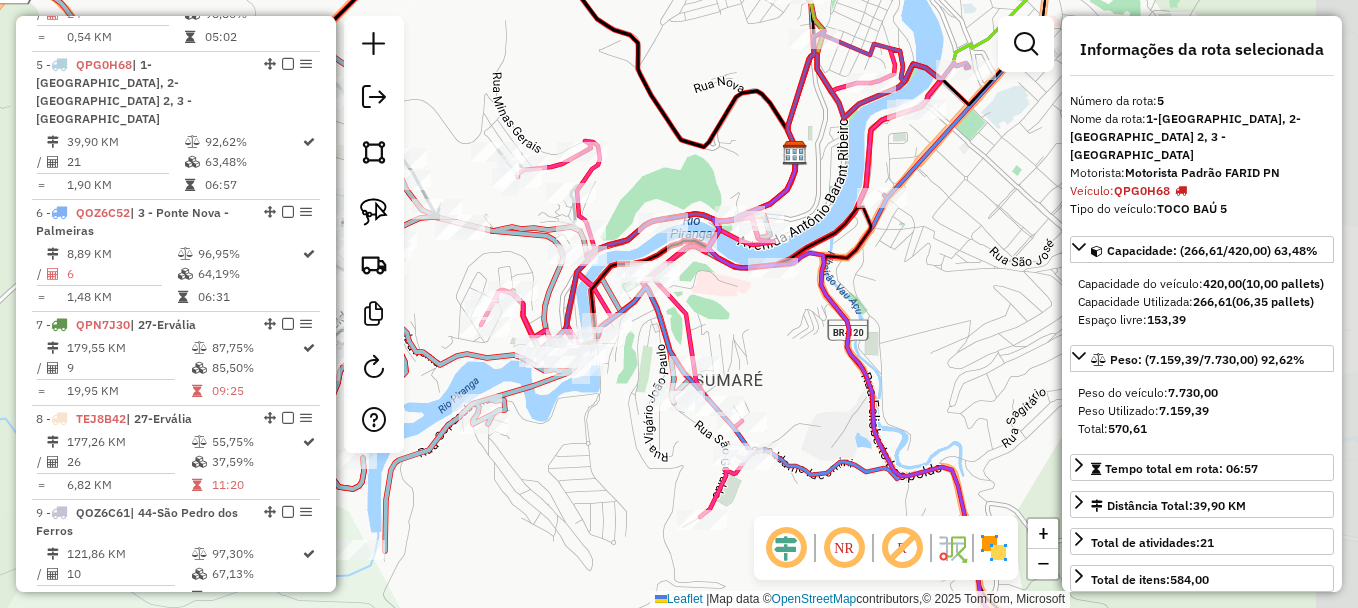 drag, startPoint x: 930, startPoint y: 323, endPoint x: 802, endPoint y: 346, distance: 130.04999 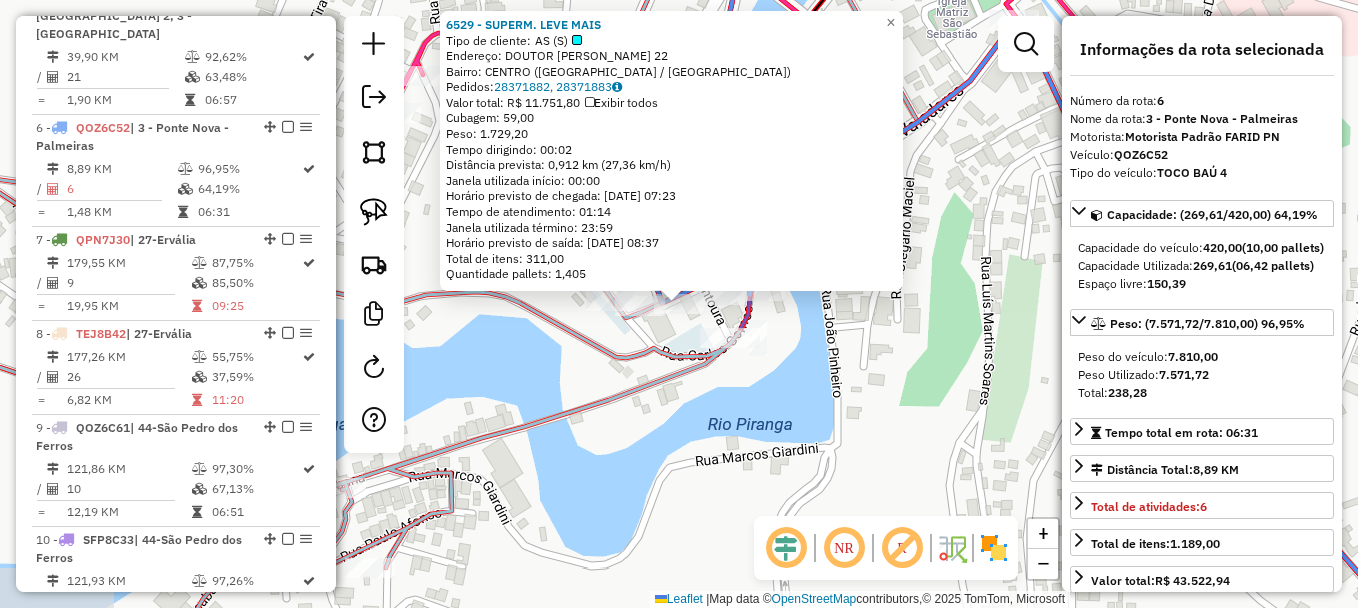 scroll, scrollTop: 1310, scrollLeft: 0, axis: vertical 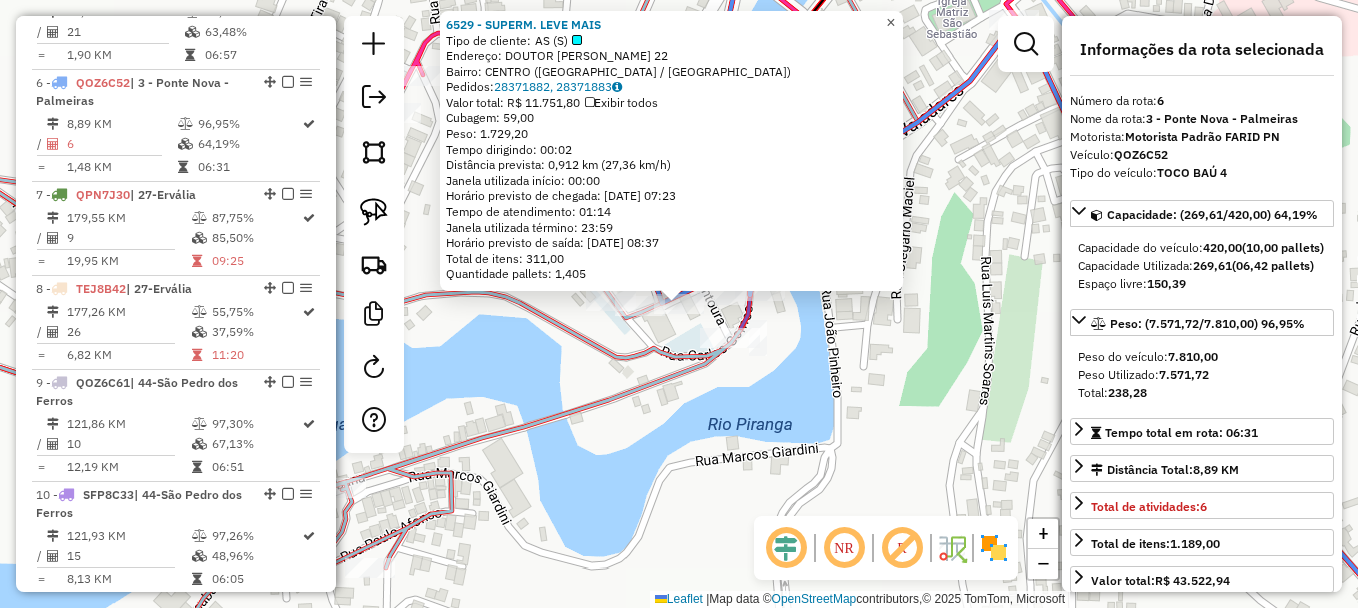 click on "×" 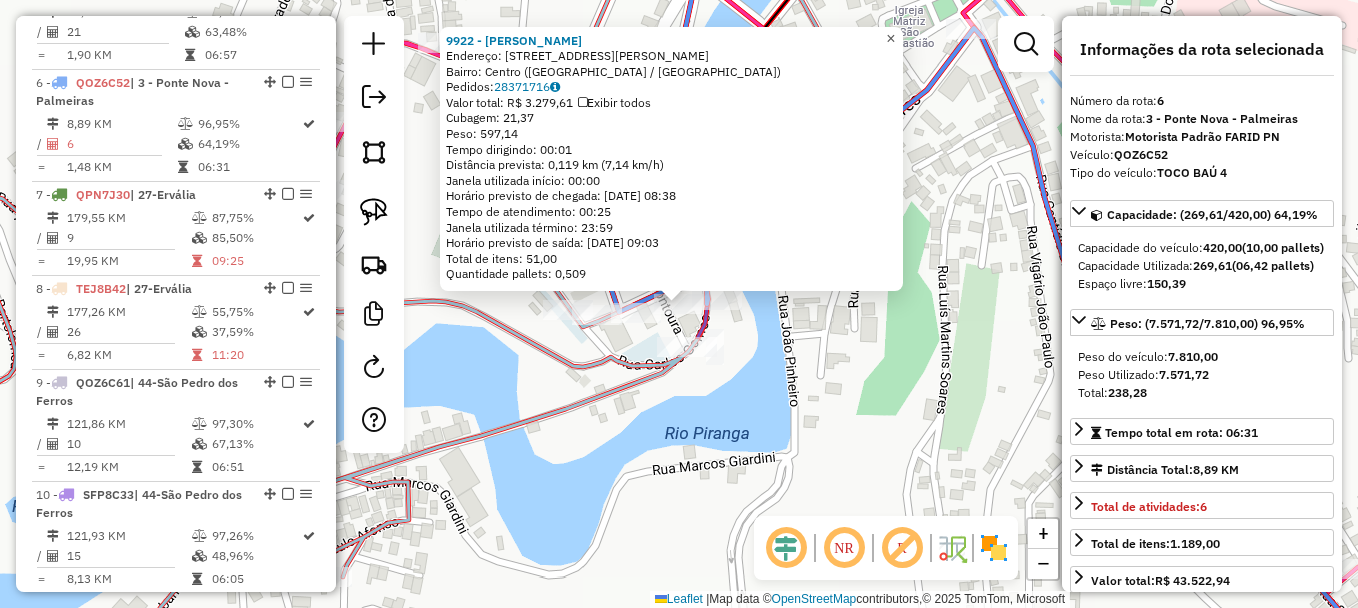 click on "×" 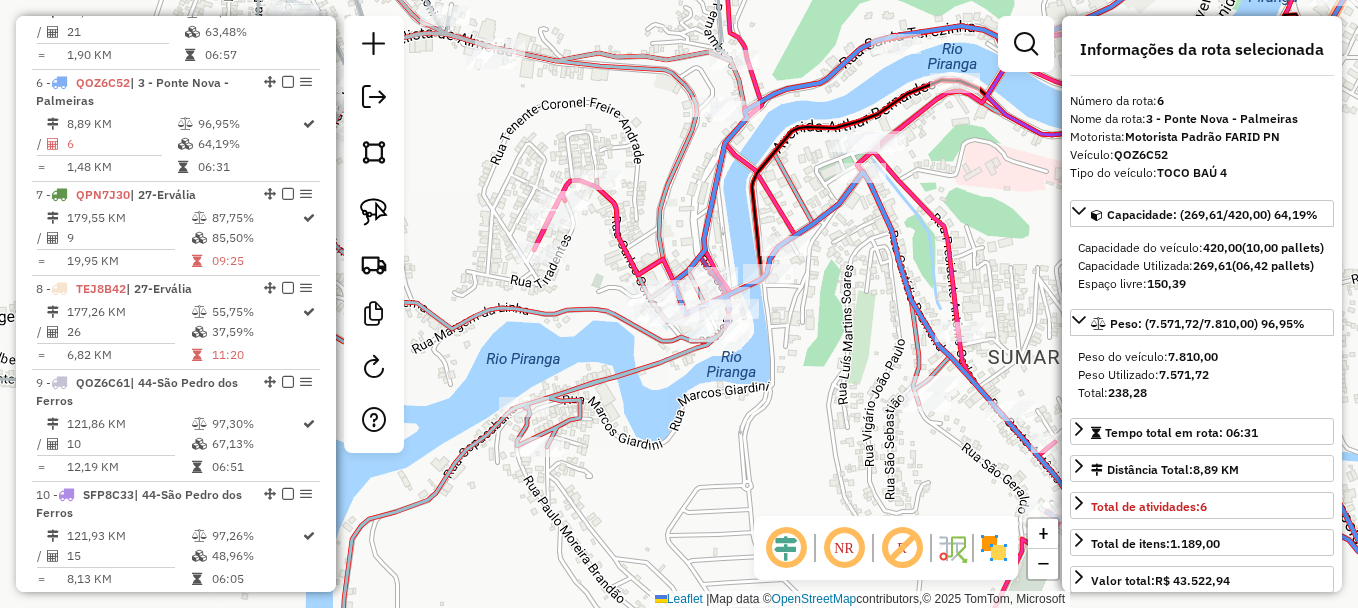 drag, startPoint x: 796, startPoint y: 208, endPoint x: 735, endPoint y: 229, distance: 64.513565 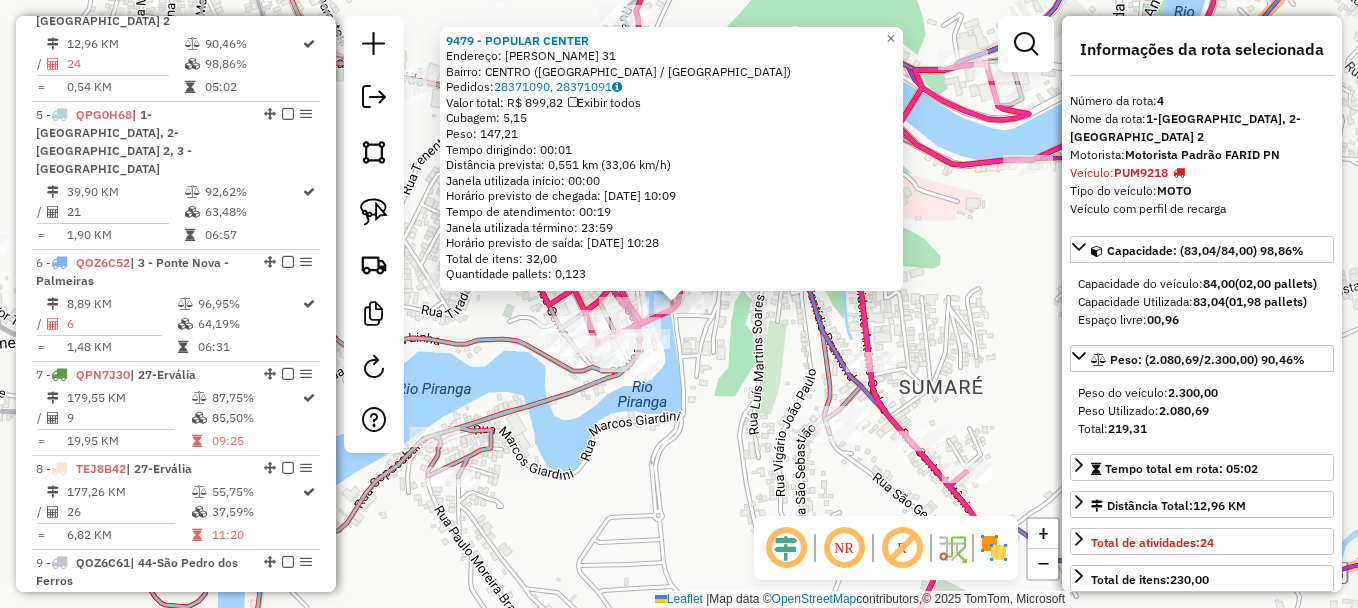 scroll, scrollTop: 1068, scrollLeft: 0, axis: vertical 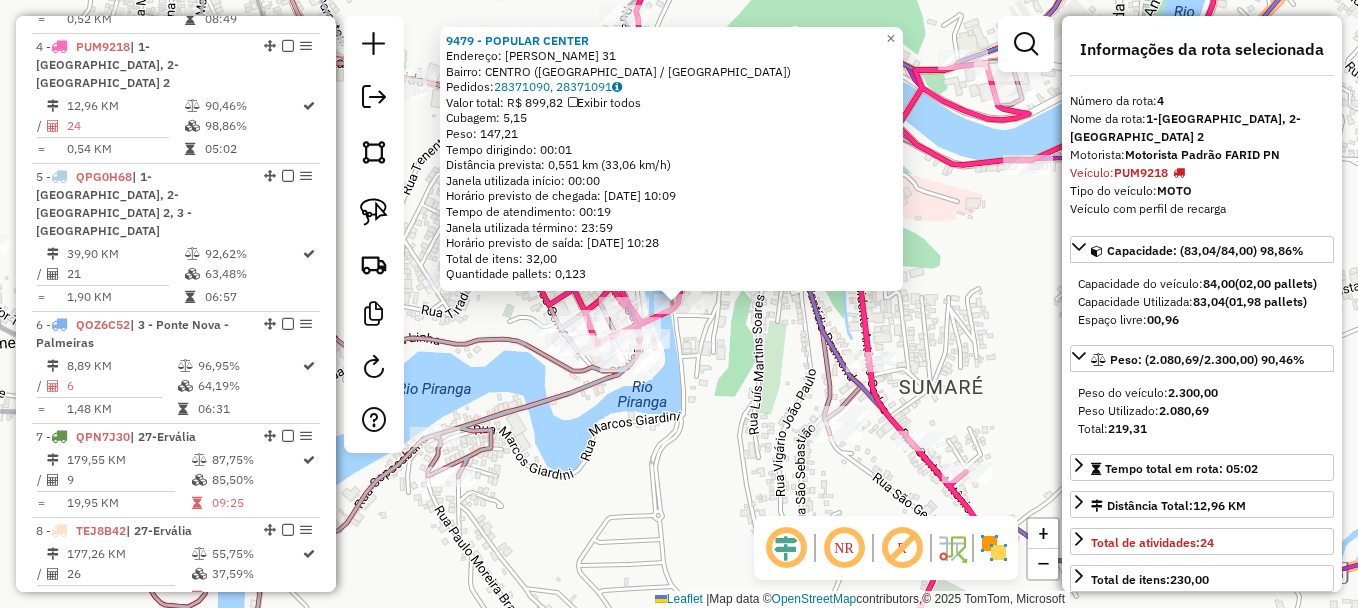click on "9479 - POPULAR CENTER  Endereço:  DOM PARREIRA LARA 31   Bairro: [GEOGRAPHIC_DATA] ([GEOGRAPHIC_DATA] / [GEOGRAPHIC_DATA])   [GEOGRAPHIC_DATA]:  28371090, 28371091   Valor total: R$ 899,82   Exibir todos   Cubagem: 5,15  Peso: 147,21  Tempo dirigindo: 00:01   Distância prevista: 0,551 km (33,06 km/h)   [GEOGRAPHIC_DATA] utilizada início: 00:00   Horário previsto de chegada: [DATE] 10:09   Tempo de atendimento: 00:19   Janela utilizada término: 23:59   Horário previsto de saída: [DATE] 10:28   Total de itens: 32,00   Quantidade pallets: 0,123  × Janela de atendimento Grade de atendimento Capacidade Transportadoras Veículos Cliente Pedidos  Rotas Selecione os dias de semana para filtrar as janelas de atendimento  Seg   Ter   Qua   Qui   Sex   Sáb   Dom  Informe o período da janela de atendimento: De: Até:  Filtrar exatamente a janela do cliente  Considerar janela de atendimento padrão  Selecione os dias de semana para filtrar as grades de atendimento  Seg   Ter   Qua   Qui   Sex   Sáb   Dom   Clientes fora do dia de atendimento selecionado +" 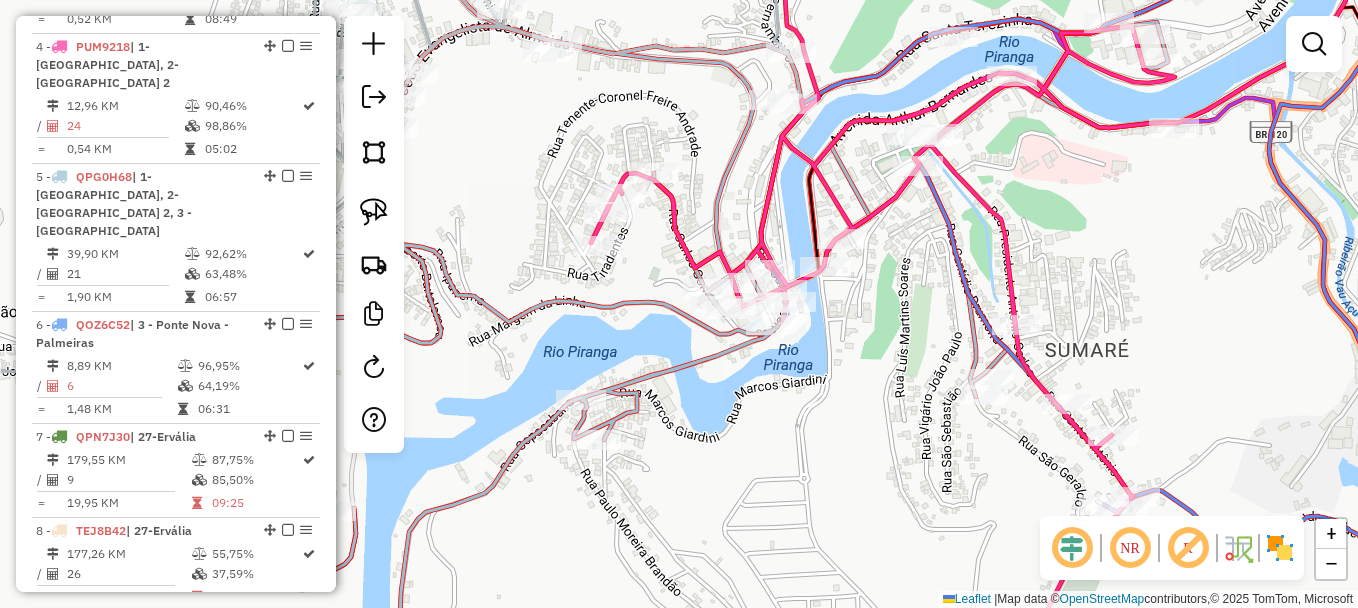 drag, startPoint x: 789, startPoint y: 290, endPoint x: 753, endPoint y: 177, distance: 118.595955 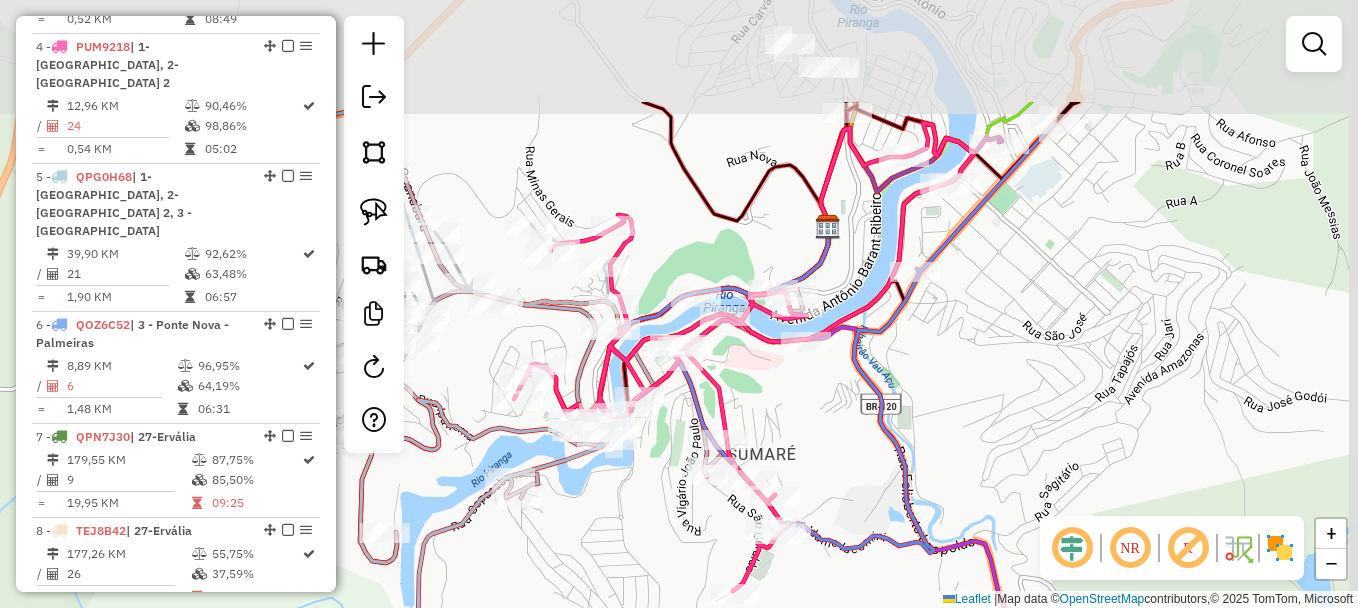 drag, startPoint x: 1088, startPoint y: 167, endPoint x: 959, endPoint y: 331, distance: 208.65521 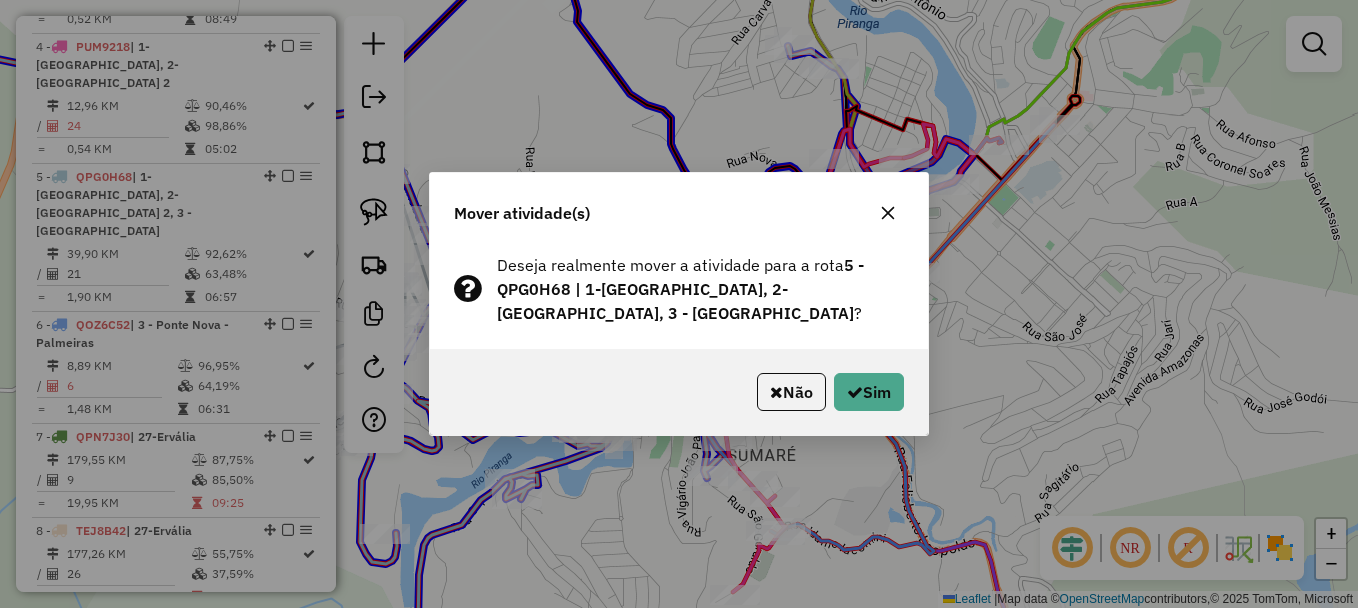 click 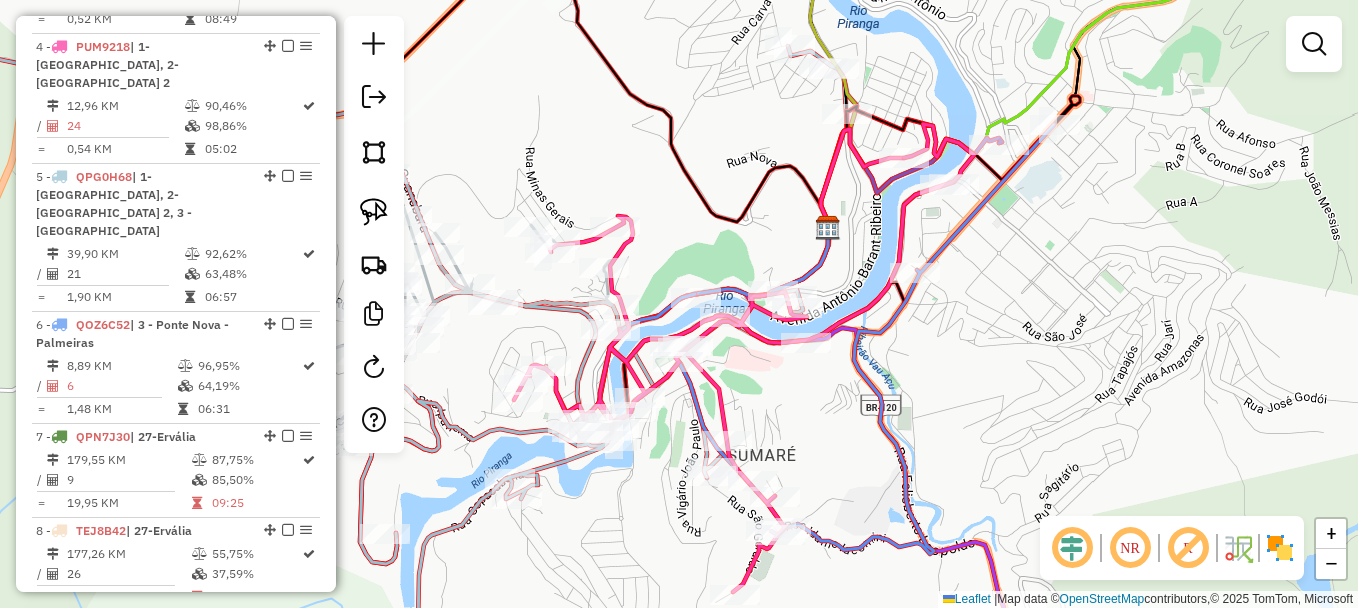 click on "Janela de atendimento Grade de atendimento Capacidade Transportadoras Veículos Cliente Pedidos  Rotas Selecione os dias de semana para filtrar as janelas de atendimento  Seg   Ter   Qua   Qui   Sex   Sáb   Dom  Informe o período da janela de atendimento: De: Até:  Filtrar exatamente a janela do cliente  Considerar janela de atendimento padrão  Selecione os dias de semana para filtrar as grades de atendimento  Seg   Ter   Qua   Qui   Sex   Sáb   Dom   Considerar clientes sem dia de atendimento cadastrado  Clientes fora do dia de atendimento selecionado Filtrar as atividades entre os valores definidos abaixo:  Peso mínimo:   Peso máximo:   Cubagem mínima:   Cubagem máxima:   De:   Até:  Filtrar as atividades entre o tempo de atendimento definido abaixo:  De:   Até:   Considerar capacidade total dos clientes não roteirizados Transportadora: Selecione um ou mais itens Tipo de veículo: Selecione um ou mais itens Veículo: Selecione um ou mais itens Motorista: Selecione um ou mais itens Nome: Rótulo:" 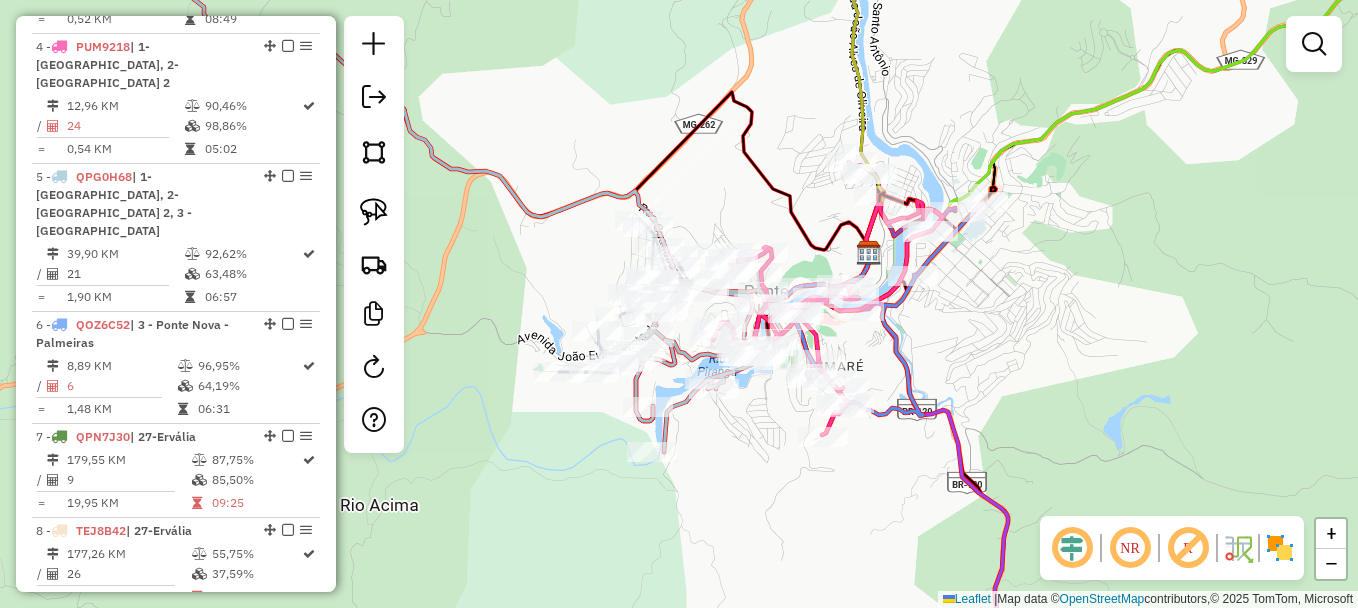 drag, startPoint x: 858, startPoint y: 119, endPoint x: 839, endPoint y: 128, distance: 21.023796 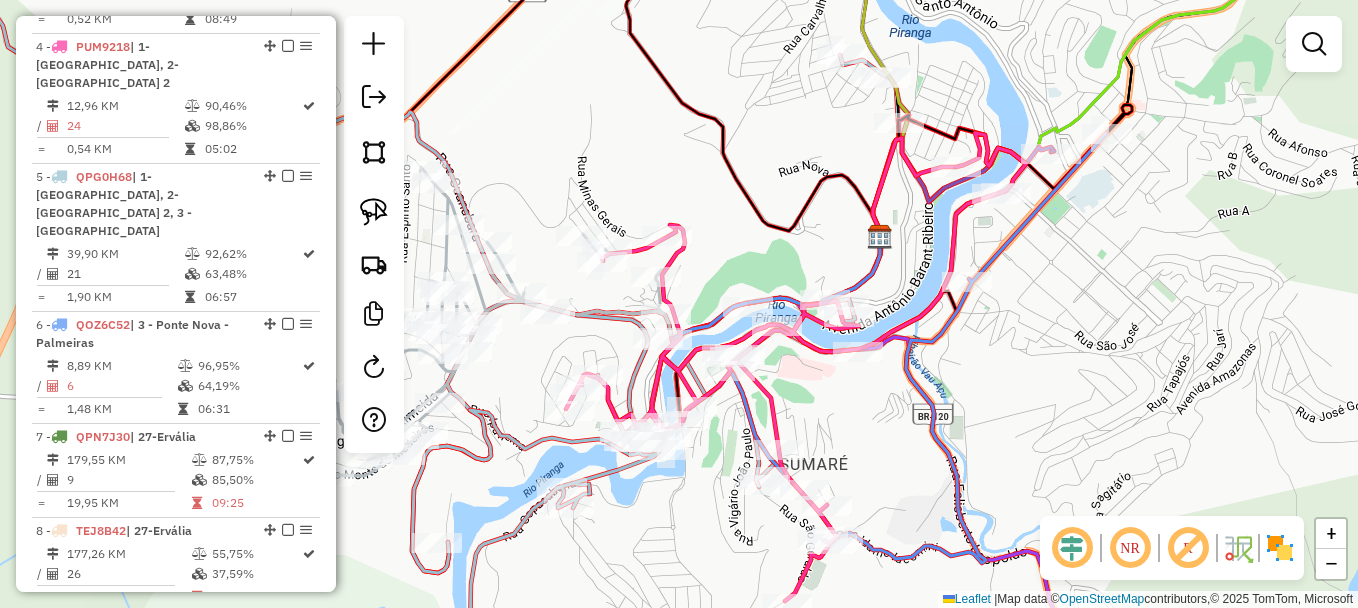 drag, startPoint x: 1052, startPoint y: 384, endPoint x: 1079, endPoint y: 353, distance: 41.109608 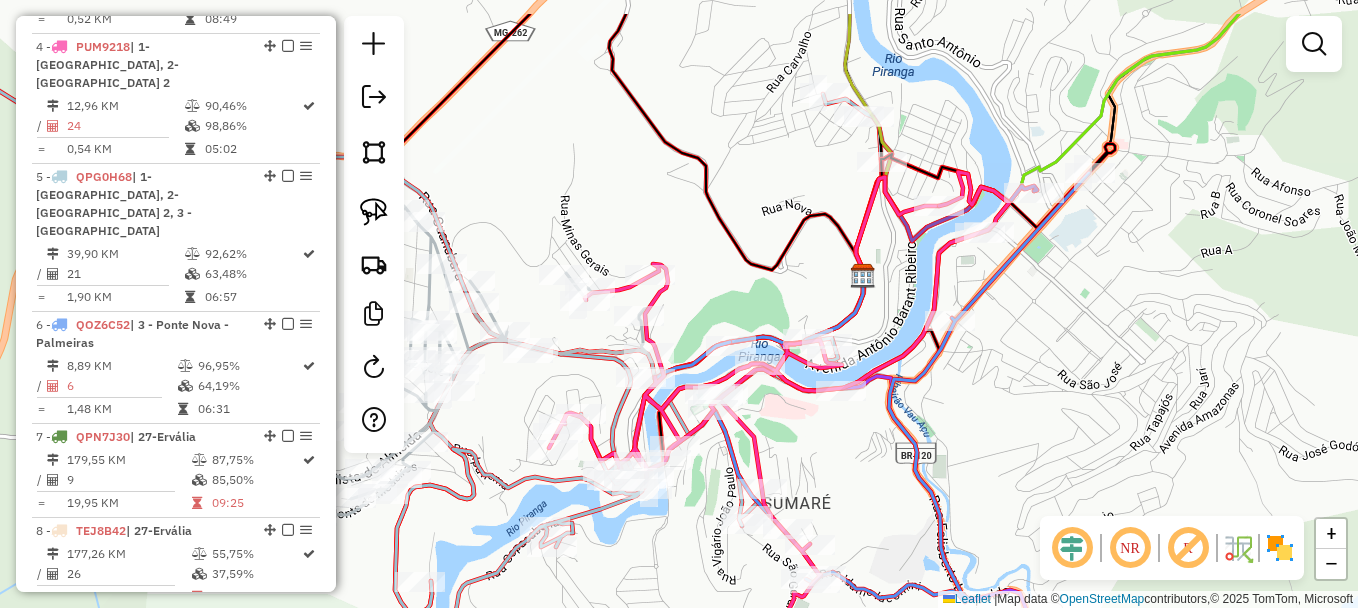 drag, startPoint x: 1029, startPoint y: 336, endPoint x: 1063, endPoint y: 415, distance: 86.00581 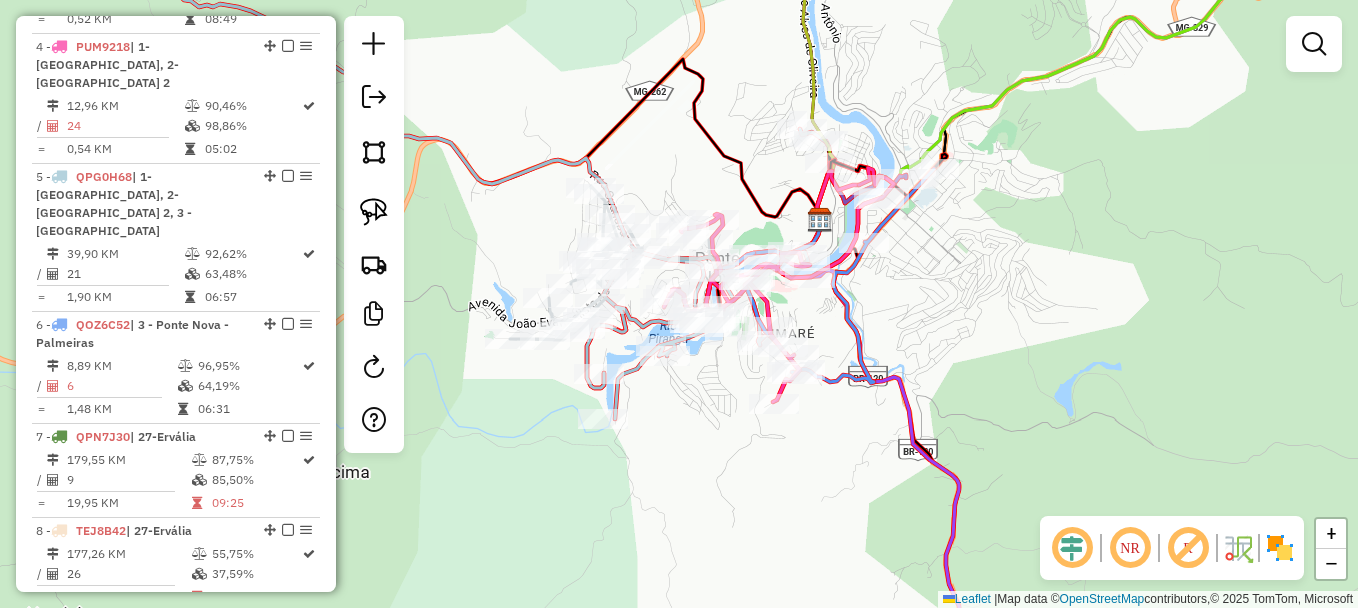 drag, startPoint x: 745, startPoint y: 250, endPoint x: 762, endPoint y: 200, distance: 52.810986 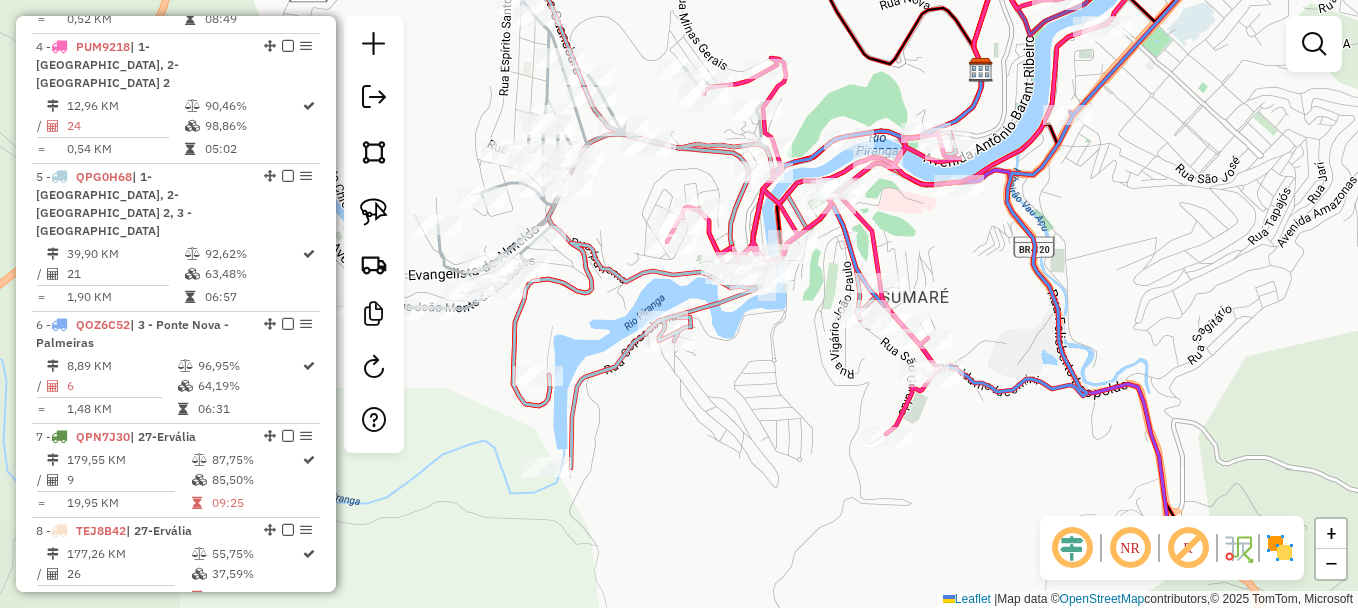 drag, startPoint x: 553, startPoint y: 354, endPoint x: 620, endPoint y: 233, distance: 138.31125 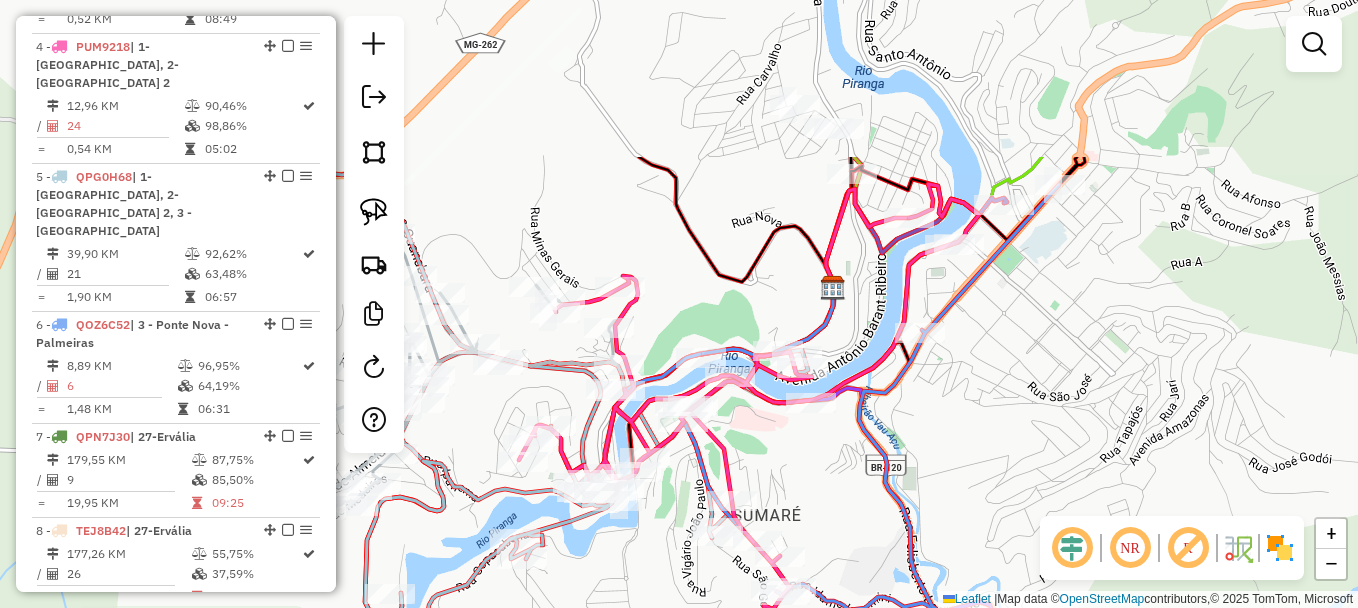 drag, startPoint x: 1185, startPoint y: 164, endPoint x: 1037, endPoint y: 382, distance: 263.49194 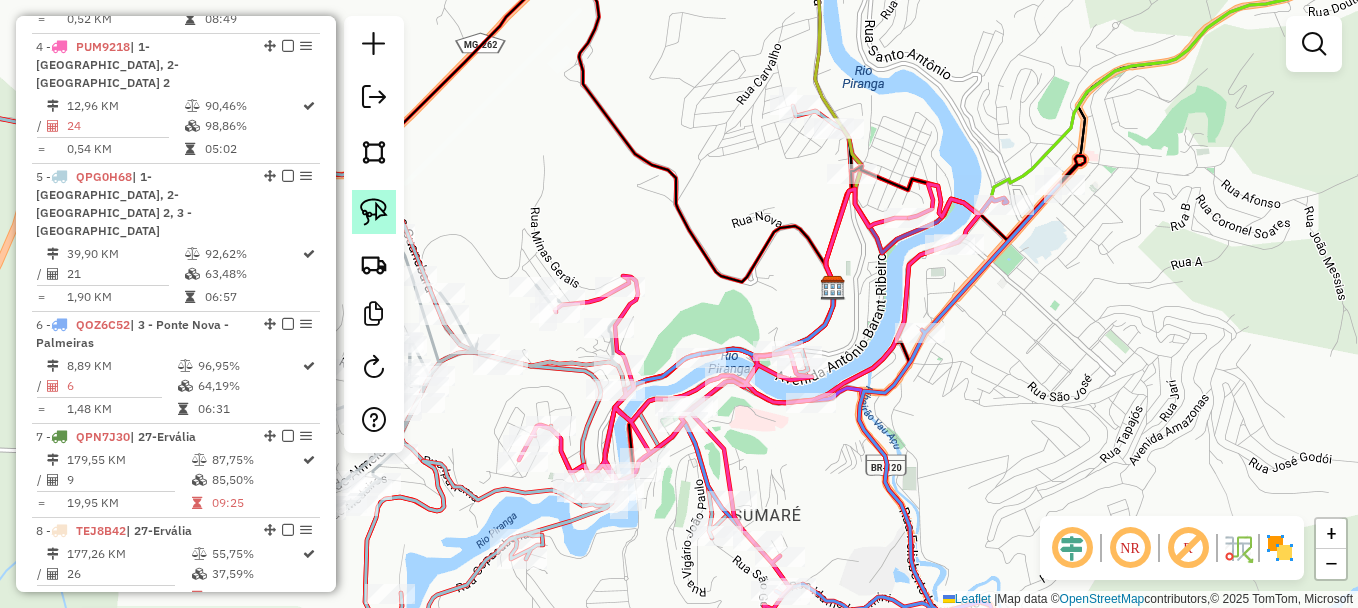 click 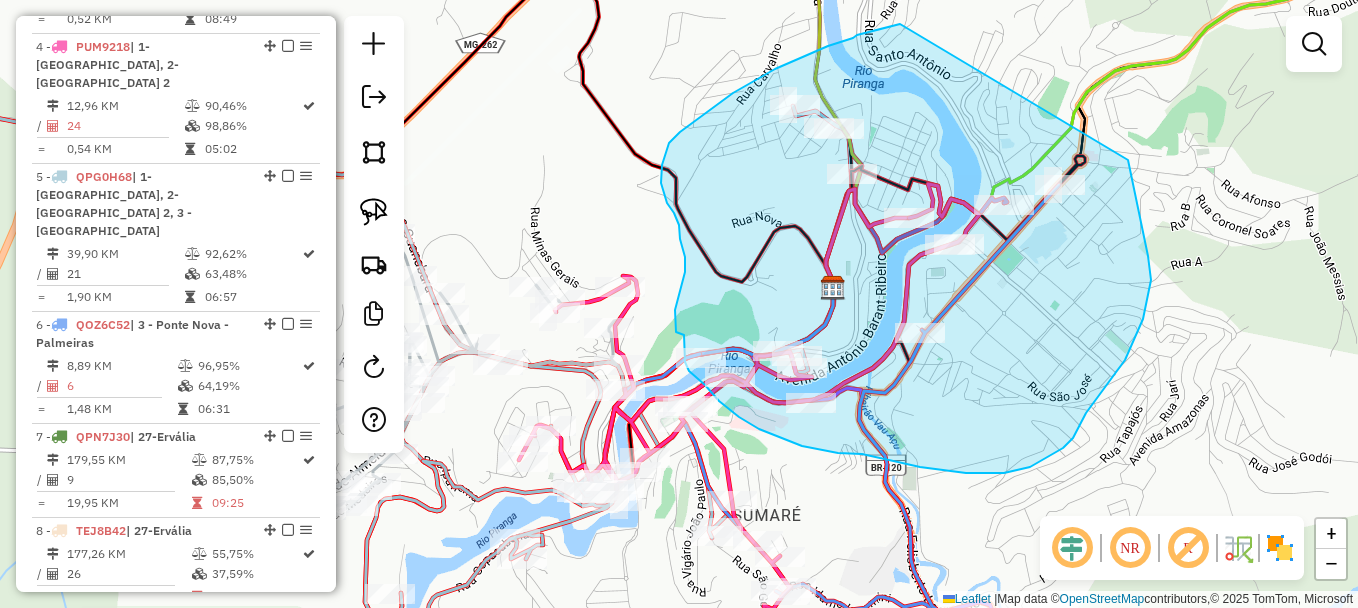 drag, startPoint x: 900, startPoint y: 24, endPoint x: 1123, endPoint y: 137, distance: 249.996 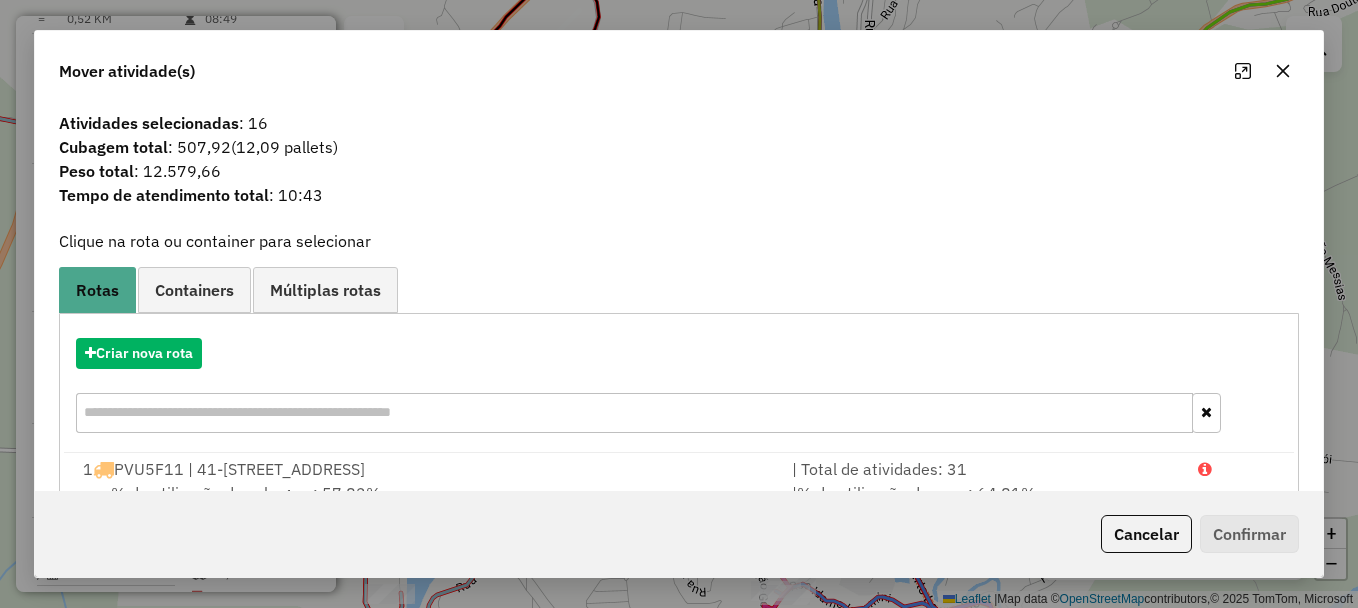 click 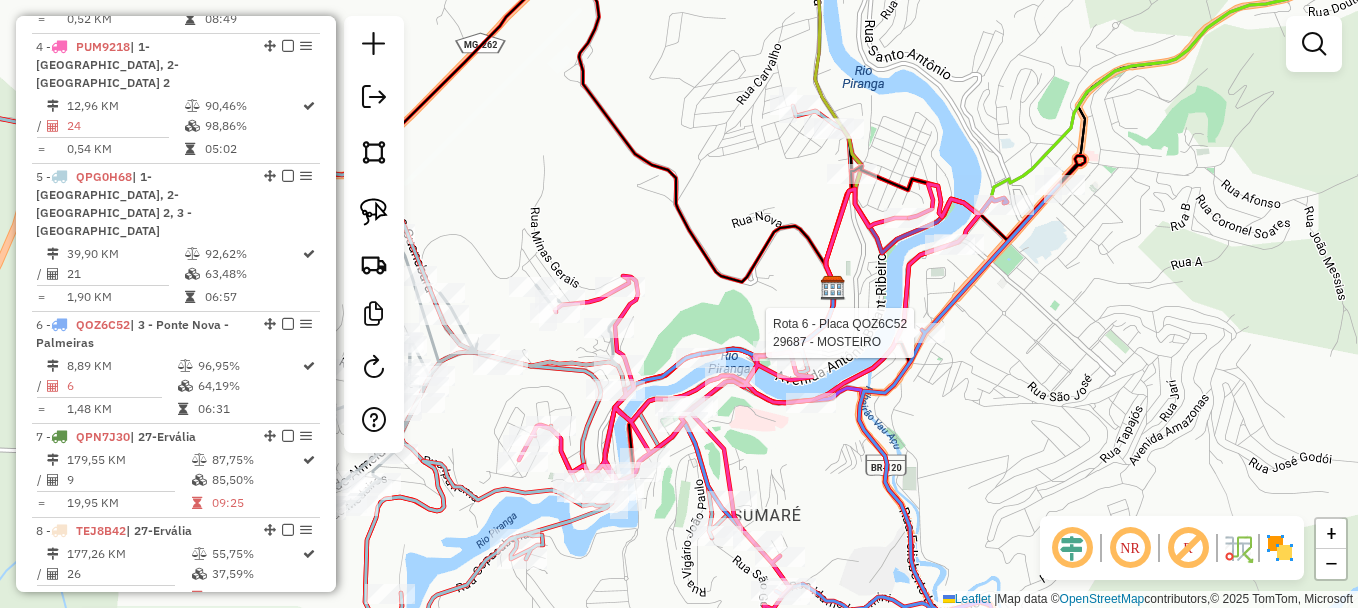 select on "**********" 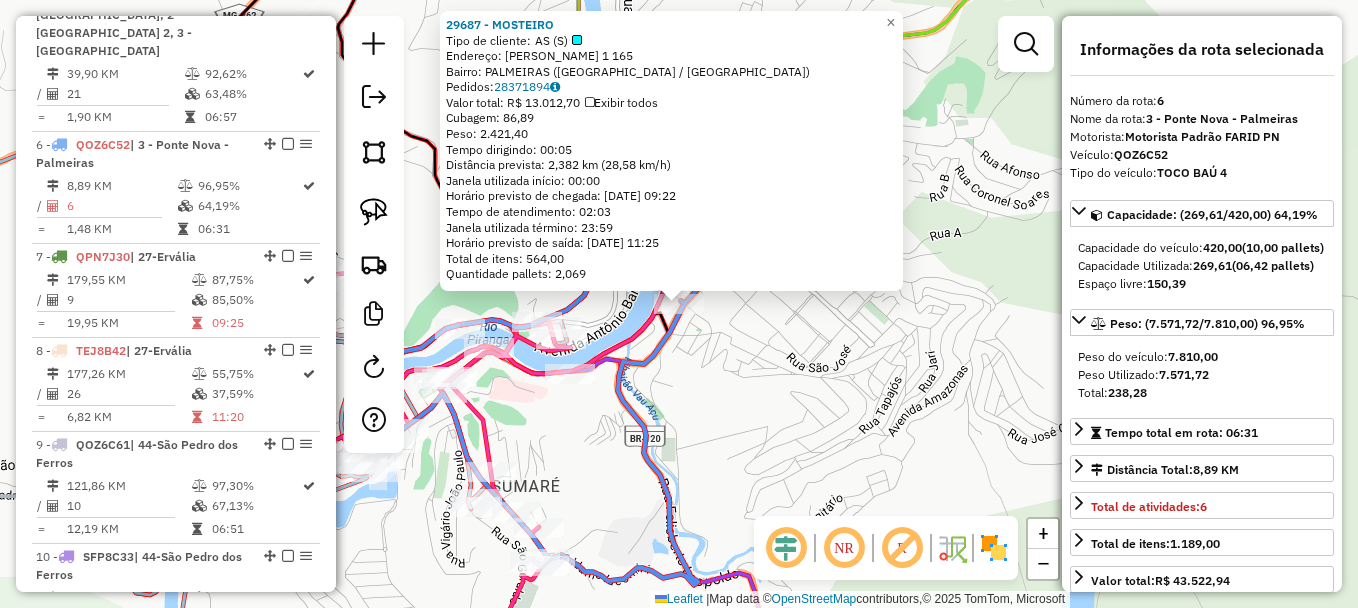 scroll, scrollTop: 1310, scrollLeft: 0, axis: vertical 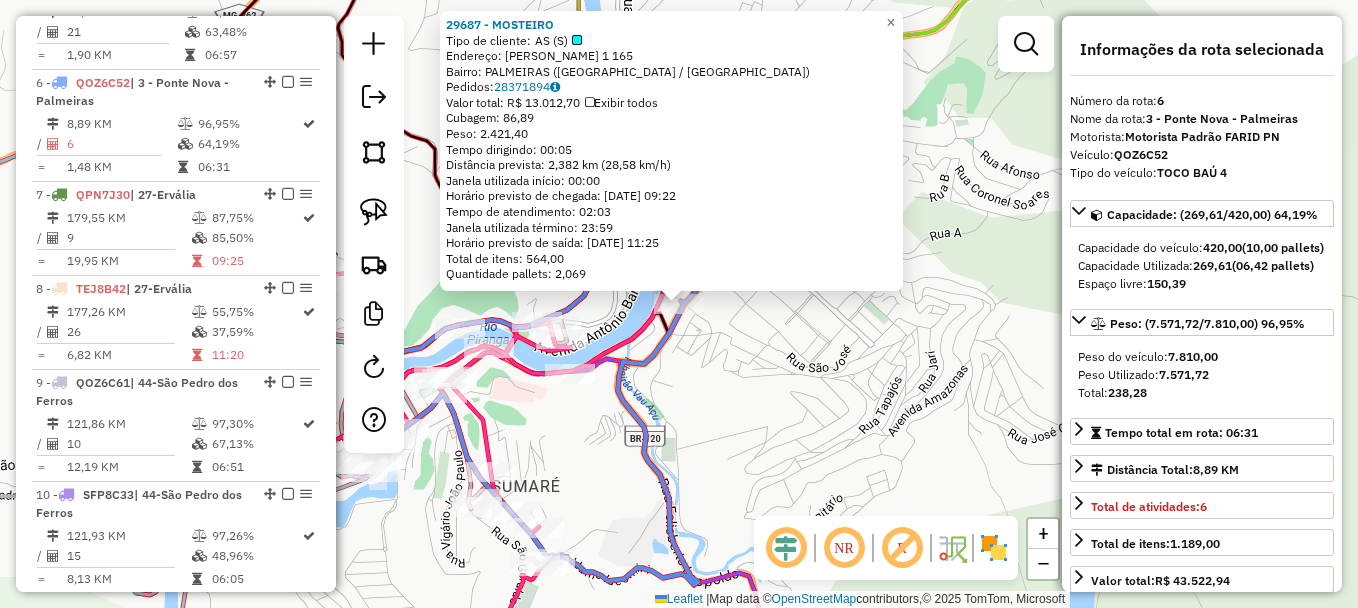 click on "29687 - MOSTEIRO  Tipo de cliente:   AS (S)   Endereço:  [PERSON_NAME][STREET_ADDRESS]   Pedidos:  28371894   Valor total: R$ 13.012,70   Exibir todos   Cubagem: 86,89  Peso: 2.421,40  Tempo dirigindo: 00:05   Distância prevista: 2,382 km (28,58 km/h)   Janela utilizada início: 00:00   Horário previsto de chegada: [DATE] 09:22   Tempo de atendimento: 02:03   Janela utilizada término: 23:59   Horário previsto de saída: [DATE] 11:25   Total de itens: 564,00   Quantidade pallets: 2,069  × Janela de atendimento Grade de atendimento Capacidade Transportadoras Veículos Cliente Pedidos  Rotas Selecione os dias de semana para filtrar as janelas de atendimento  Seg   Ter   Qua   Qui   Sex   Sáb   Dom  Informe o período da janela de atendimento: De: Até:  Filtrar exatamente a janela do cliente  Considerar janela de atendimento padrão  Selecione os dias de semana para filtrar as grades de atendimento  Seg   Ter   Qua   Qui   Sex   Sáb   Dom   Peso mínimo:  +" 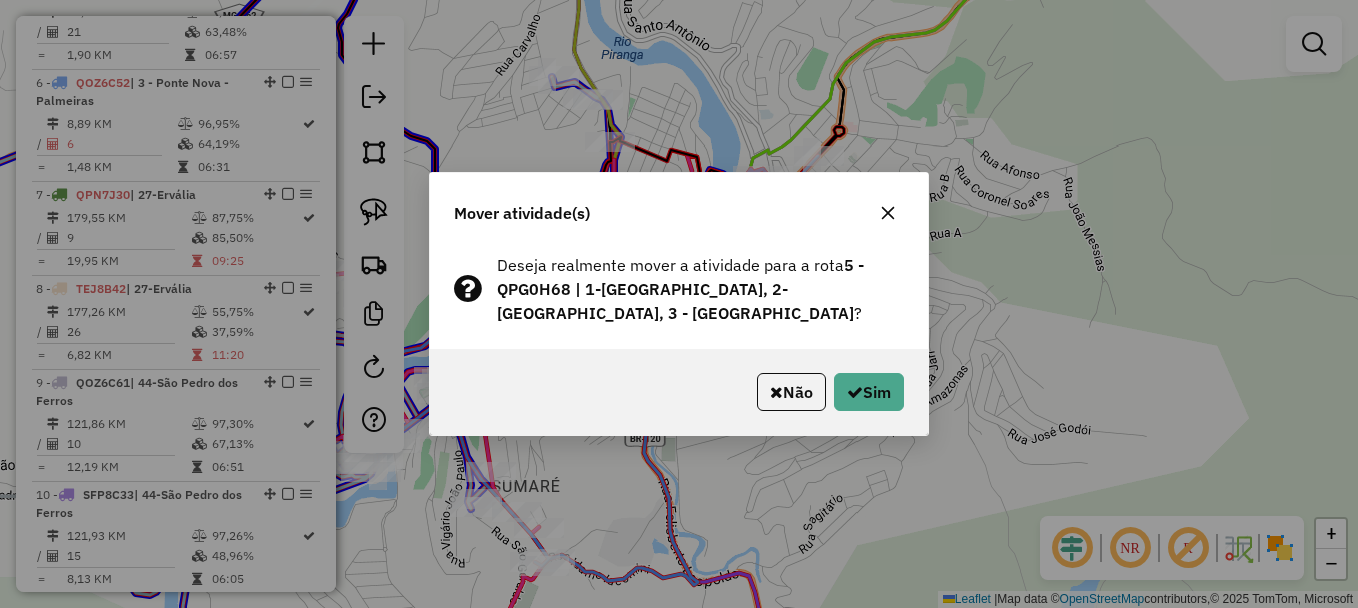 click on "Mover atividade(s)" 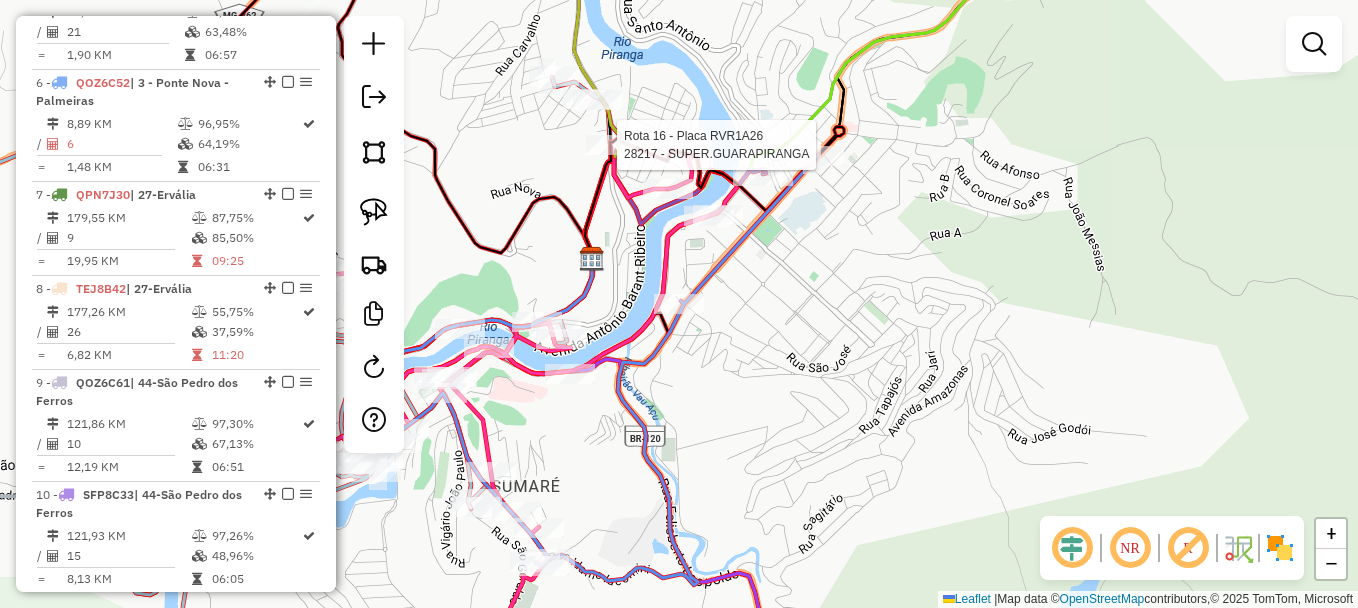 select on "**********" 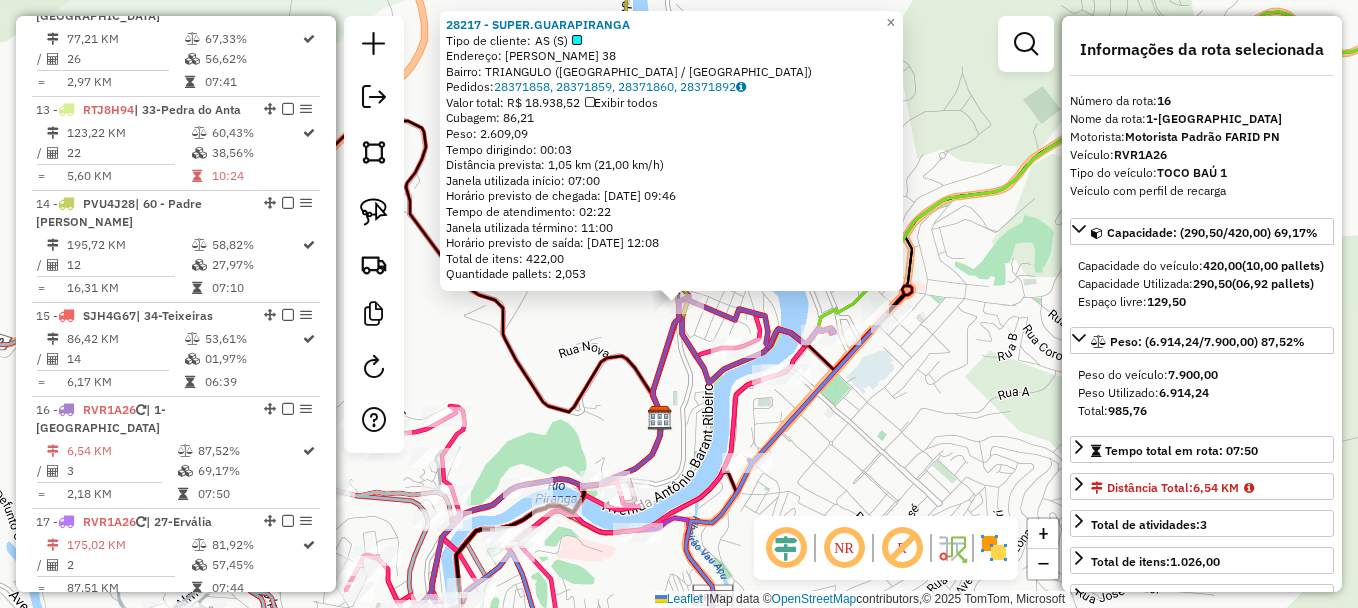 scroll, scrollTop: 2049, scrollLeft: 0, axis: vertical 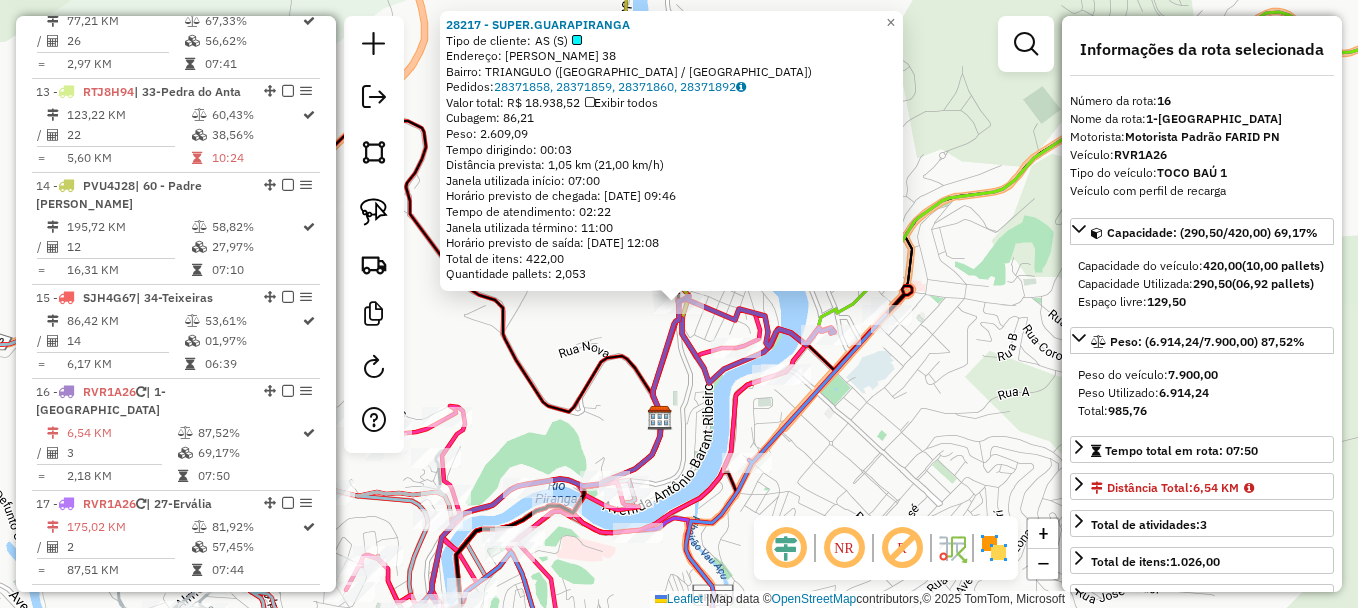 click 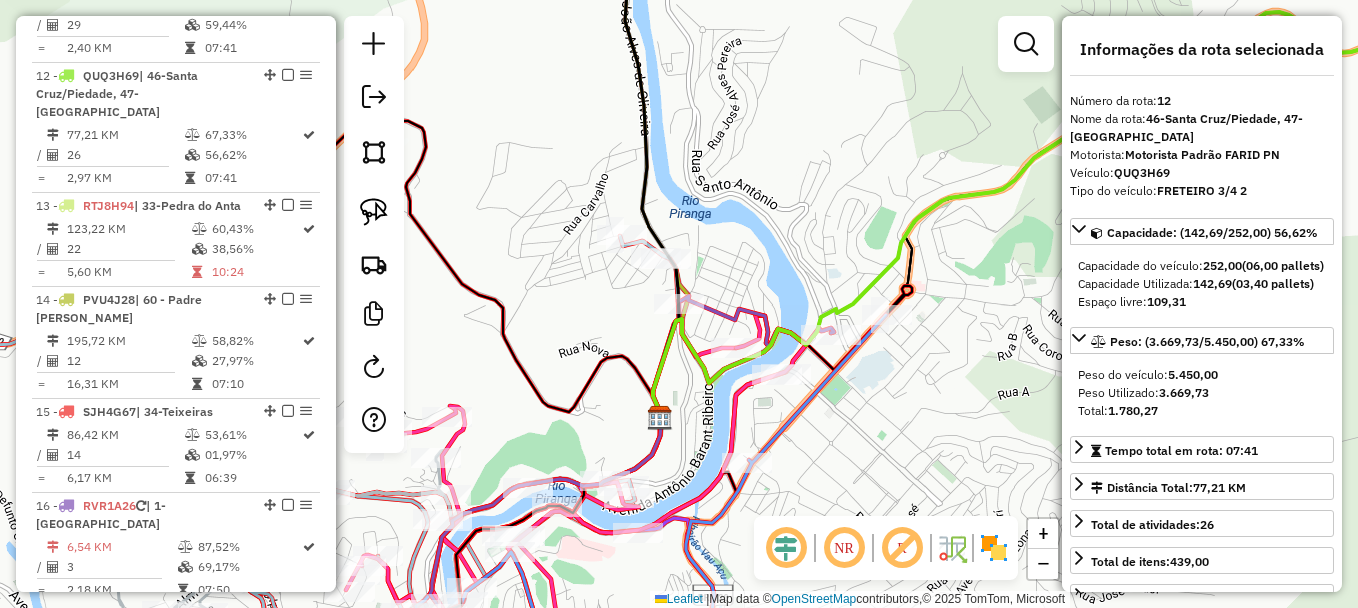 scroll, scrollTop: 1928, scrollLeft: 0, axis: vertical 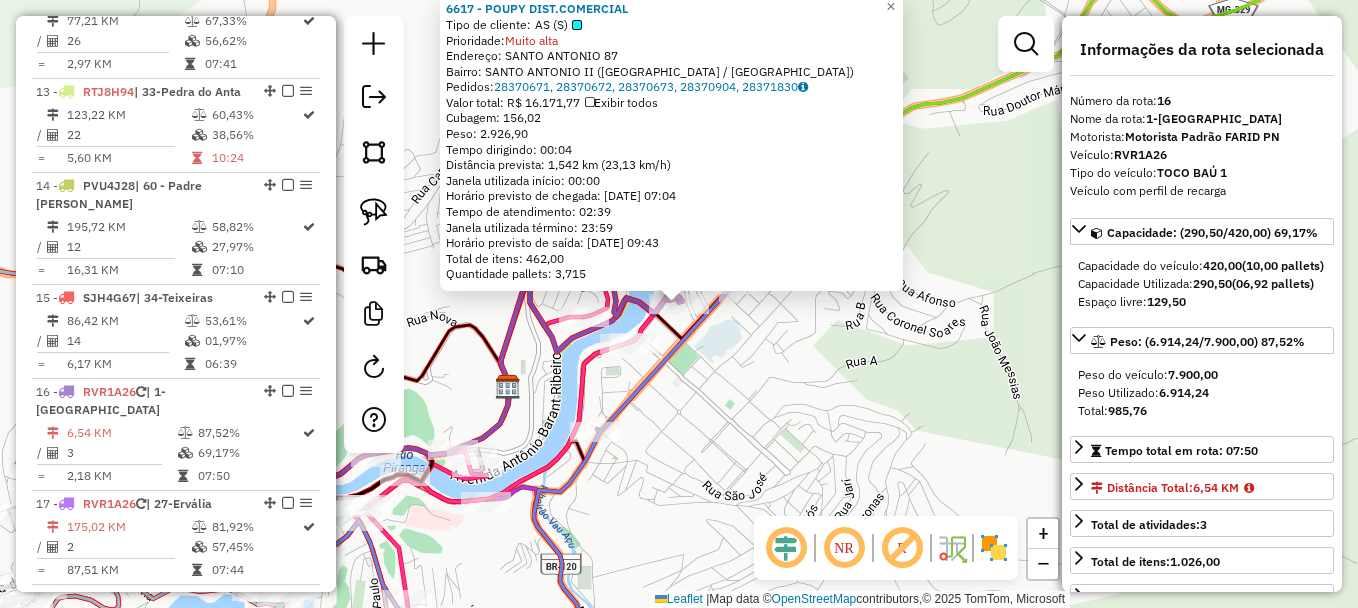 click on "6617 - POUPY DIST.COMERCIAL  Tipo de cliente:   AS (S)   Prioridade:  Muito alta  Endereço:  [STREET_ADDRESS]   Bairro: [GEOGRAPHIC_DATA] ([GEOGRAPHIC_DATA] / [GEOGRAPHIC_DATA])   Pedidos:  28370671, 28370672, 28370673, 28370904, 28371830   Valor total: R$ 16.171,77   Exibir todos   Cubagem: 156,02  Peso: 2.926,90  Tempo dirigindo: 00:04   Distância prevista: 1,542 km (23,13 km/h)   [GEOGRAPHIC_DATA] utilizada início: 00:00   Horário previsto de chegada: [DATE] 07:04   Tempo de atendimento: 02:39   Janela utilizada término: 23:59   Horário previsto de saída: [DATE] 09:43   Total de itens: 462,00   Quantidade pallets: 3,715  × Janela de atendimento Grade de atendimento Capacidade Transportadoras Veículos Cliente Pedidos  Rotas Selecione os dias de semana para filtrar as janelas de atendimento  Seg   Ter   Qua   Qui   Sex   Sáb   Dom  Informe o período da janela de atendimento: De: Até:  Filtrar exatamente a janela do cliente  Considerar janela de atendimento padrão   Seg   Ter   Qua   Qui   Sex   Sáb   Dom   De:   Até:" 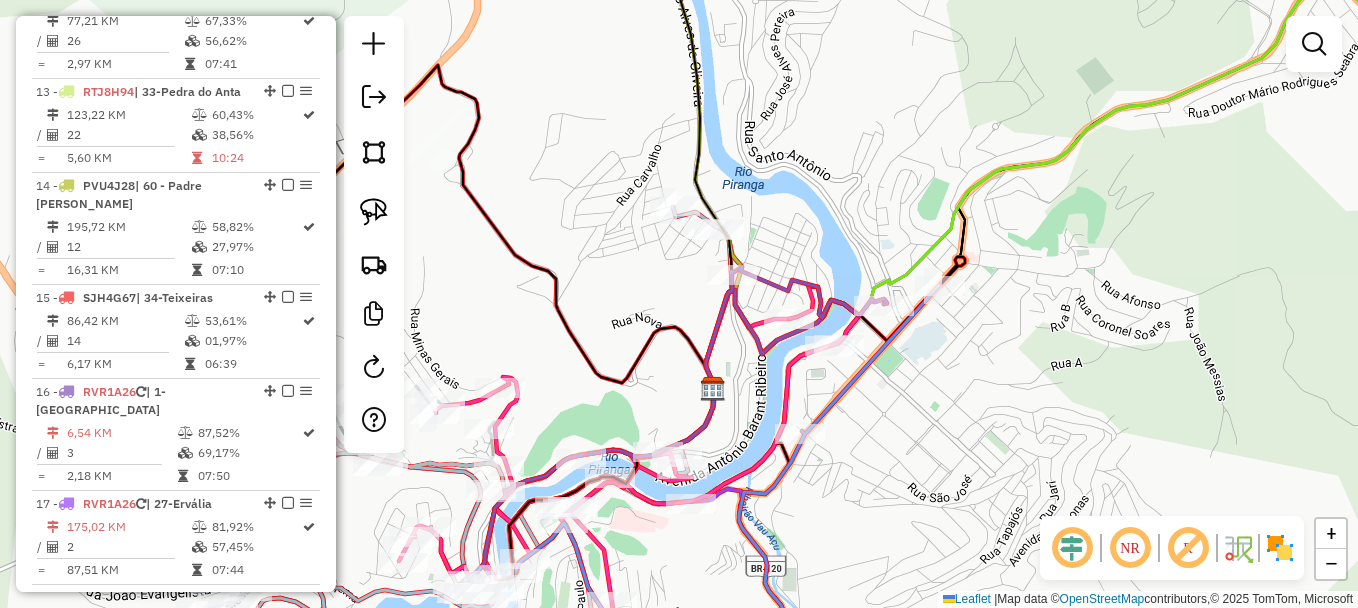 drag, startPoint x: 782, startPoint y: 194, endPoint x: 896, endPoint y: 198, distance: 114.07015 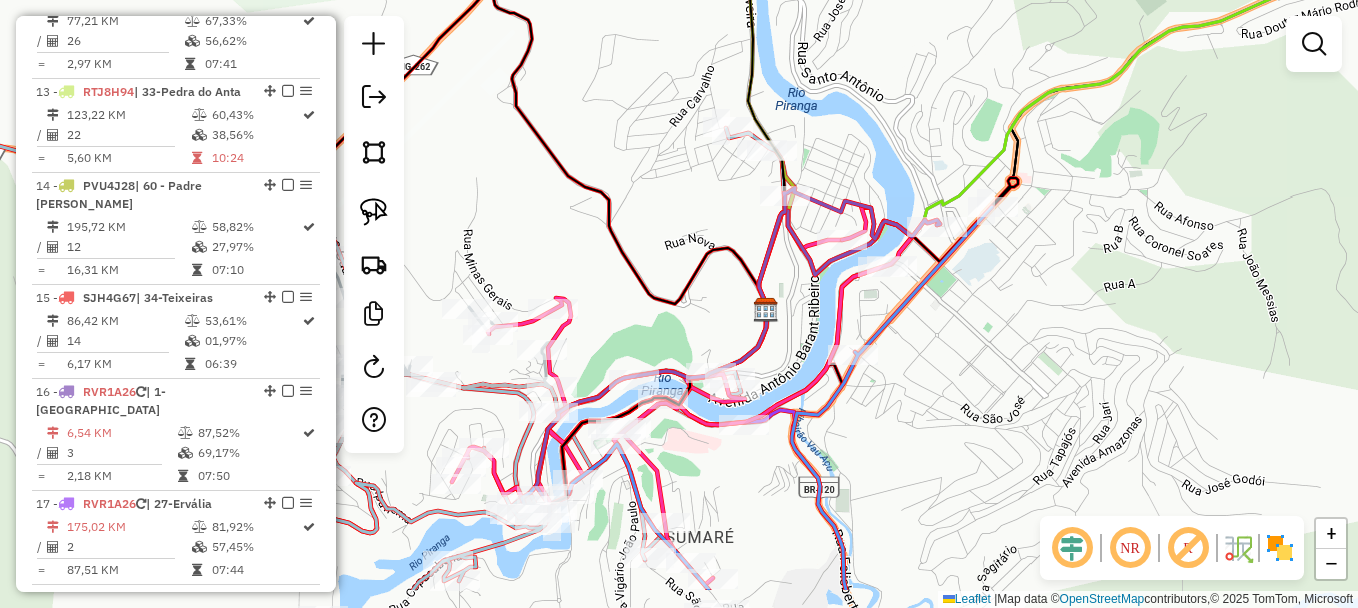 drag, startPoint x: 821, startPoint y: 203, endPoint x: 874, endPoint y: 124, distance: 95.131485 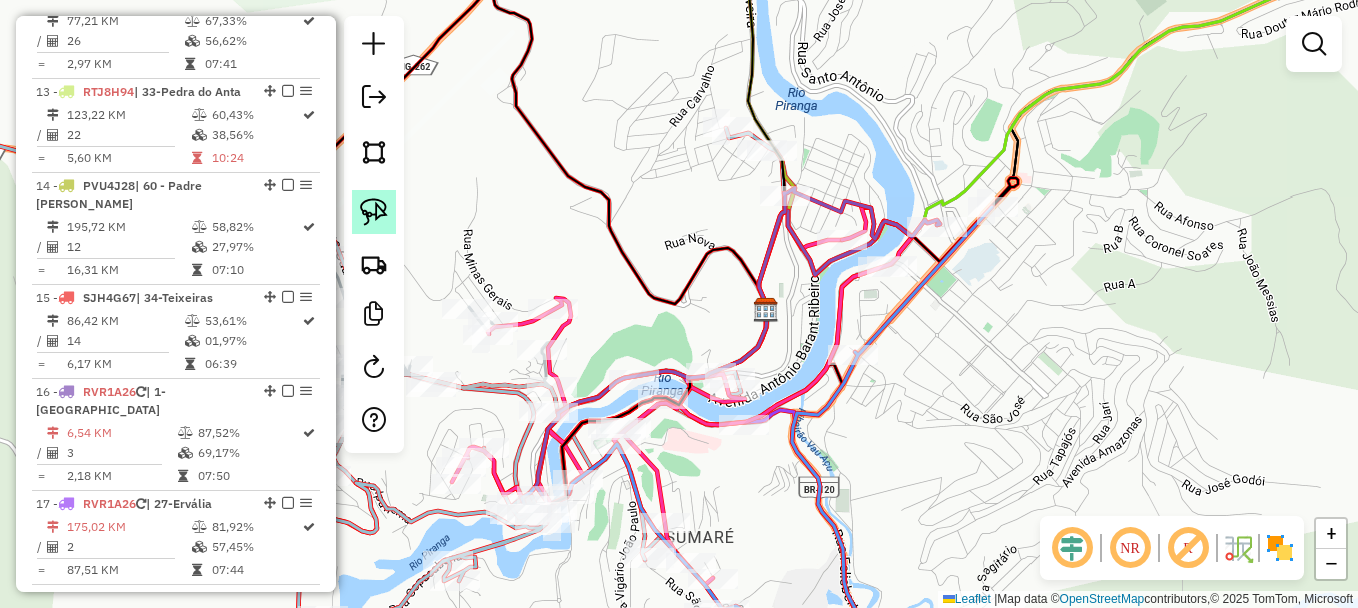 click 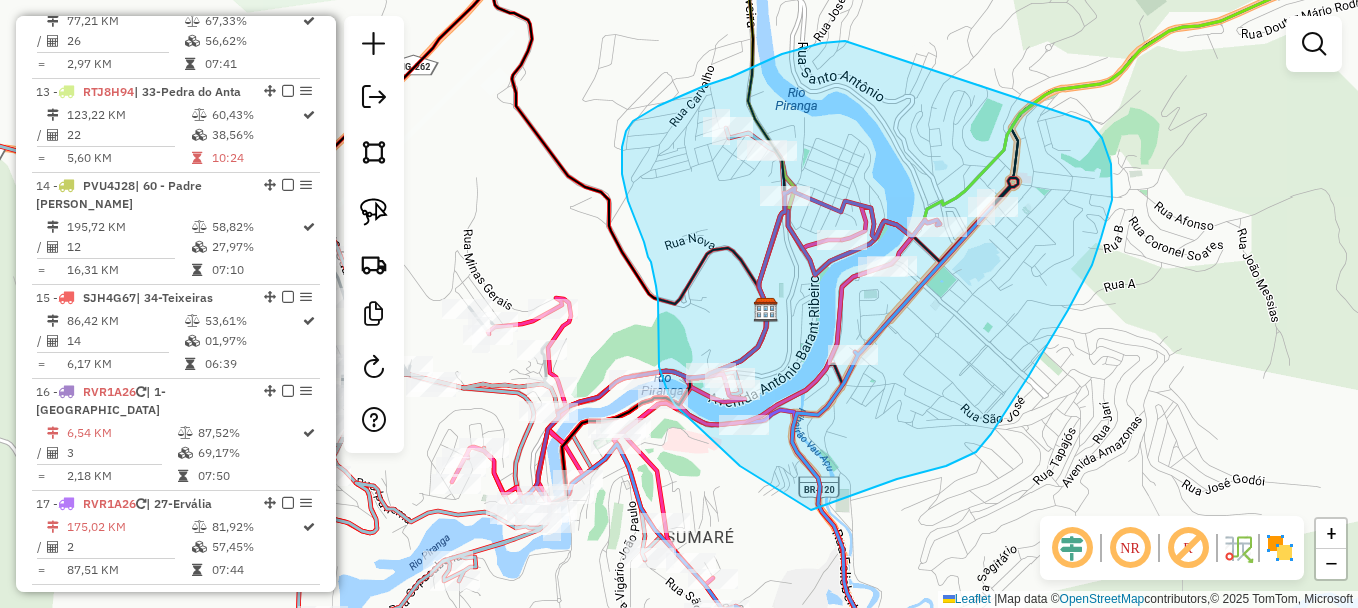 drag, startPoint x: 845, startPoint y: 41, endPoint x: 1086, endPoint y: 121, distance: 253.93109 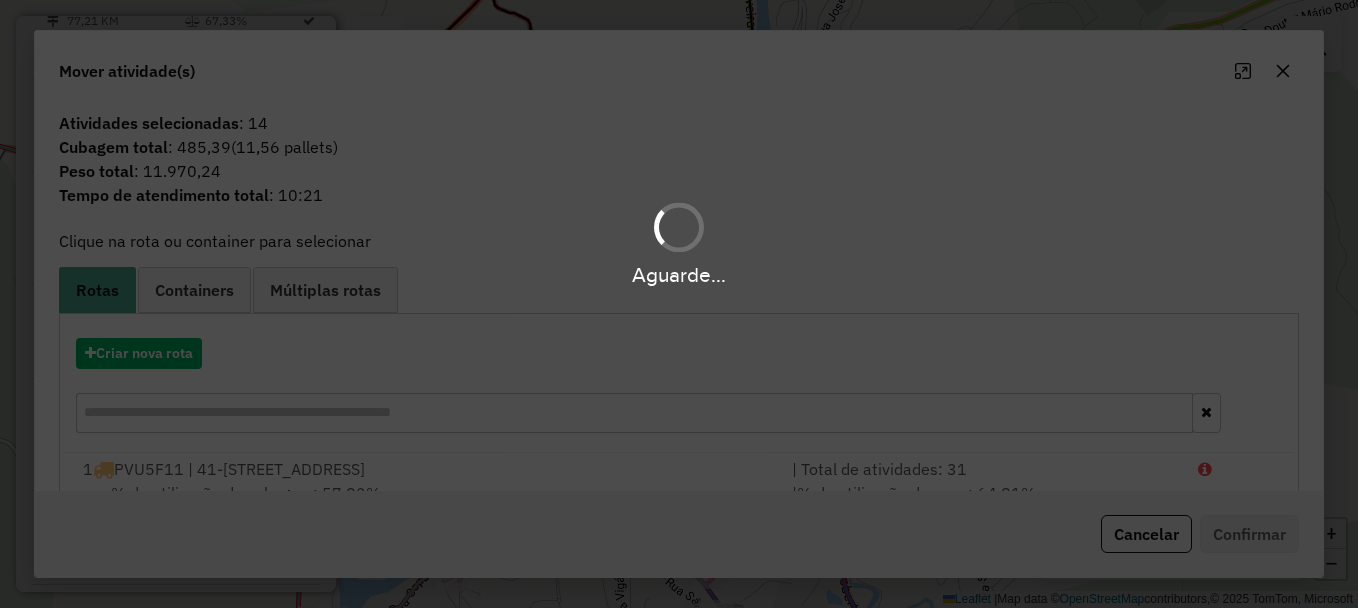 click on "Aguarde...  Pop-up bloqueado!  Seu navegador bloqueou automáticamente a abertura de uma nova janela.   Acesse as configurações e adicione o endereço do sistema a lista de permissão.   Fechar  Informações da Sessão 971740 - [DATE]     Criação: [DATE] 19:04   Depósito:  Farid - [GEOGRAPHIC_DATA]  Total de rotas:  17  Distância Total:  1.609,08 km  Tempo total:  132:39  Valor total:  R$ 480.857,87  - Total roteirizado:  R$ 480.857,87  - Total não roteirizado:  R$ 0,00  Total de Atividades Roteirizadas:  303  Total de Pedidos Roteirizados:  464  Peso total roteirizado:  93.866,07  Cubagem total roteirizado:  3.496,13  Total de Atividades não Roteirizadas:  0  Total de Pedidos não Roteirizados:  0 Total de caixas por viagem:  3.496,13 /   17 =  205,65 Média de Atividades por viagem:  303 /   17 =  17,82 Ocupação média da frota:  78,45%   Rotas vários dias:  0  Clientes Priorizados NR:  0 Rotas  Recargas: 7   Ver rotas   Ver veículos  Finalizar todas as rotas   1 -       PVU5F11   74,21 KM" at bounding box center (679, 304) 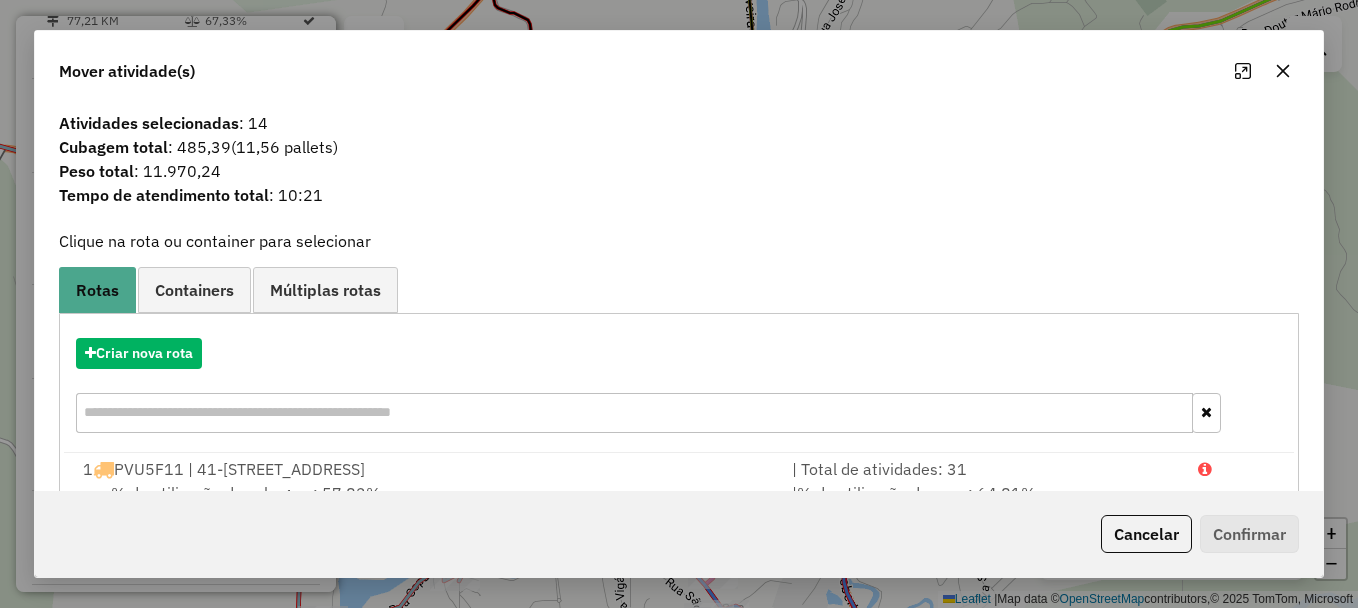 click 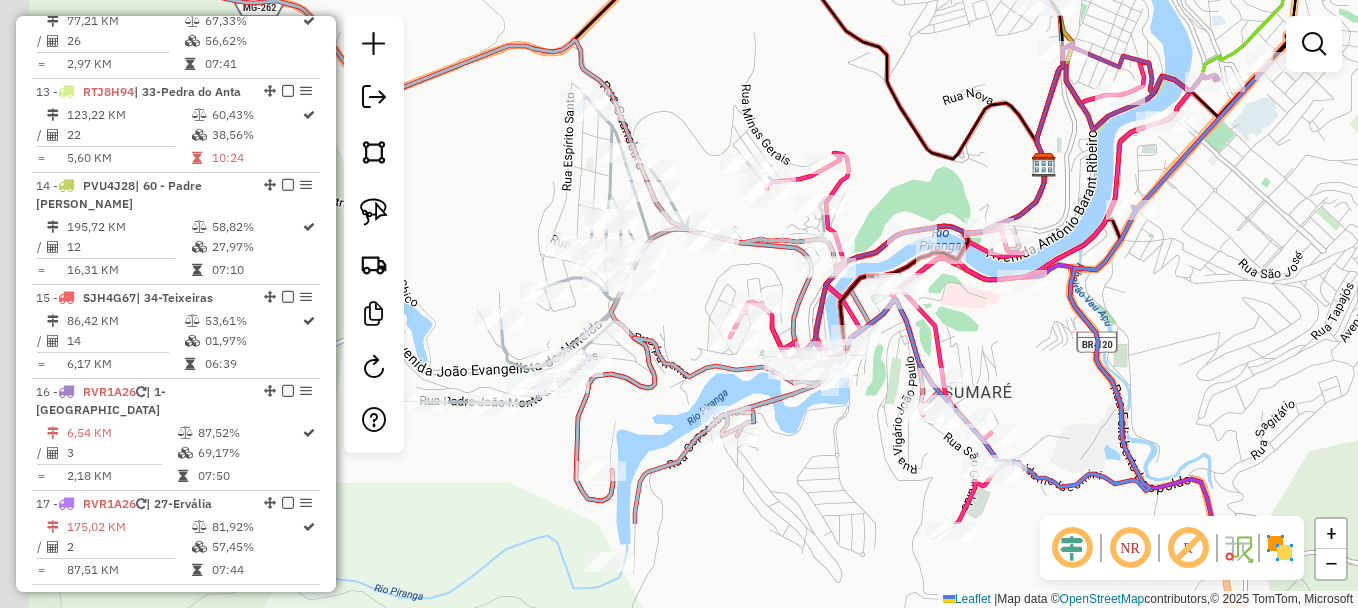drag, startPoint x: 639, startPoint y: 301, endPoint x: 917, endPoint y: 156, distance: 313.54266 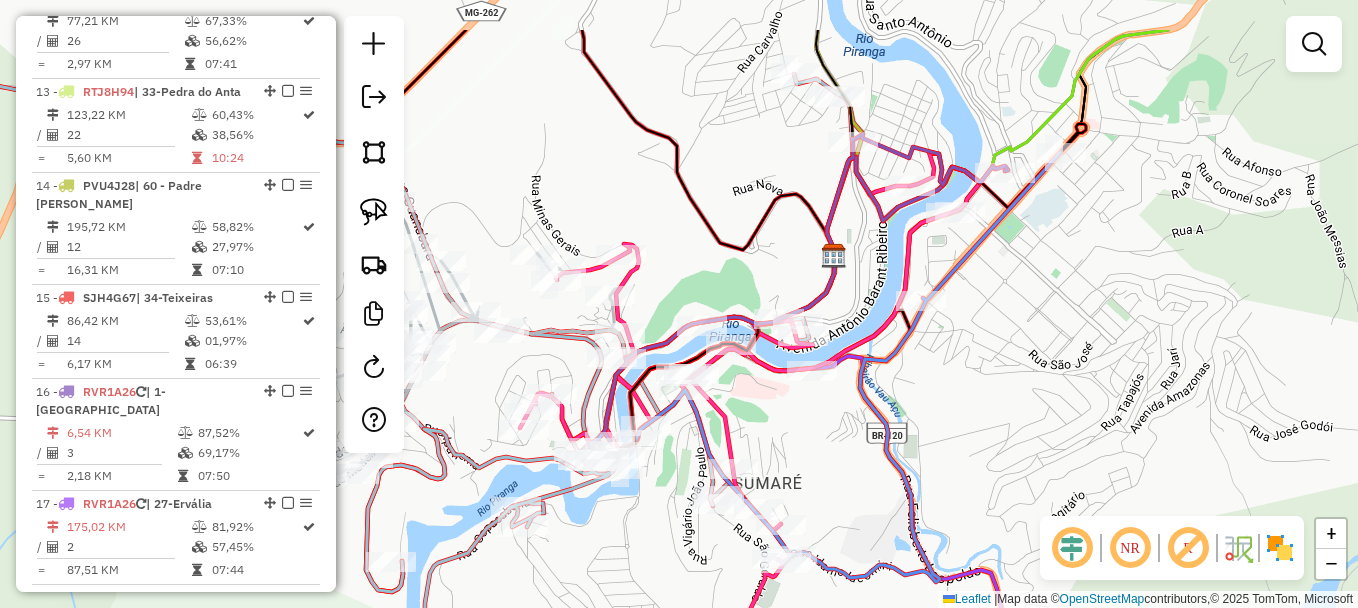 drag, startPoint x: 1148, startPoint y: 298, endPoint x: 938, endPoint y: 389, distance: 228.86896 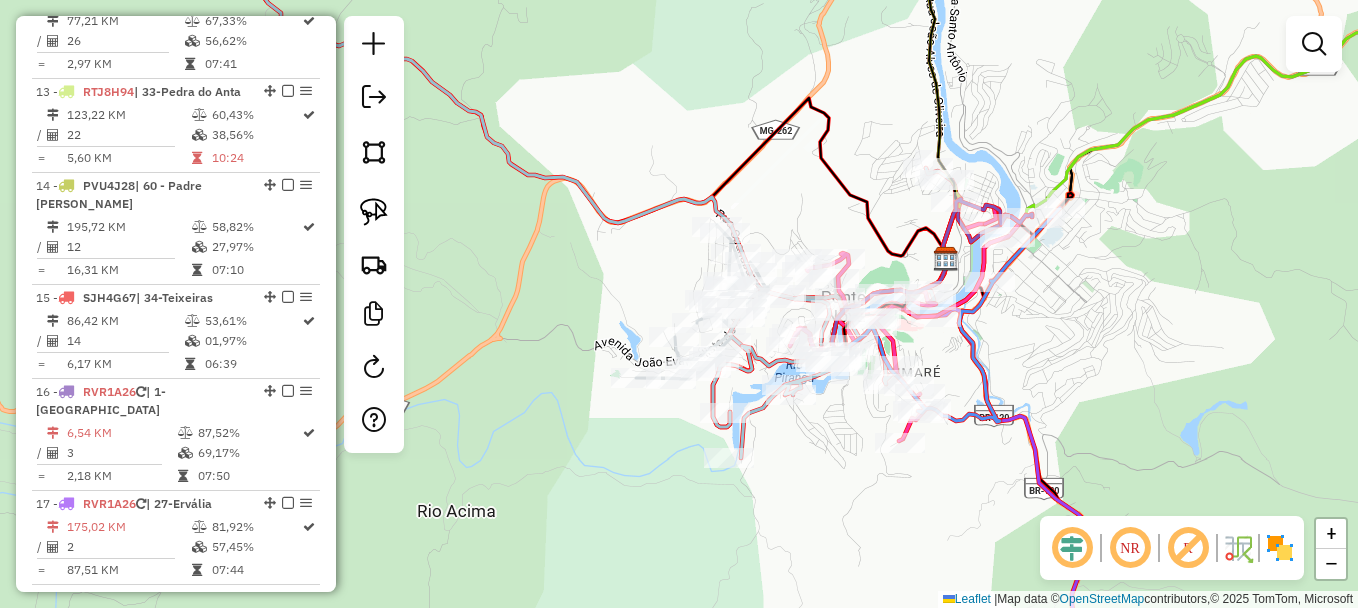 drag, startPoint x: 1069, startPoint y: 358, endPoint x: 1113, endPoint y: 296, distance: 76.02631 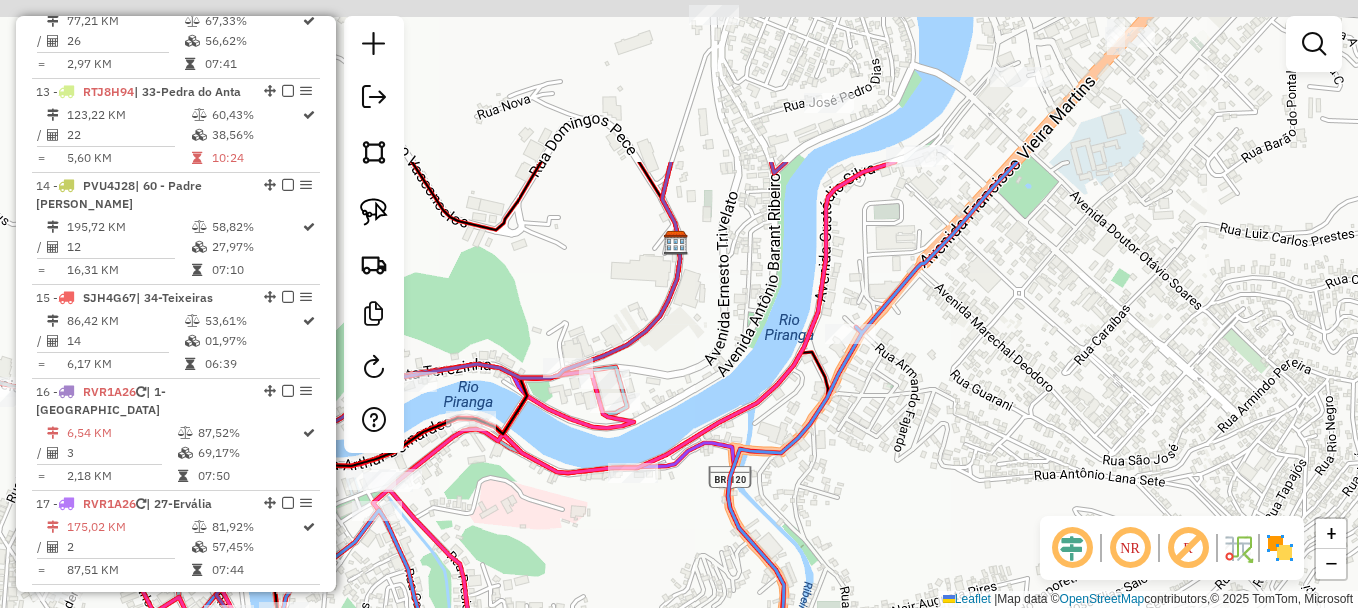 drag, startPoint x: 1030, startPoint y: 153, endPoint x: 1028, endPoint y: 331, distance: 178.01123 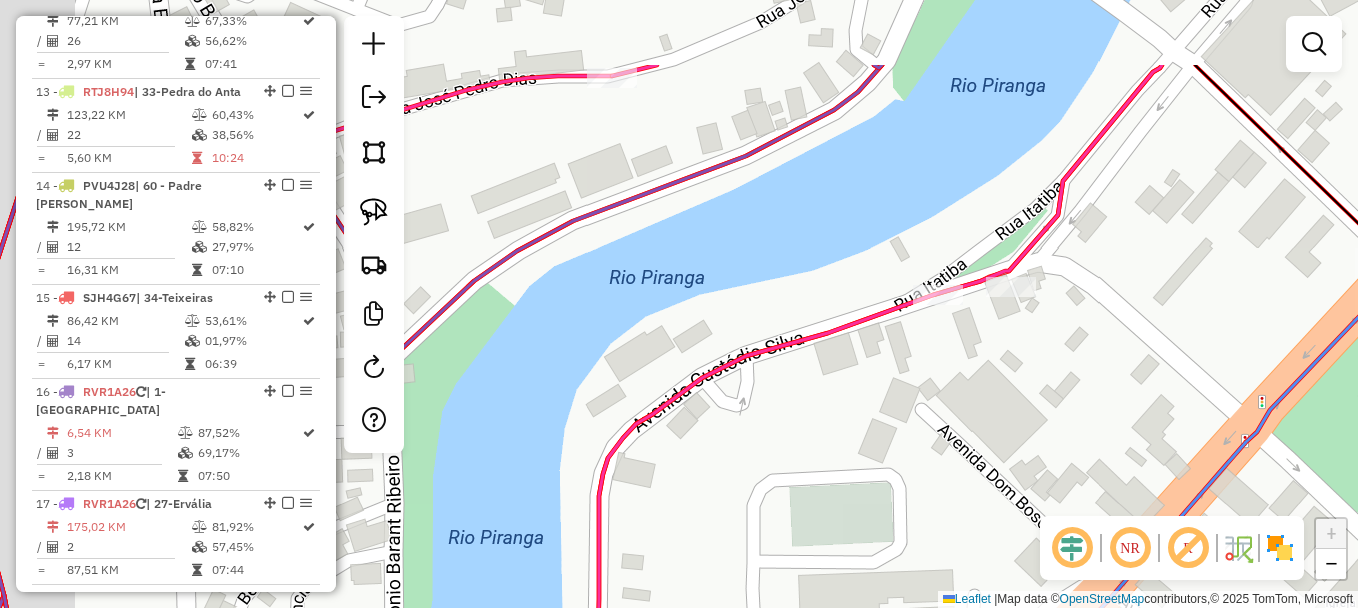 drag, startPoint x: 891, startPoint y: 292, endPoint x: 987, endPoint y: 423, distance: 162.40997 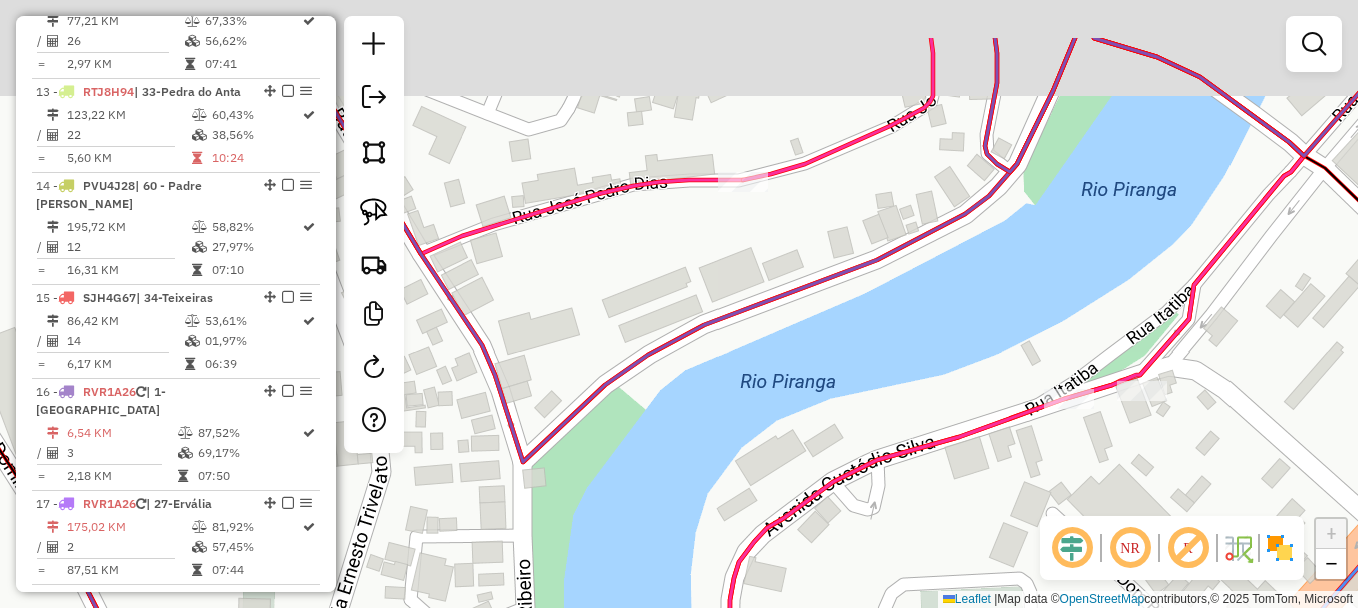 drag, startPoint x: 794, startPoint y: 375, endPoint x: 848, endPoint y: 408, distance: 63.28507 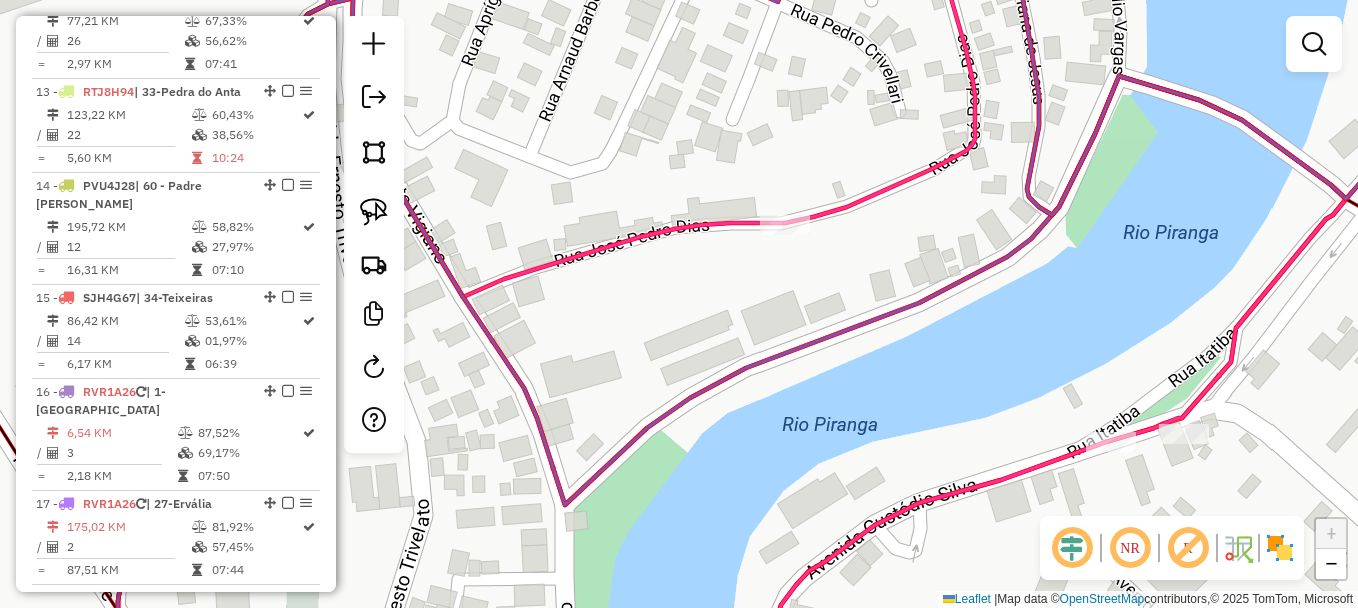 click on "Rota 4 - Placa PUM9218  22081 - BAR DO LOROBA Janela de atendimento Grade de atendimento Capacidade Transportadoras Veículos Cliente Pedidos  Rotas Selecione os dias de semana para filtrar as janelas de atendimento  Seg   Ter   Qua   Qui   Sex   Sáb   Dom  Informe o período da janela de atendimento: De: Até:  Filtrar exatamente a janela do cliente  Considerar janela de atendimento padrão  Selecione os dias de semana para filtrar as grades de atendimento  Seg   Ter   Qua   Qui   Sex   Sáb   Dom   Considerar clientes sem dia de atendimento cadastrado  Clientes fora do dia de atendimento selecionado Filtrar as atividades entre os valores definidos abaixo:  Peso mínimo:   Peso máximo:   Cubagem mínima:   Cubagem máxima:   De:   Até:  Filtrar as atividades entre o tempo de atendimento definido abaixo:  De:   Até:   Considerar capacidade total dos clientes não roteirizados Transportadora: Selecione um ou mais itens Tipo de veículo: Selecione um ou mais itens Veículo: Selecione um ou mais itens Nome:" 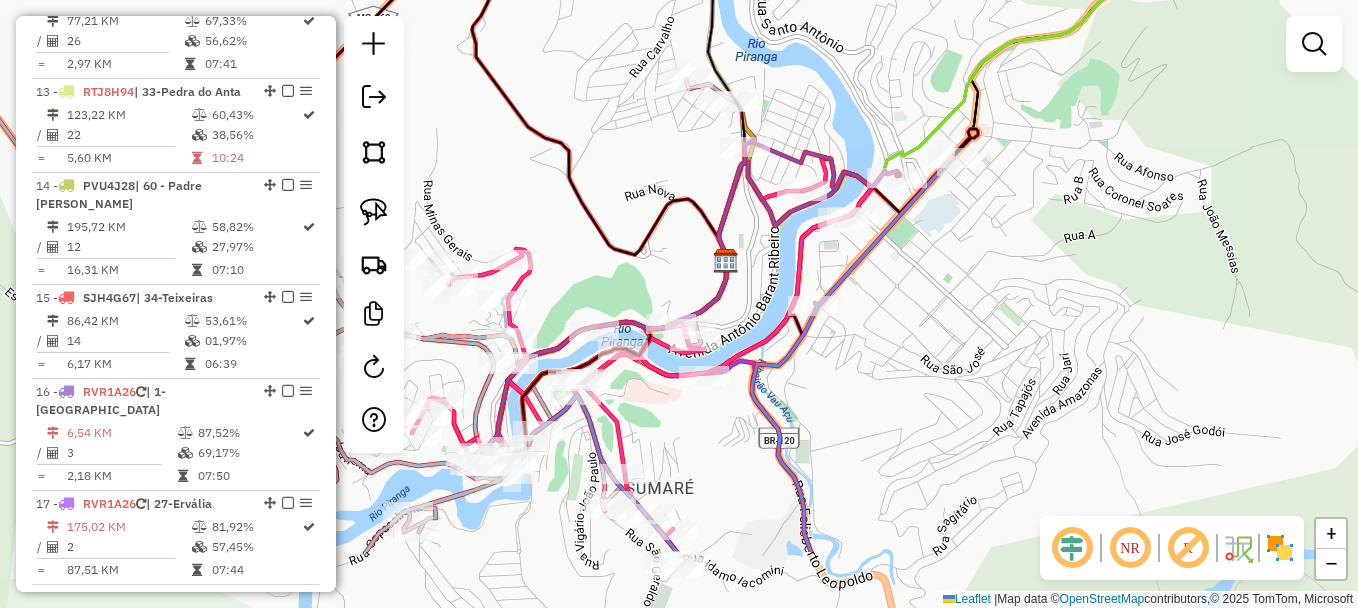 drag, startPoint x: 1035, startPoint y: 374, endPoint x: 966, endPoint y: 231, distance: 158.77657 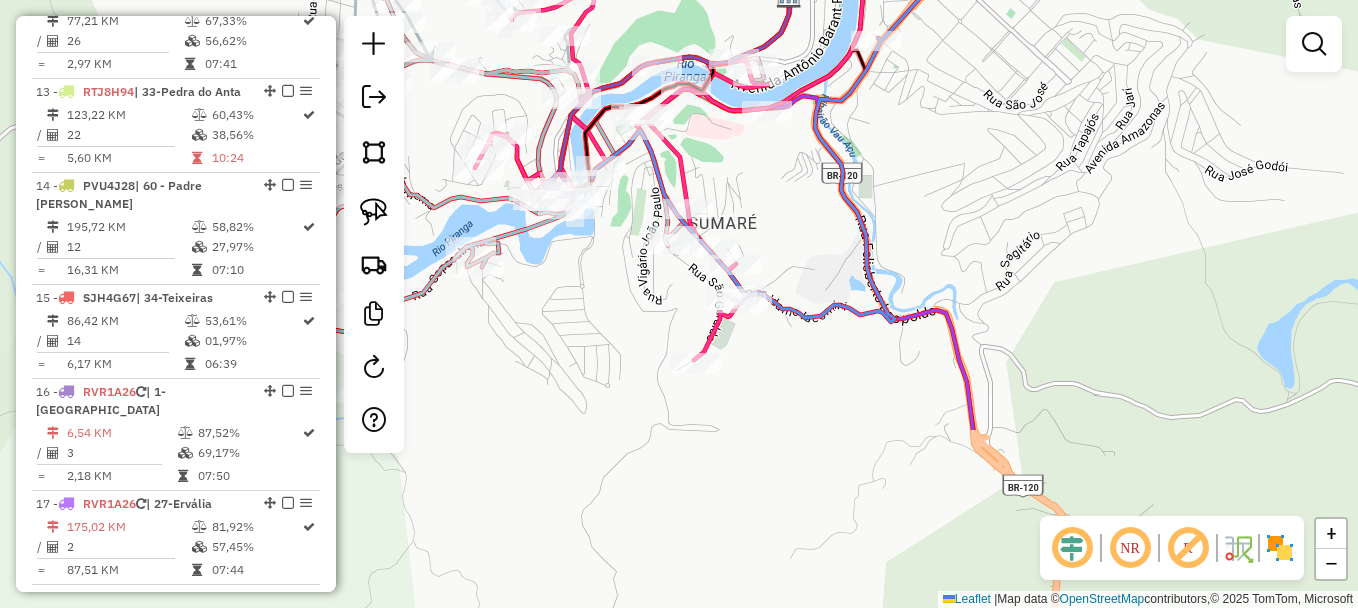drag, startPoint x: 892, startPoint y: 409, endPoint x: 954, endPoint y: 170, distance: 246.91092 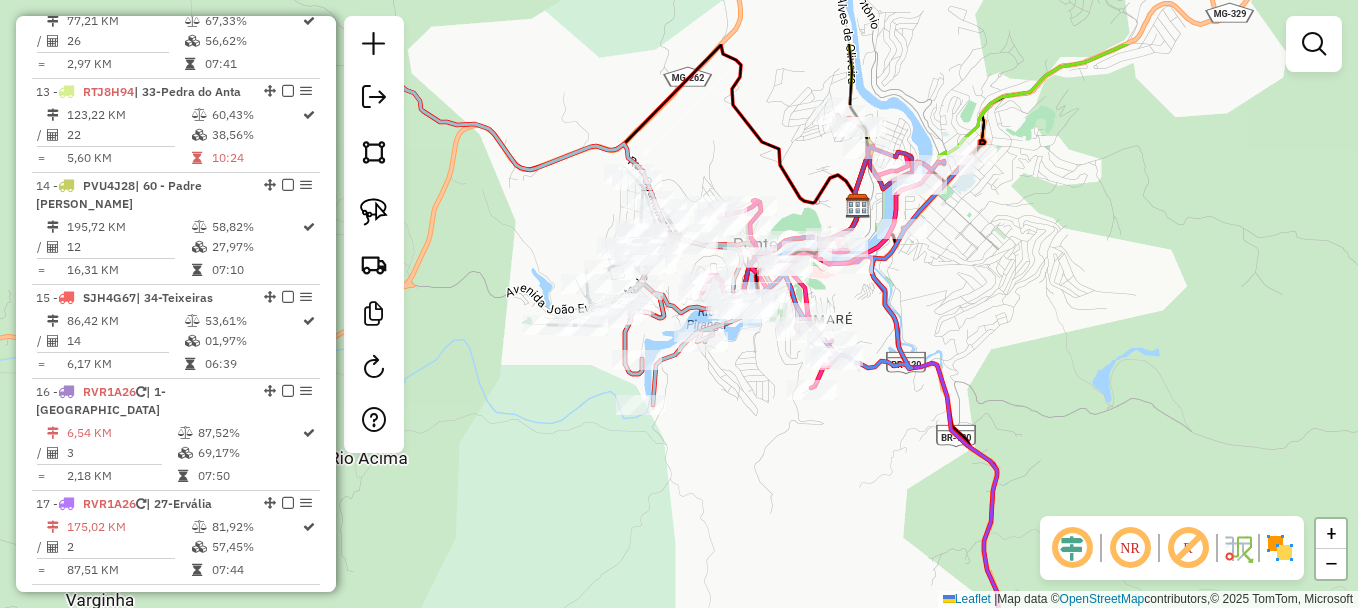 drag, startPoint x: 1101, startPoint y: 164, endPoint x: 1100, endPoint y: 269, distance: 105.00476 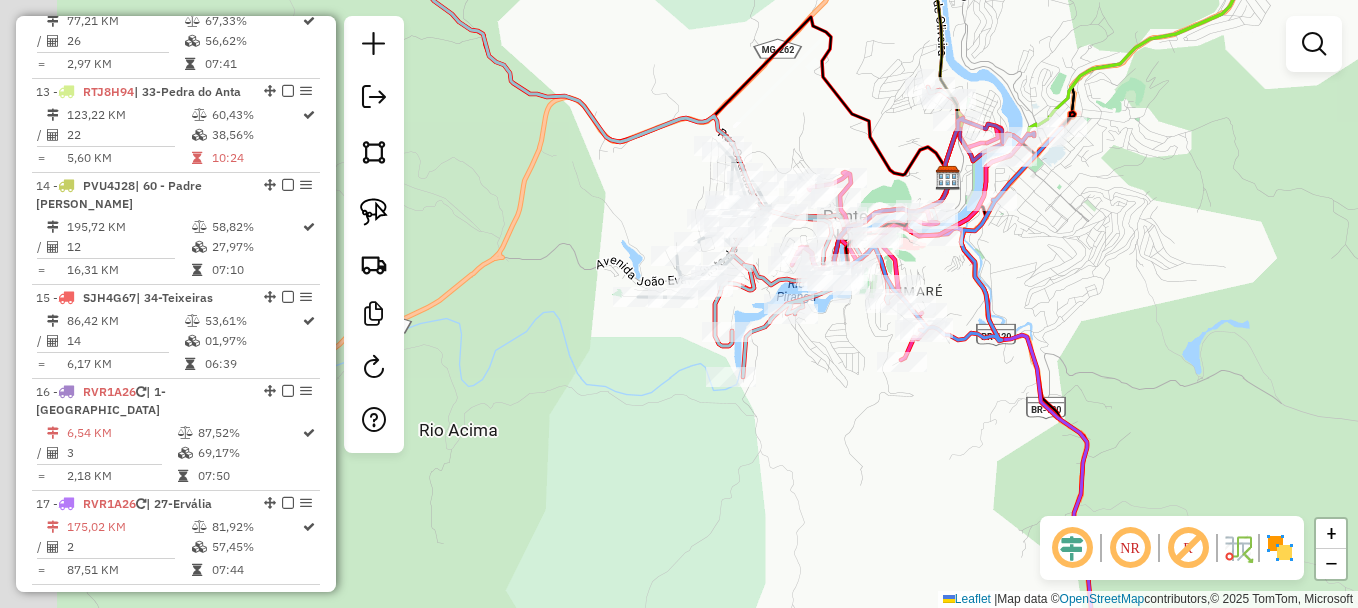 drag, startPoint x: 934, startPoint y: 321, endPoint x: 1096, endPoint y: 268, distance: 170.4494 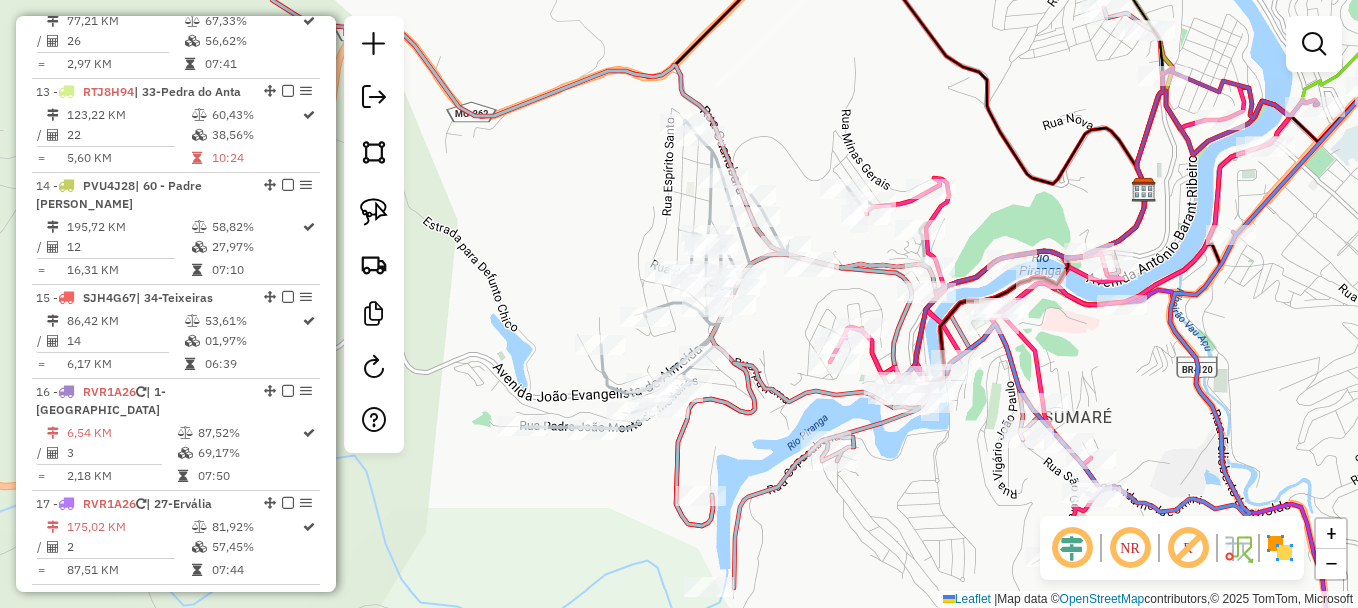 click 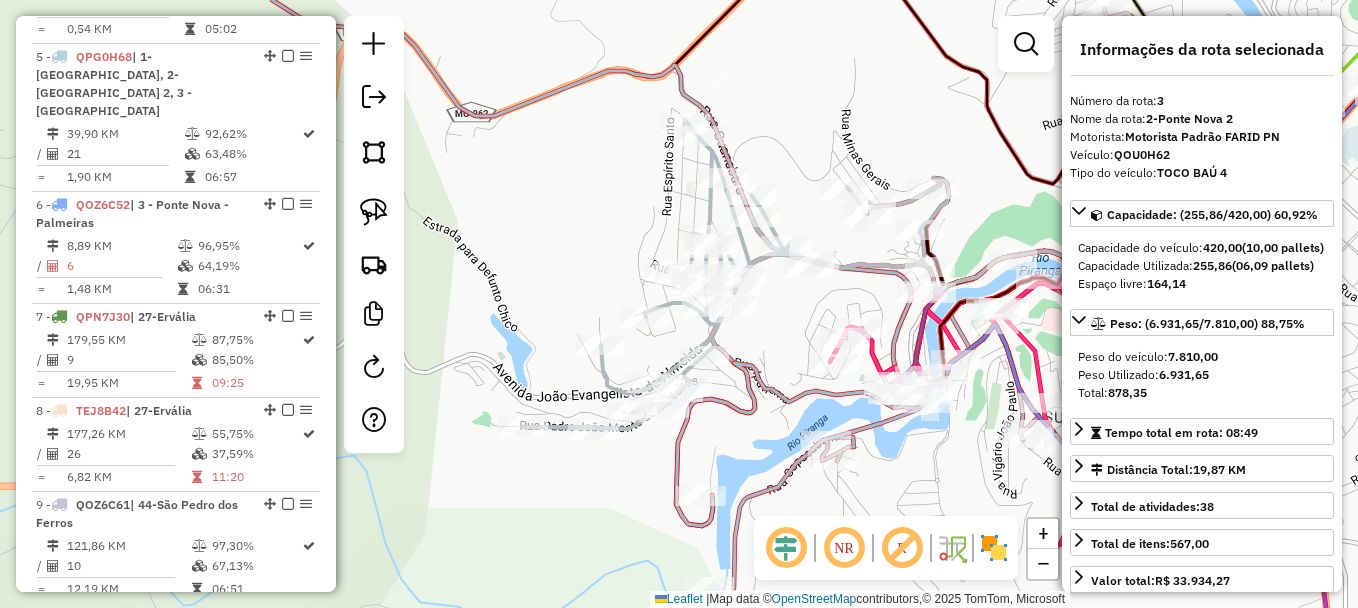scroll, scrollTop: 974, scrollLeft: 0, axis: vertical 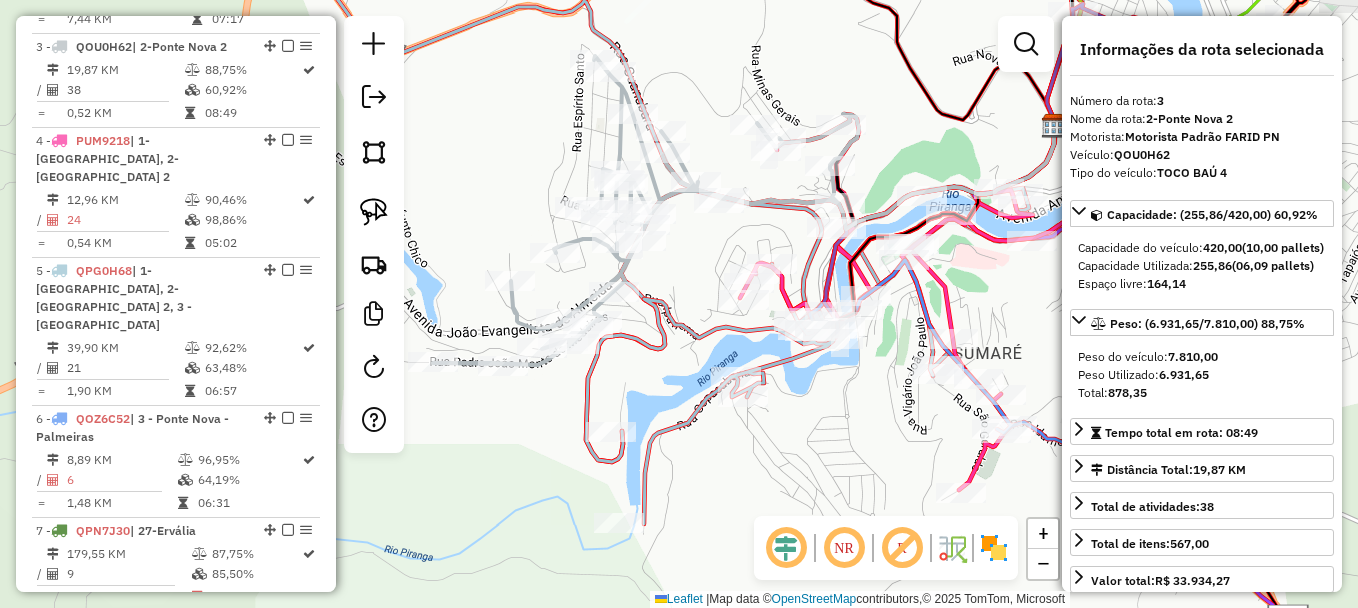 drag, startPoint x: 721, startPoint y: 320, endPoint x: 669, endPoint y: 361, distance: 66.21933 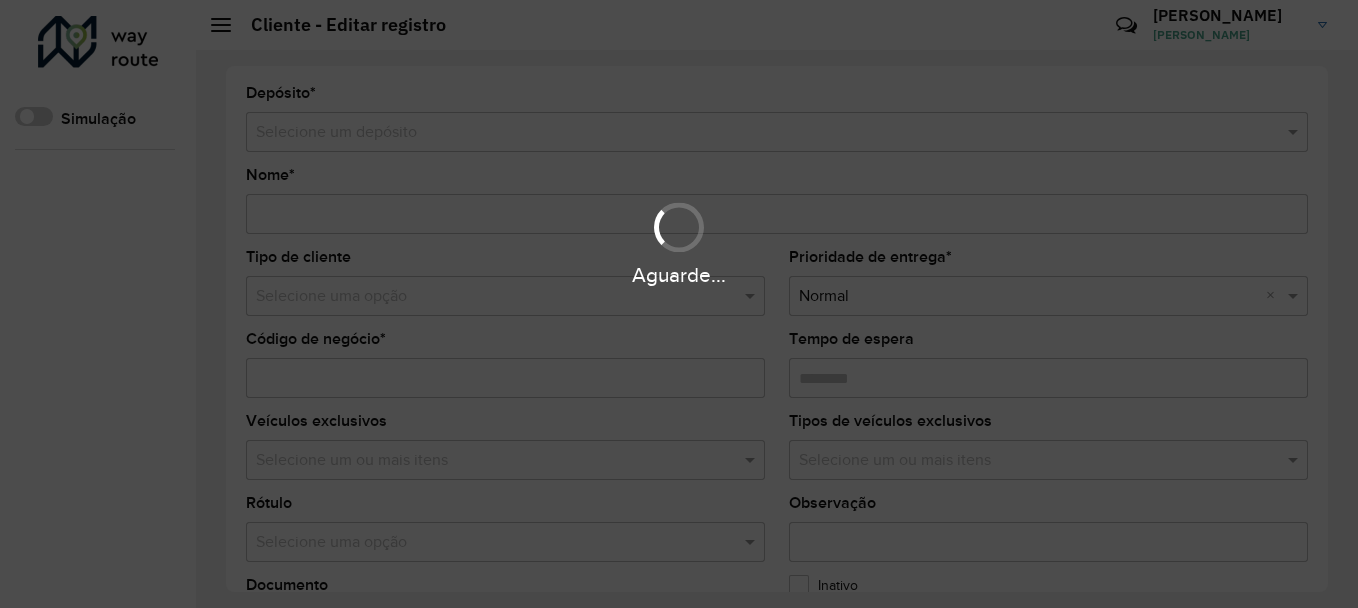 scroll, scrollTop: 0, scrollLeft: 0, axis: both 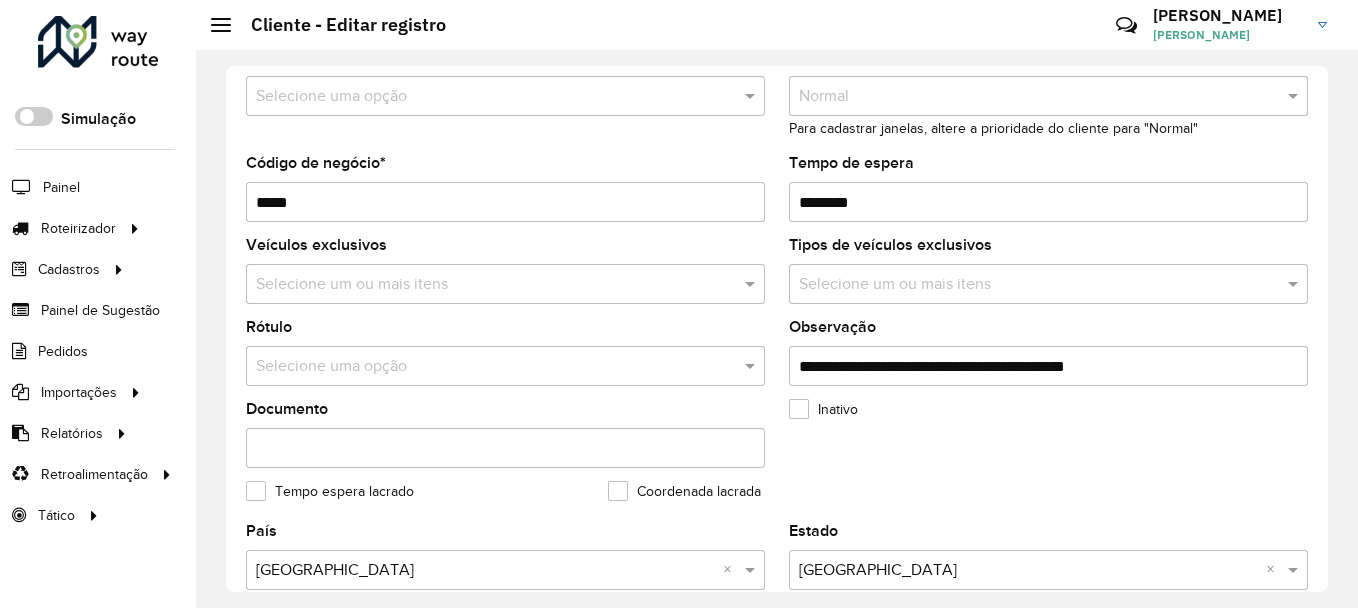 click at bounding box center [495, 285] 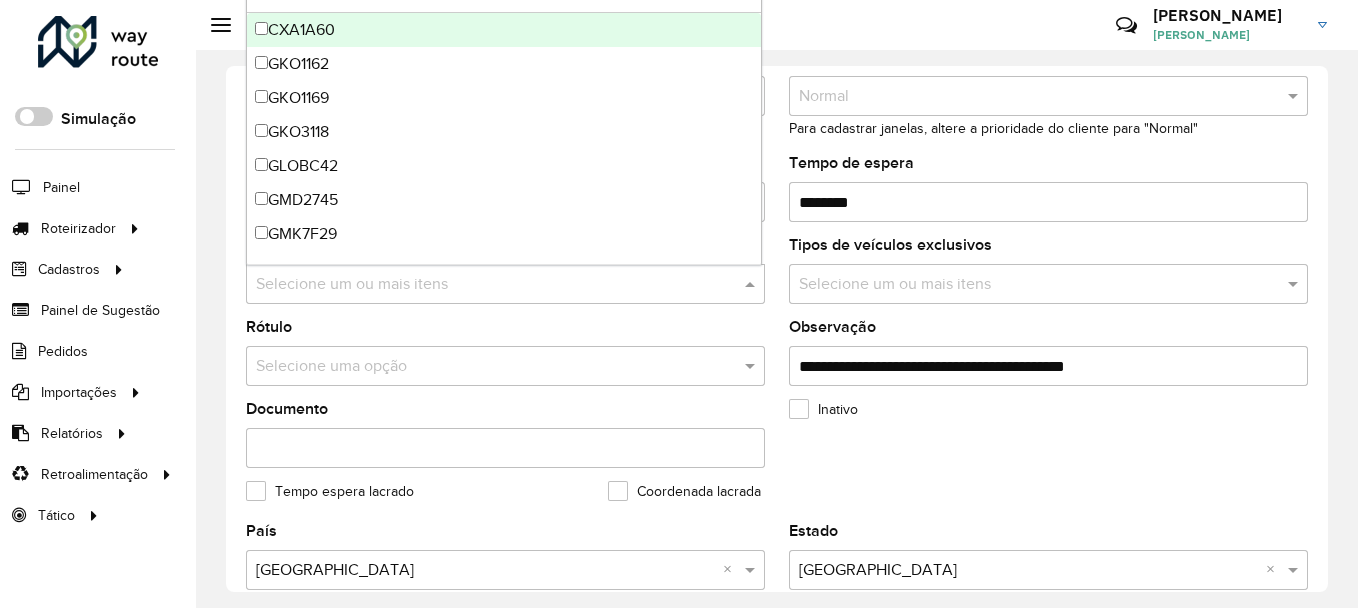 click on "Rótulo  Selecione uma opção" 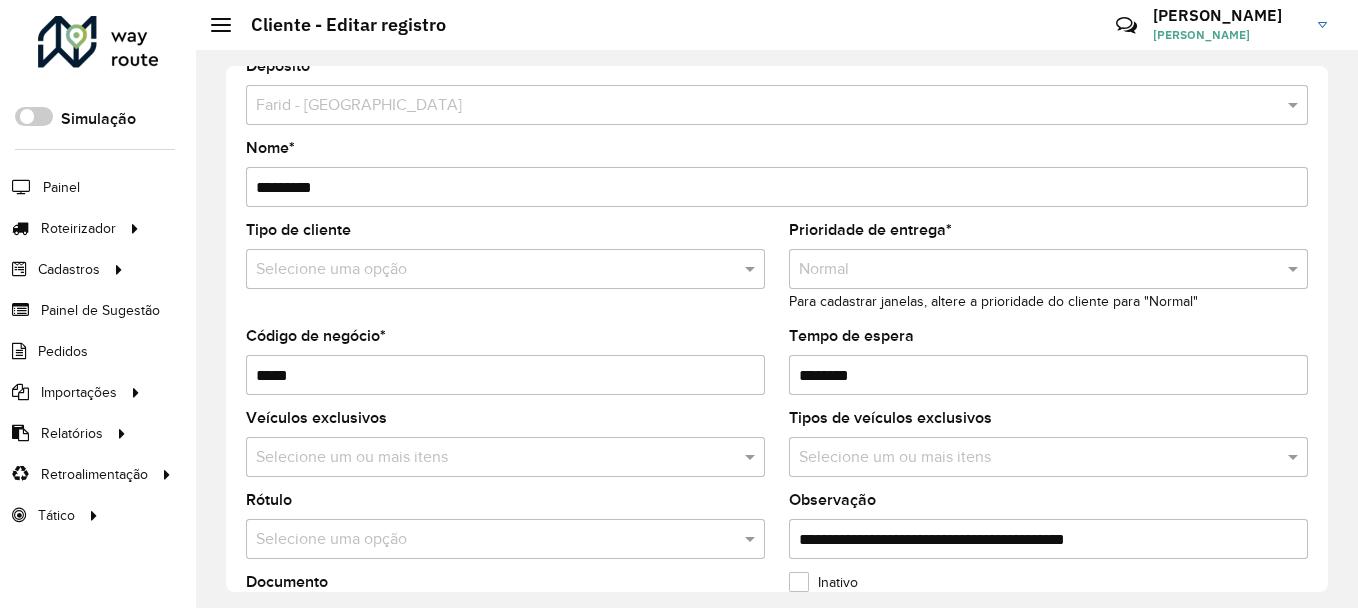scroll, scrollTop: 0, scrollLeft: 0, axis: both 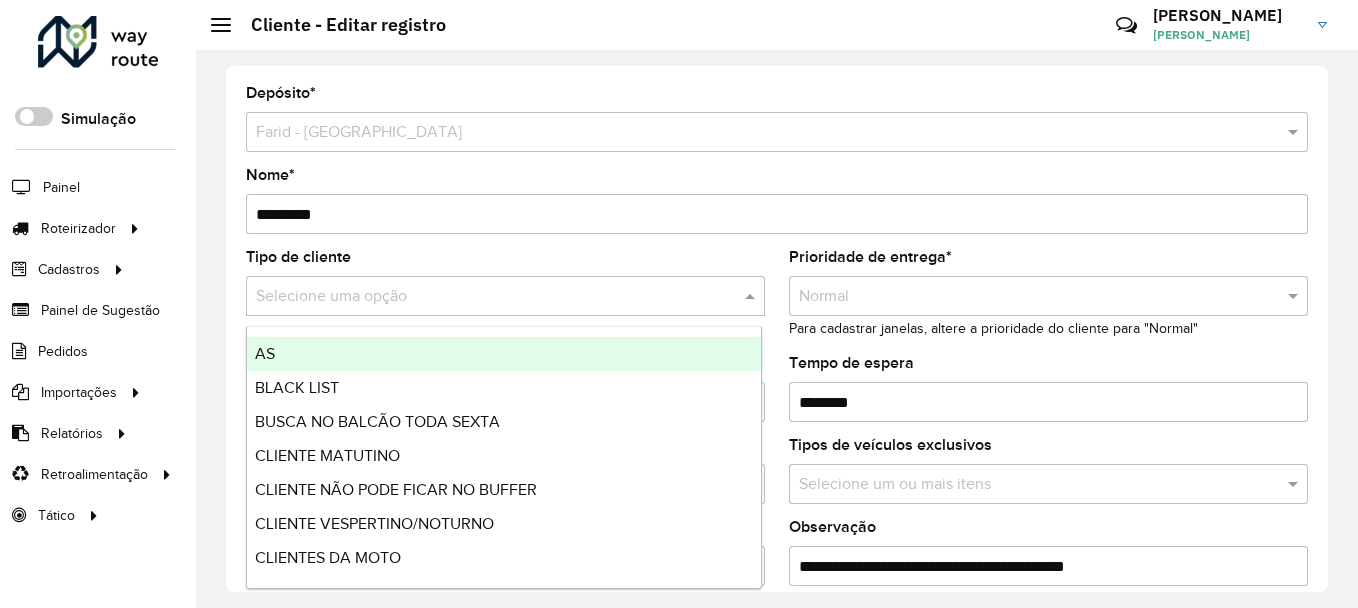 click at bounding box center [485, 297] 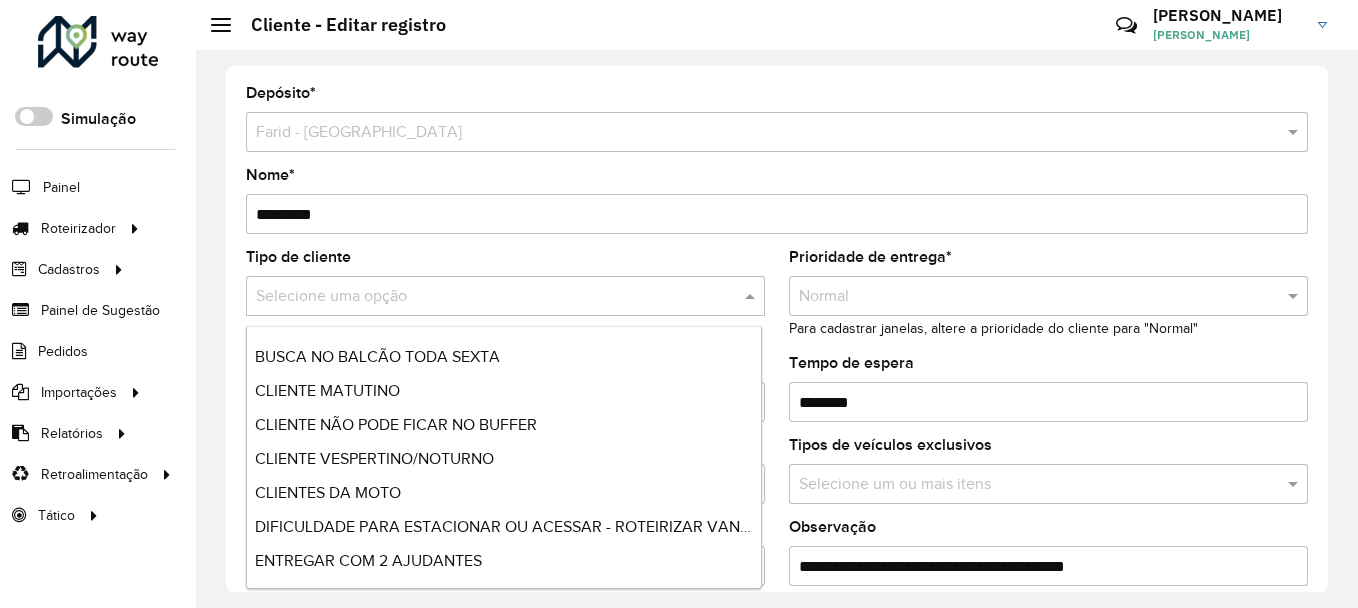 scroll, scrollTop: 100, scrollLeft: 0, axis: vertical 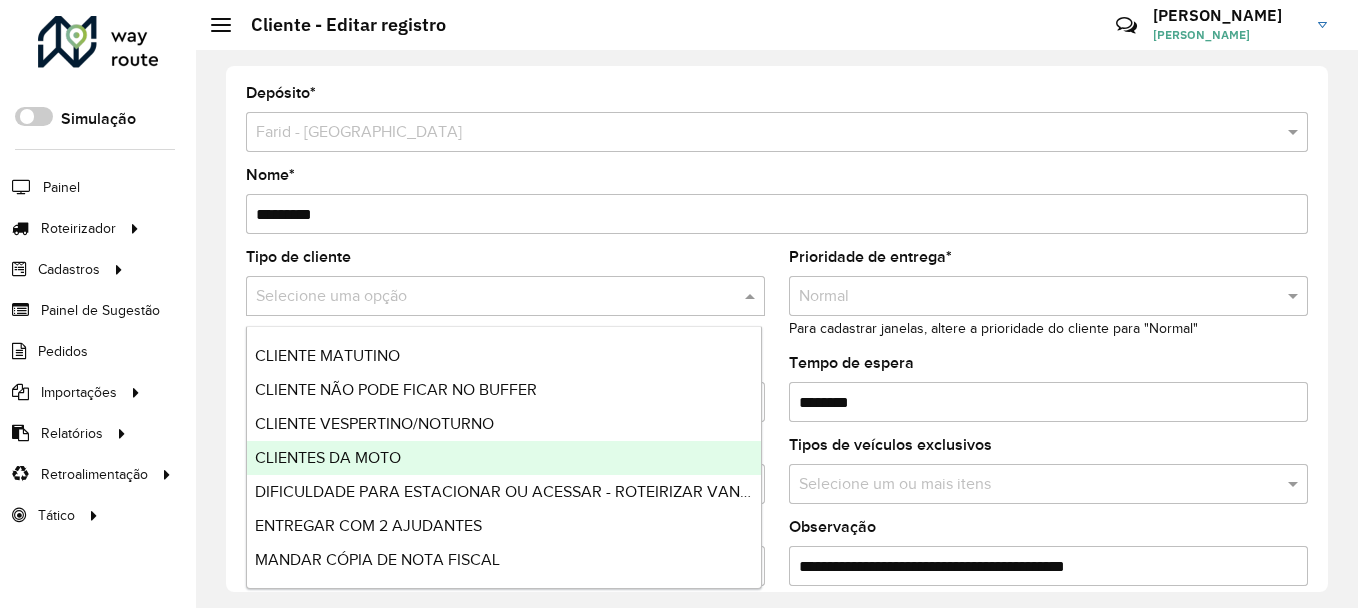 click on "Prioridade de entrega  * Selecione uma opção × Normal Para cadastrar janelas, altere a prioridade do cliente para "Normal"" 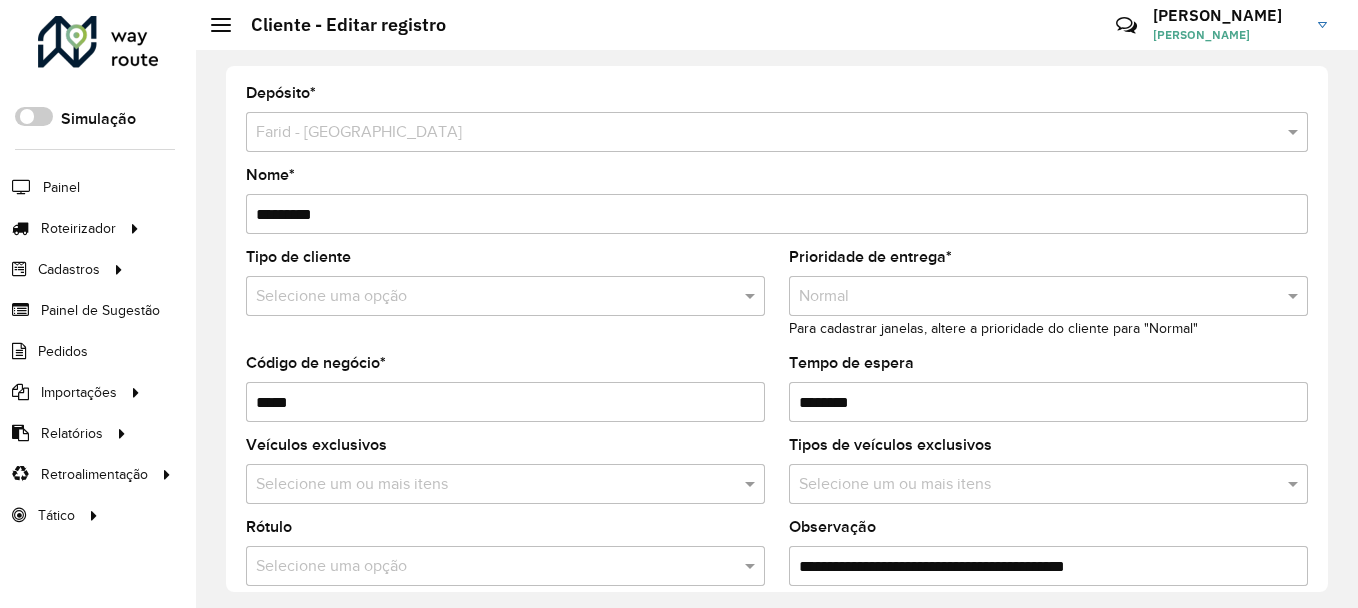 click at bounding box center [505, 296] 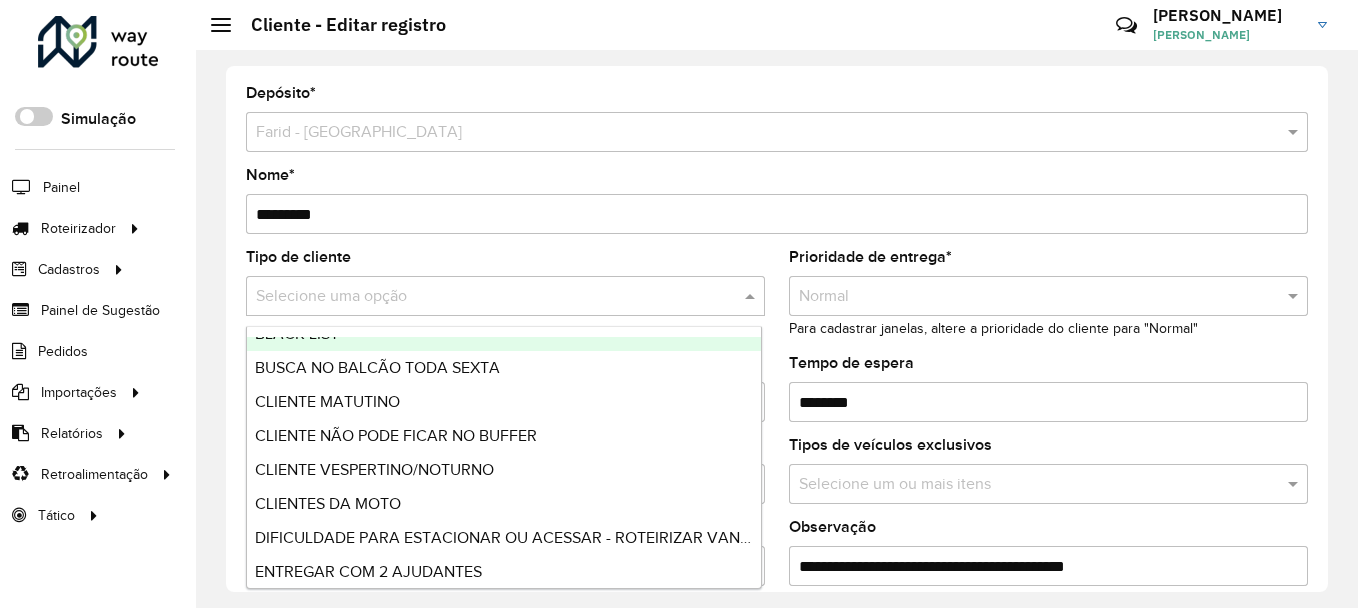 scroll, scrollTop: 100, scrollLeft: 0, axis: vertical 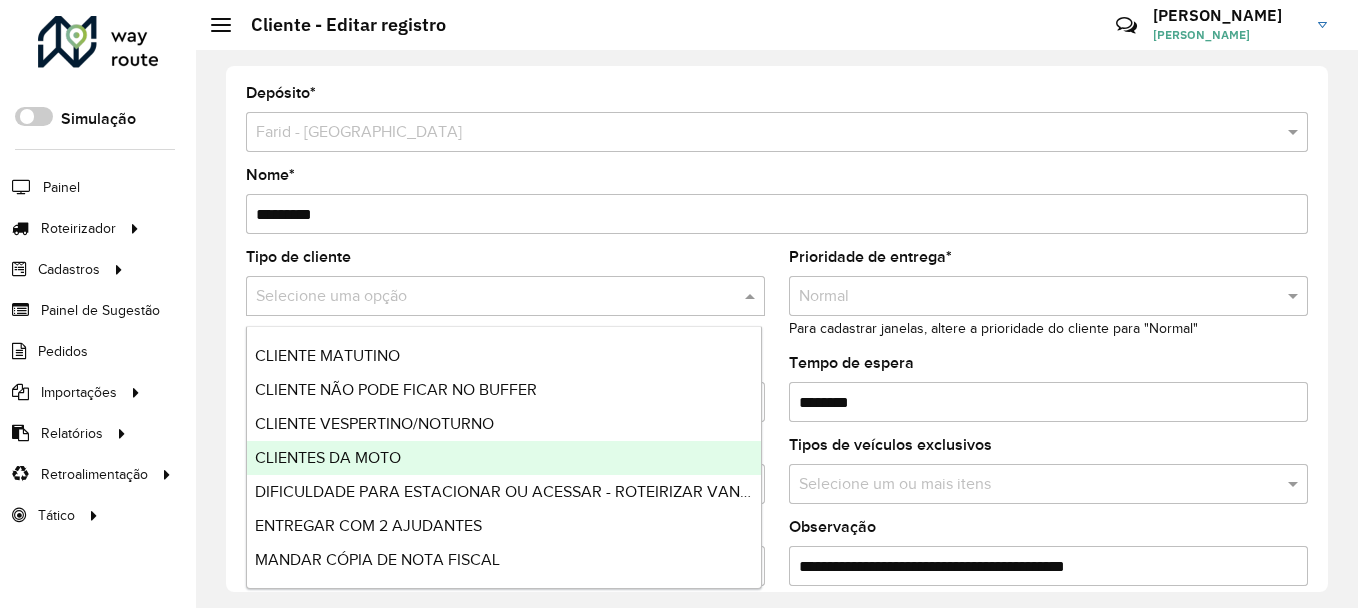 click on "CLIENTES DA MOTO" at bounding box center [328, 457] 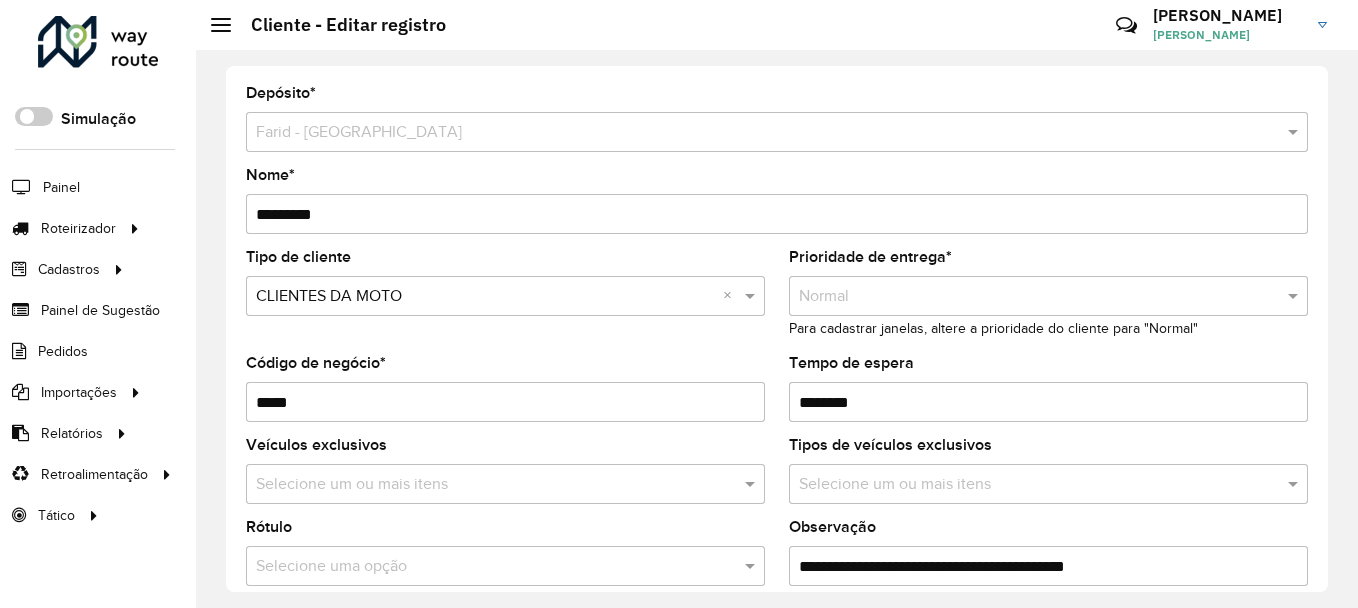 click on "Tipo de cliente  Selecione uma opção × CLIENTES DA MOTO ×" 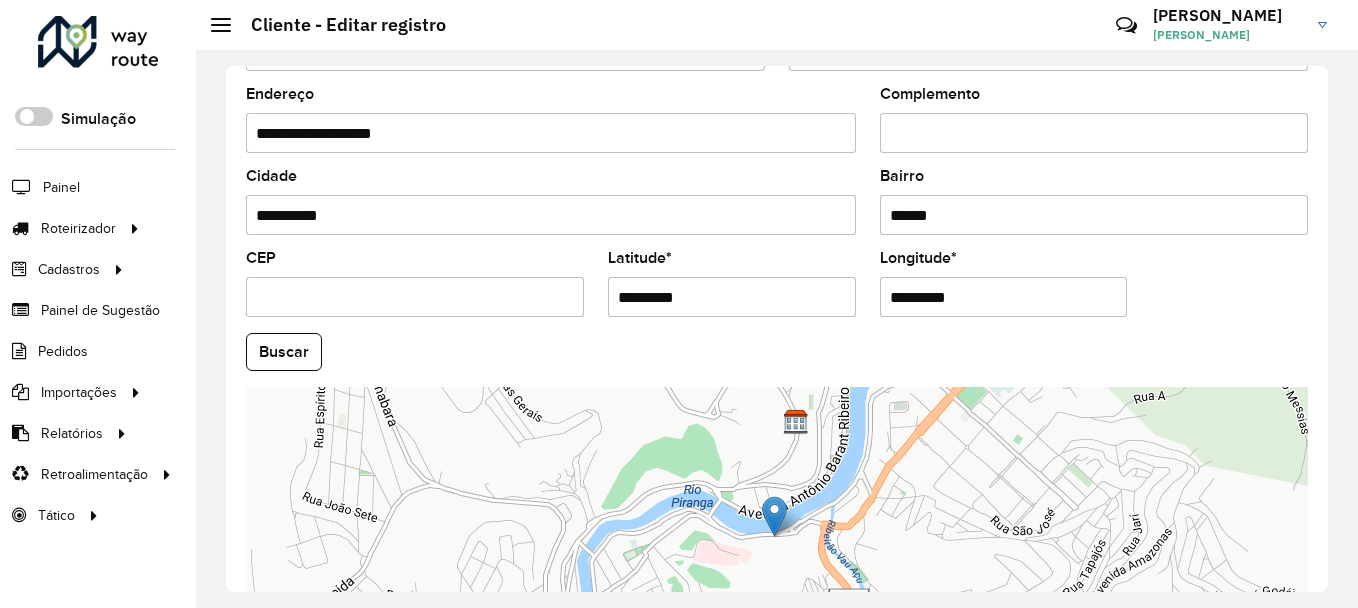 scroll, scrollTop: 900, scrollLeft: 0, axis: vertical 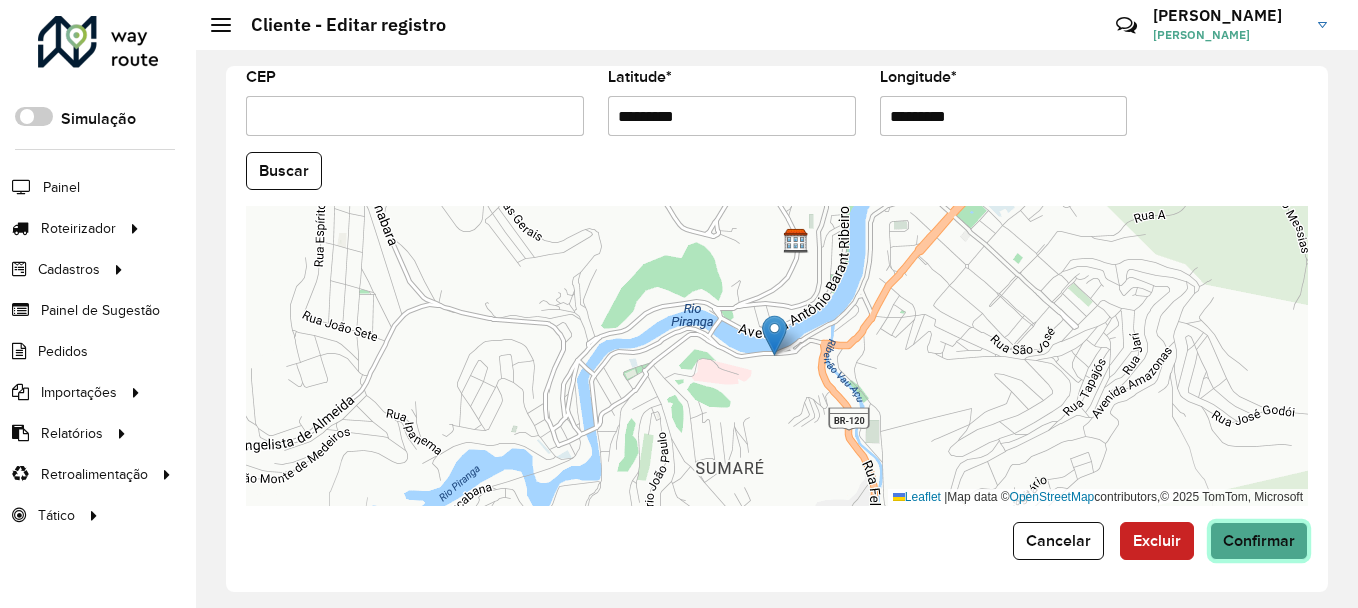 click on "Confirmar" 